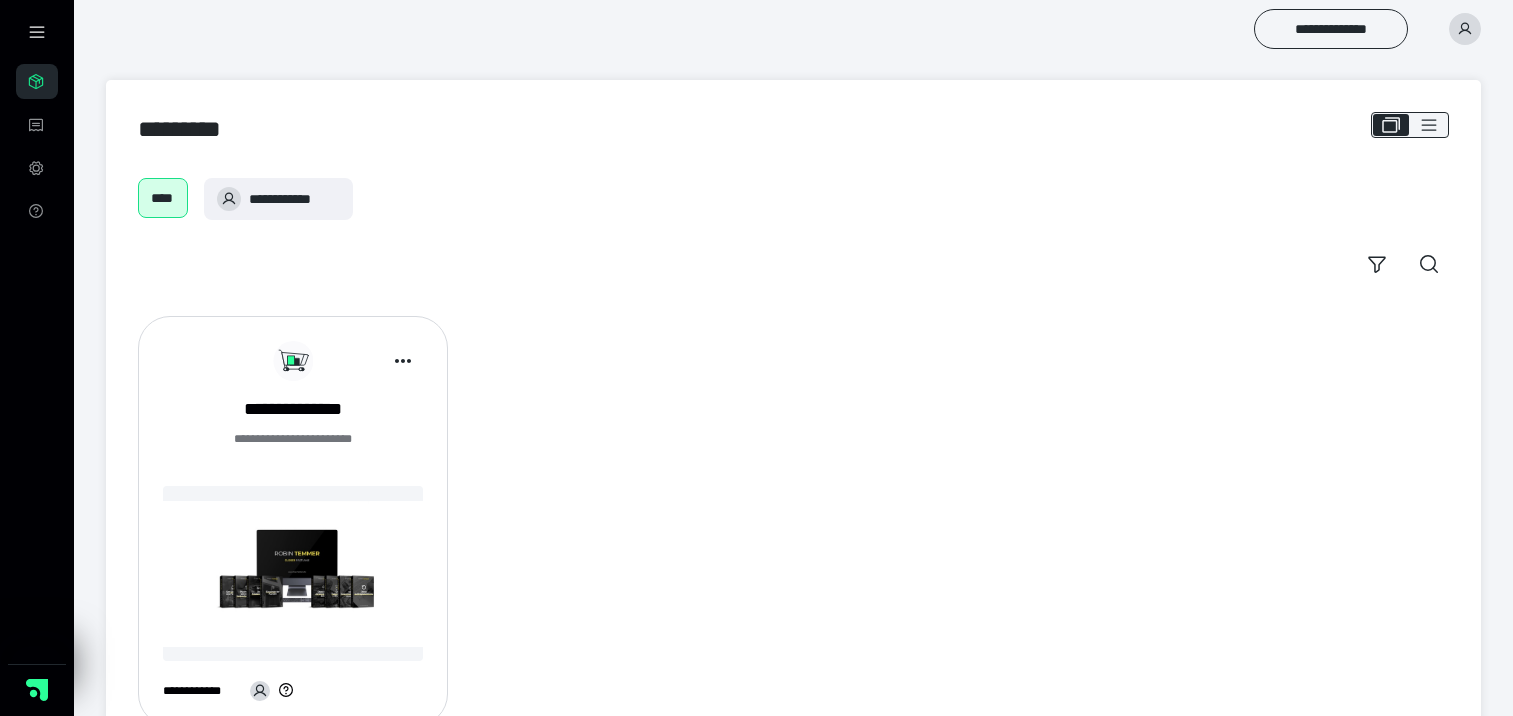 scroll, scrollTop: 0, scrollLeft: 0, axis: both 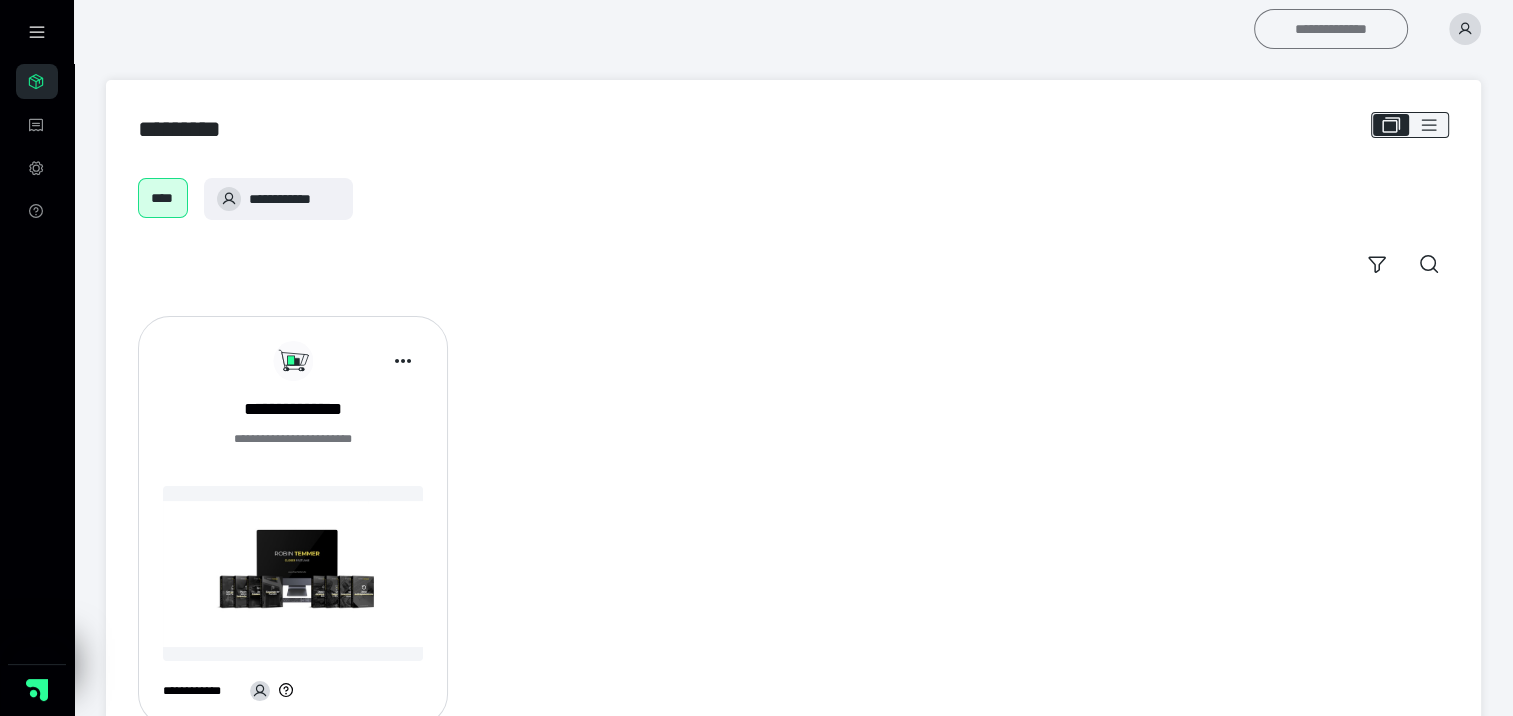 click on "**********" at bounding box center [1331, 29] 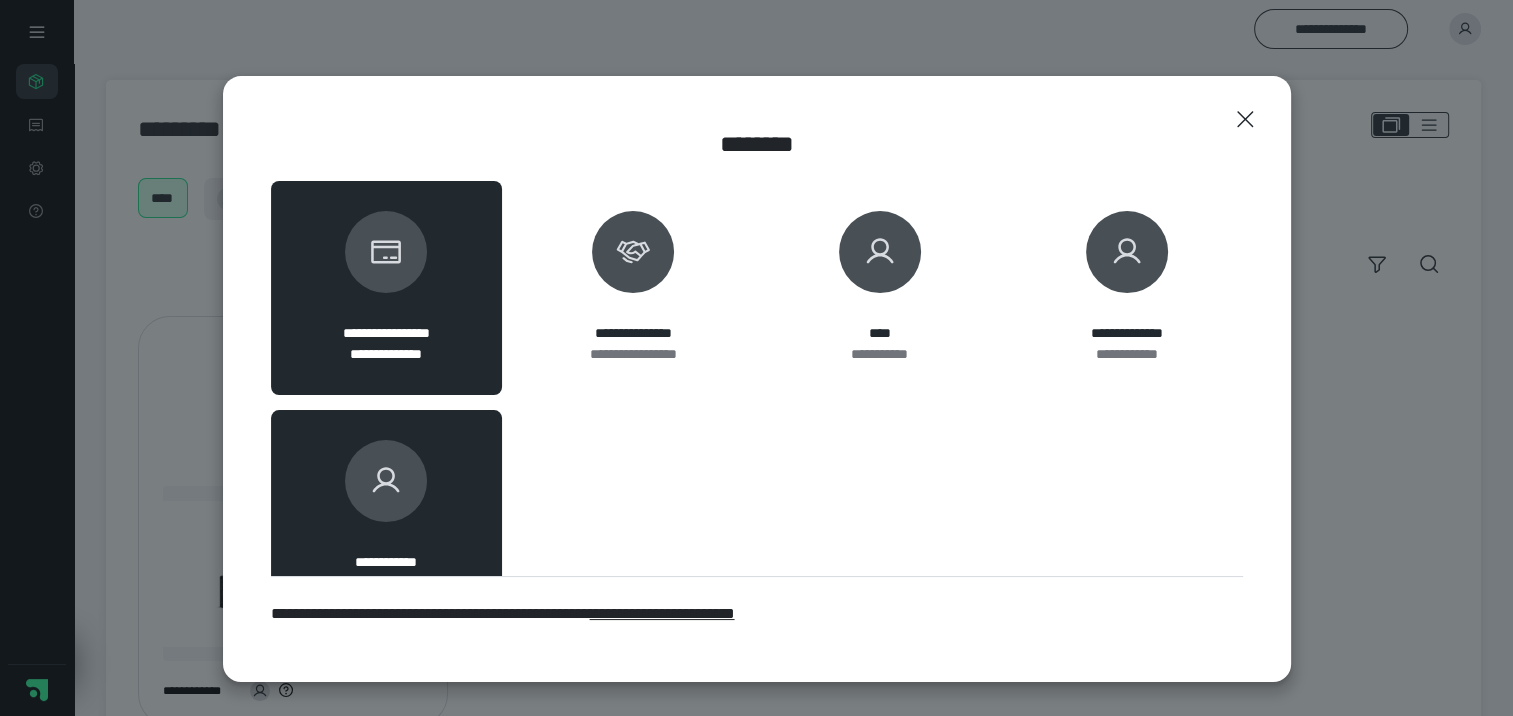 click 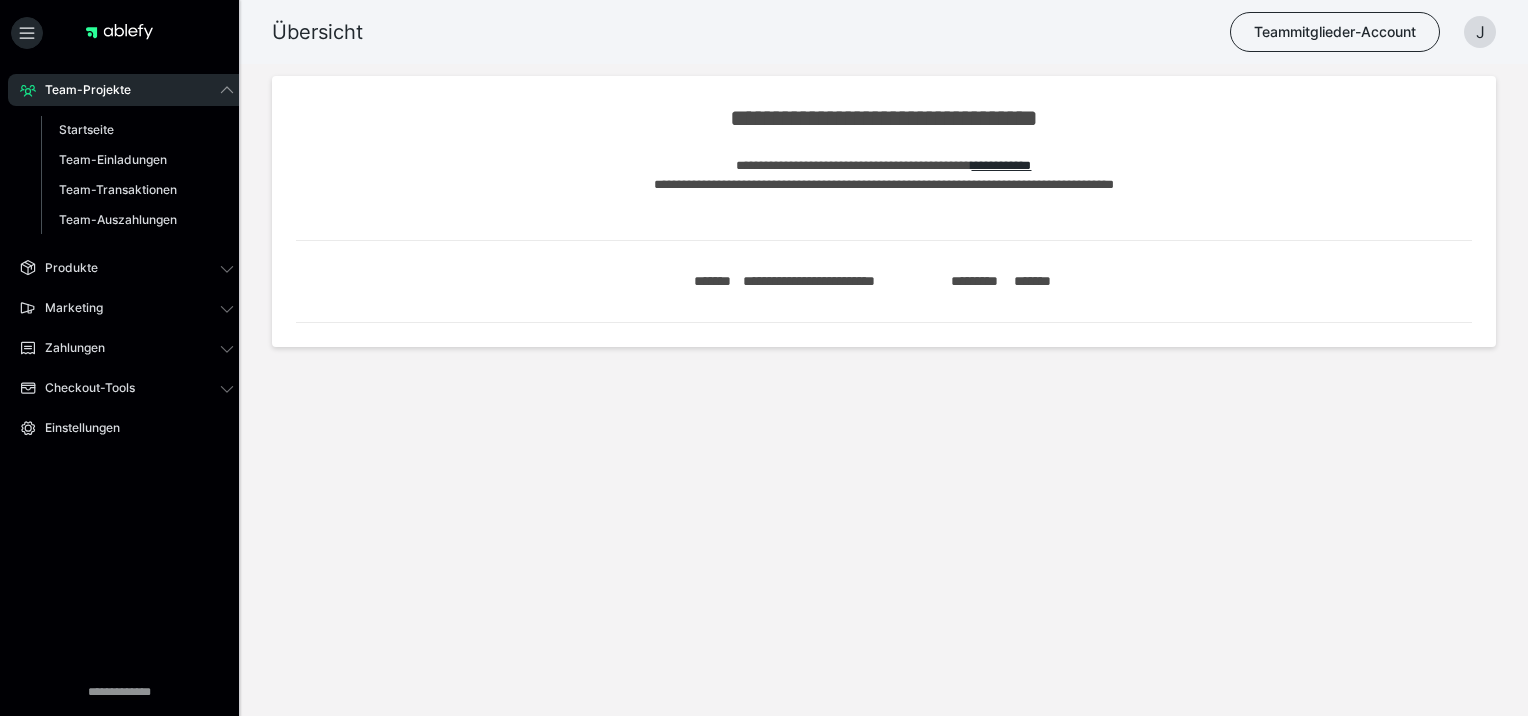 scroll, scrollTop: 0, scrollLeft: 0, axis: both 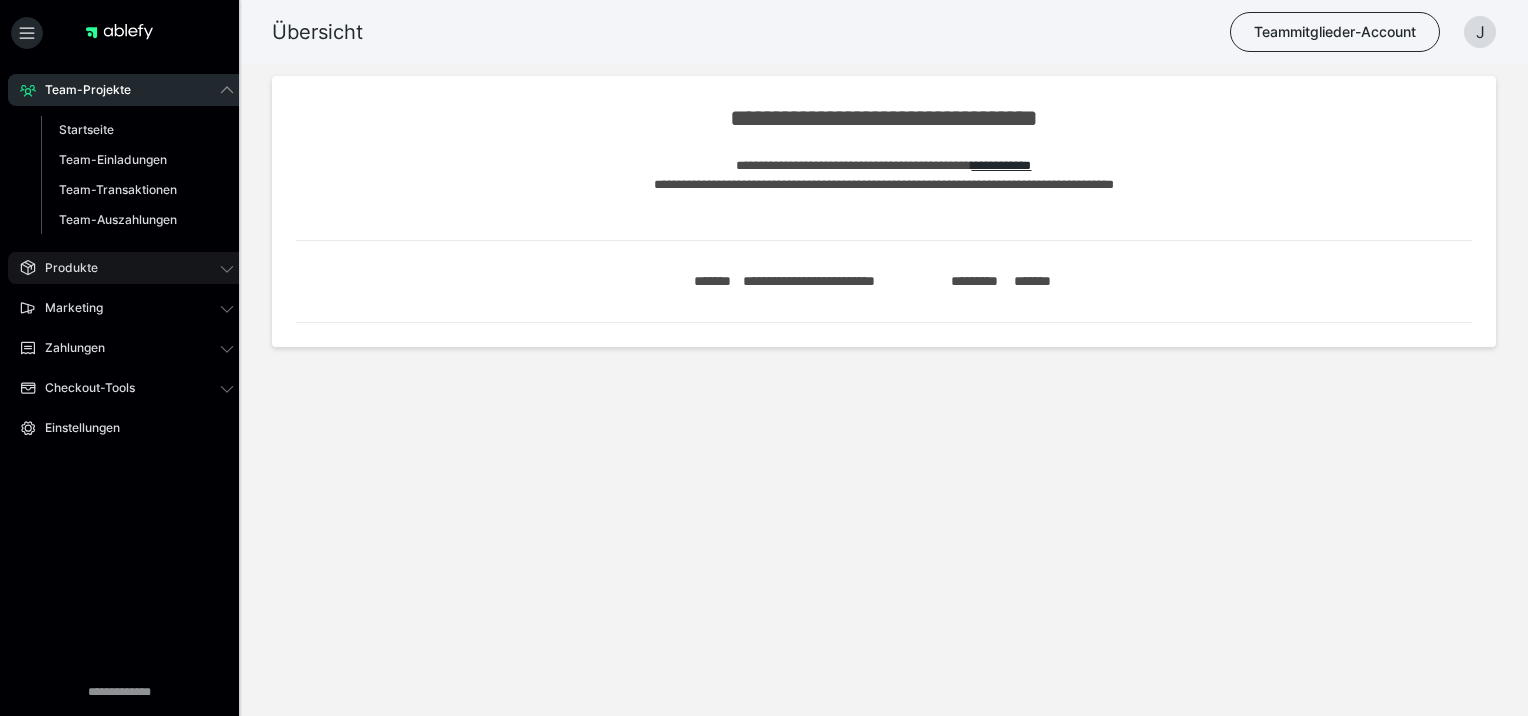 click on "Produkte" at bounding box center [64, 268] 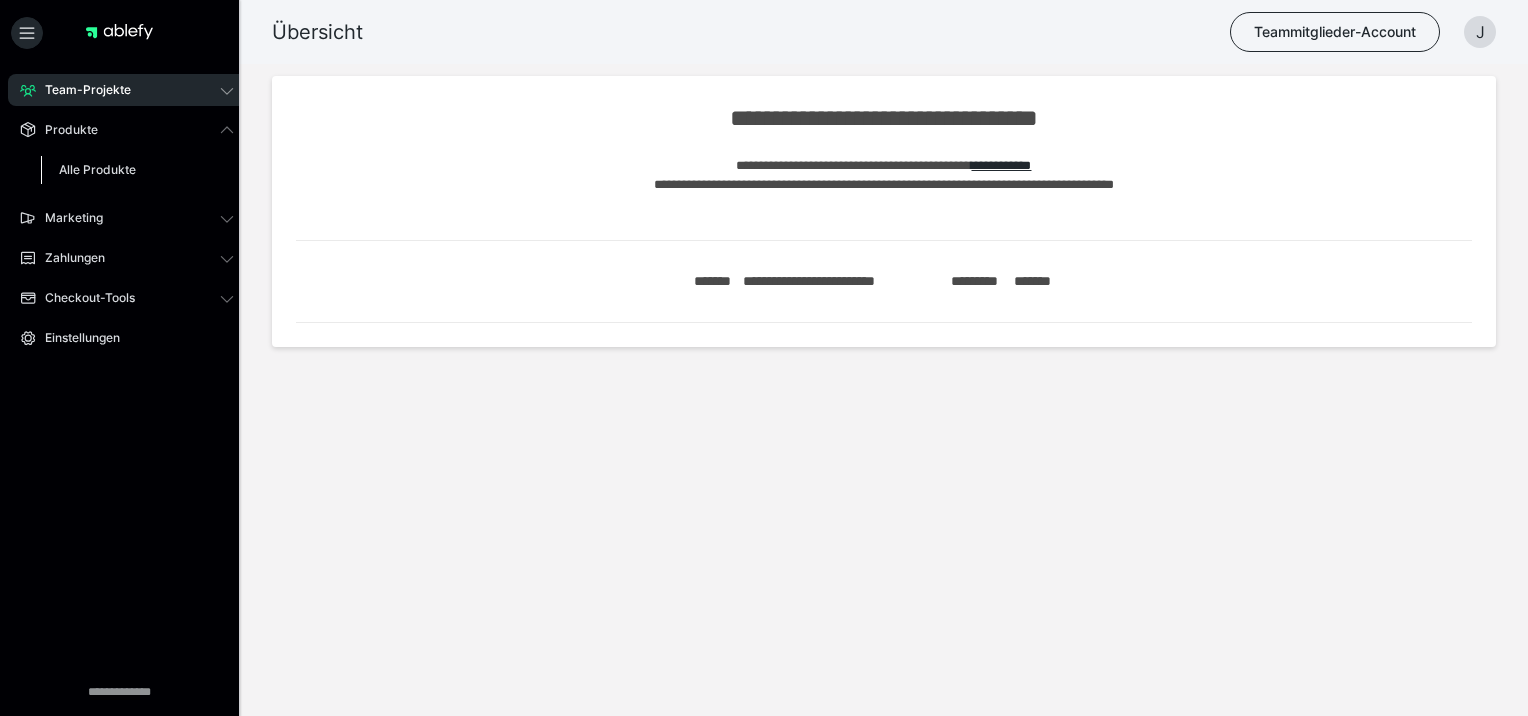 click on "Alle Produkte" at bounding box center (97, 169) 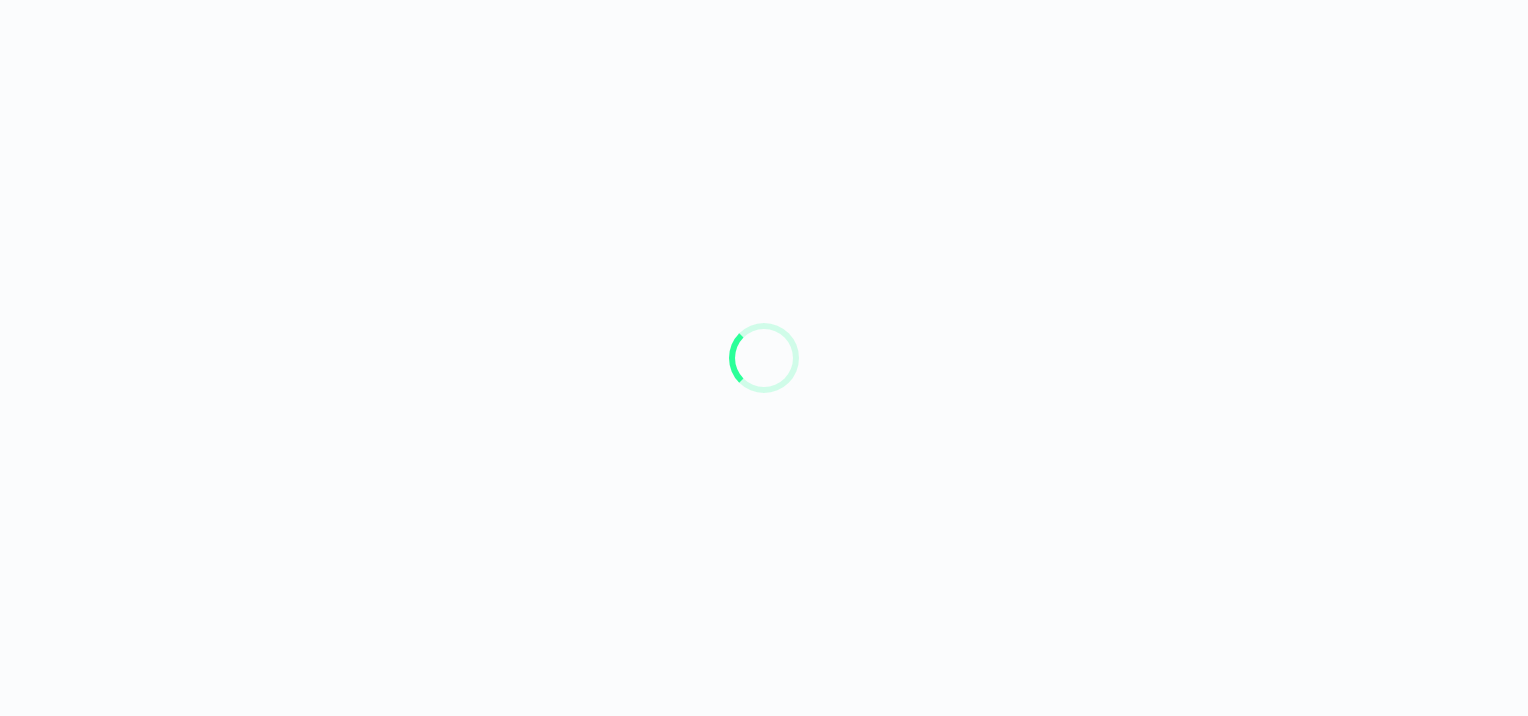 scroll, scrollTop: 0, scrollLeft: 0, axis: both 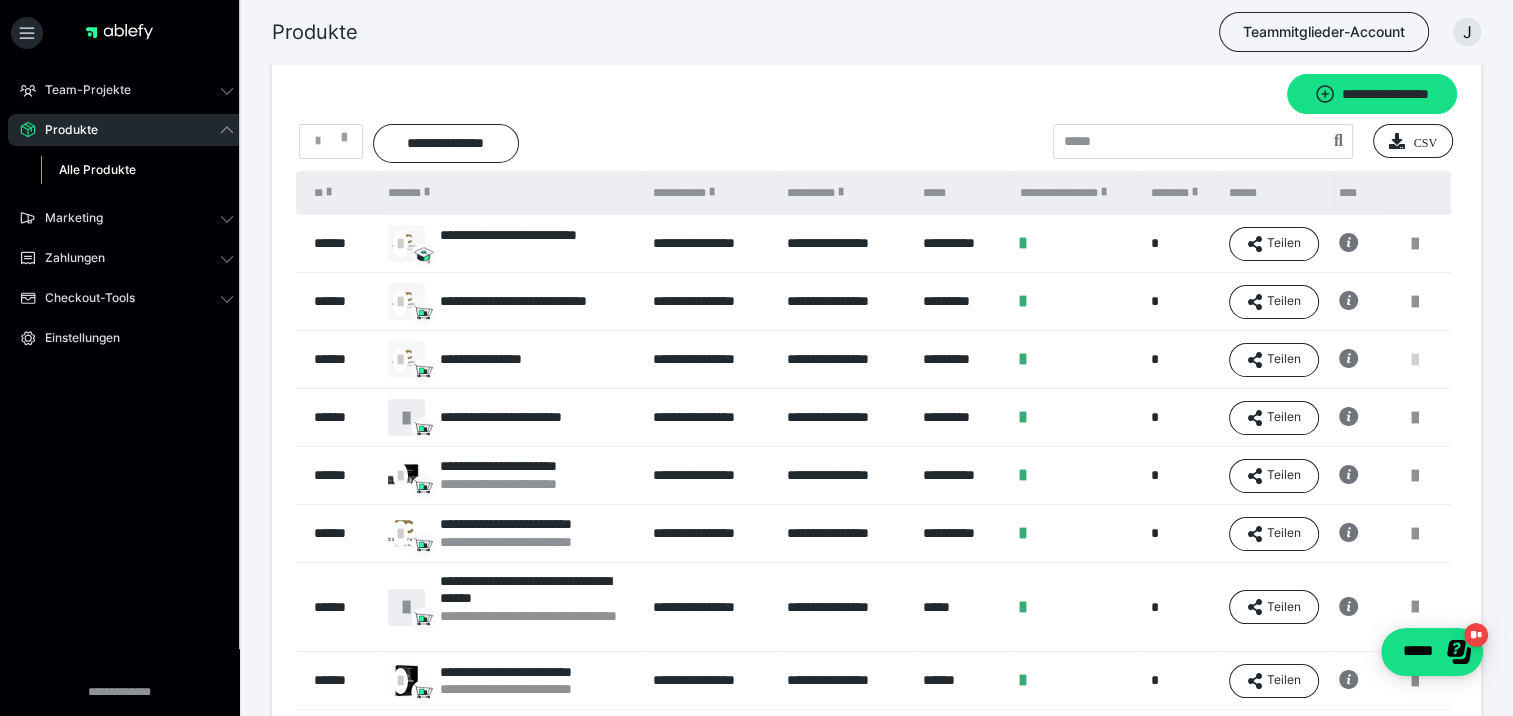 click at bounding box center [1415, 360] 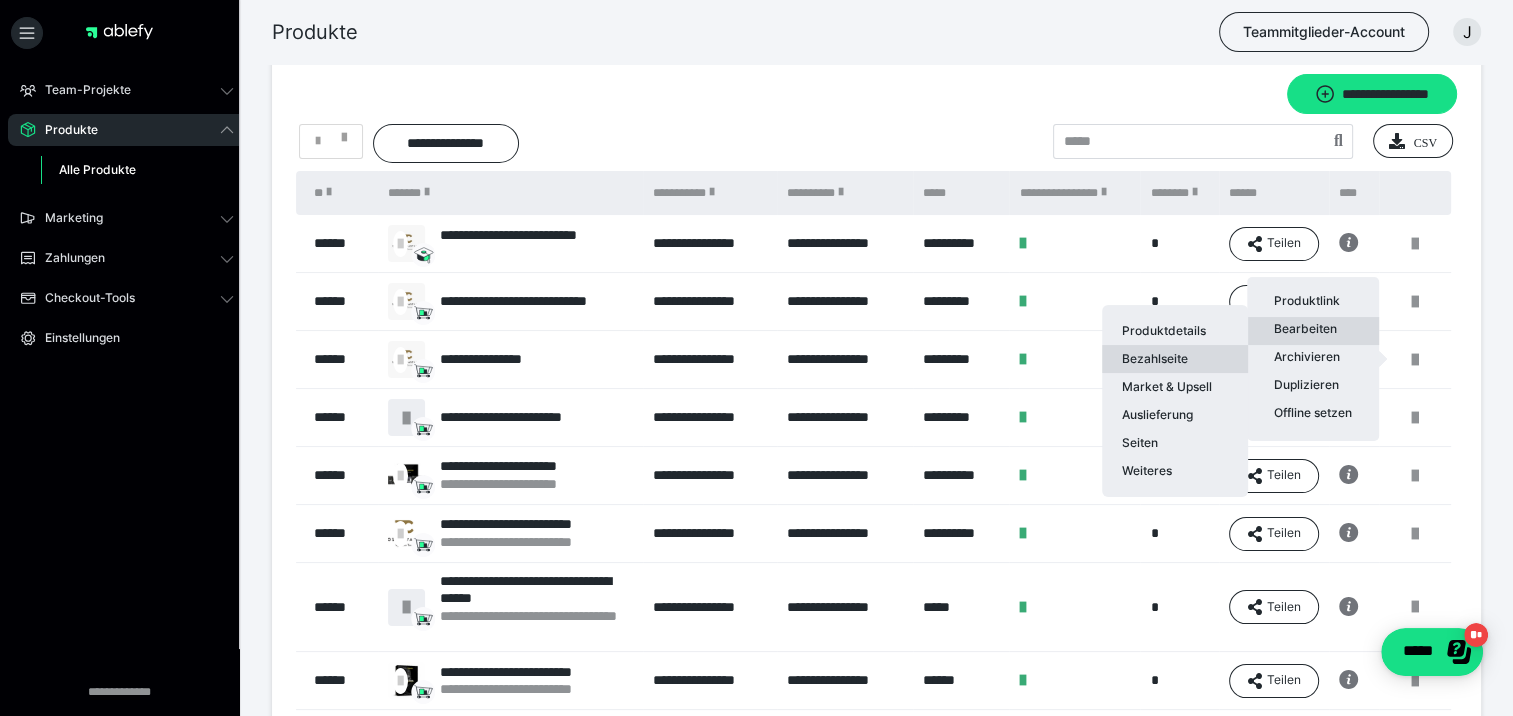 click on "Bezahlseite" at bounding box center [1175, 359] 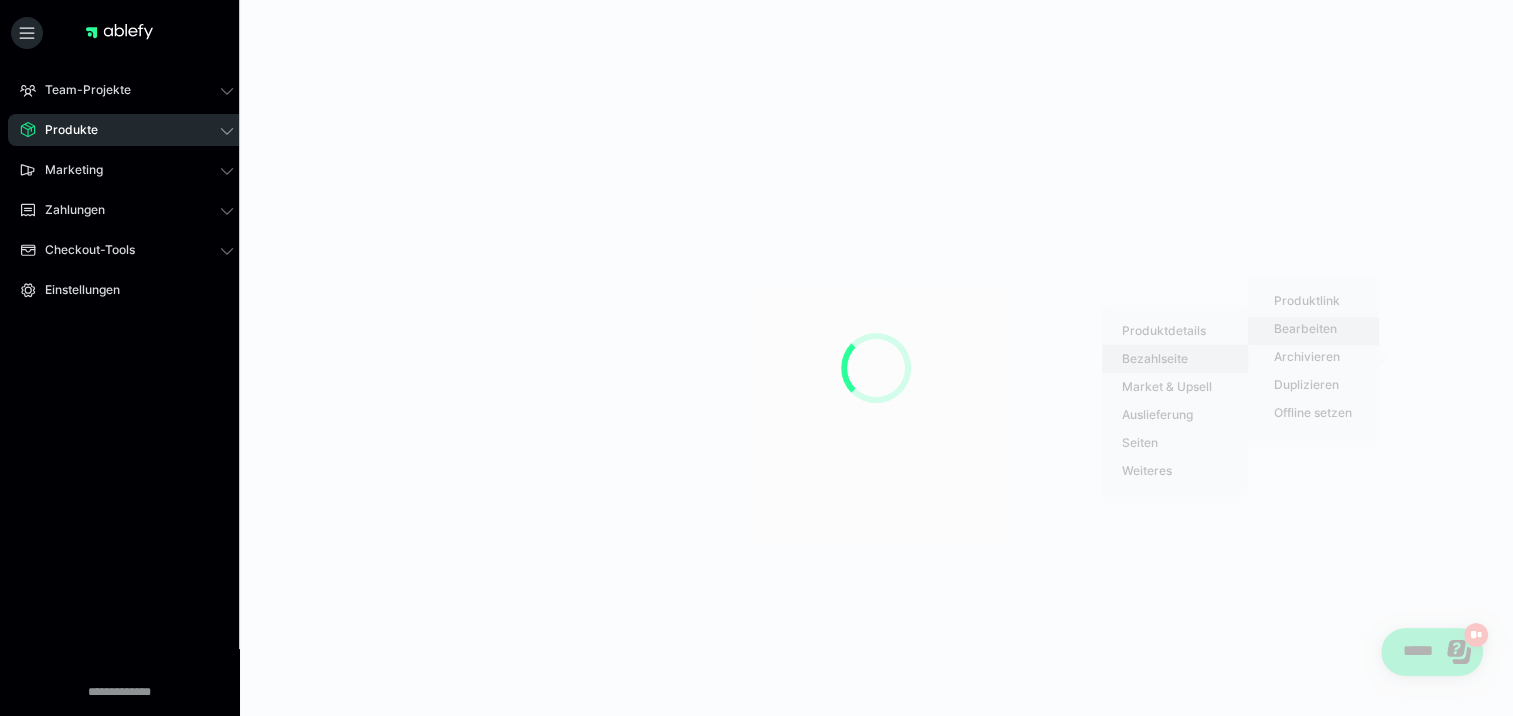 scroll, scrollTop: 0, scrollLeft: 0, axis: both 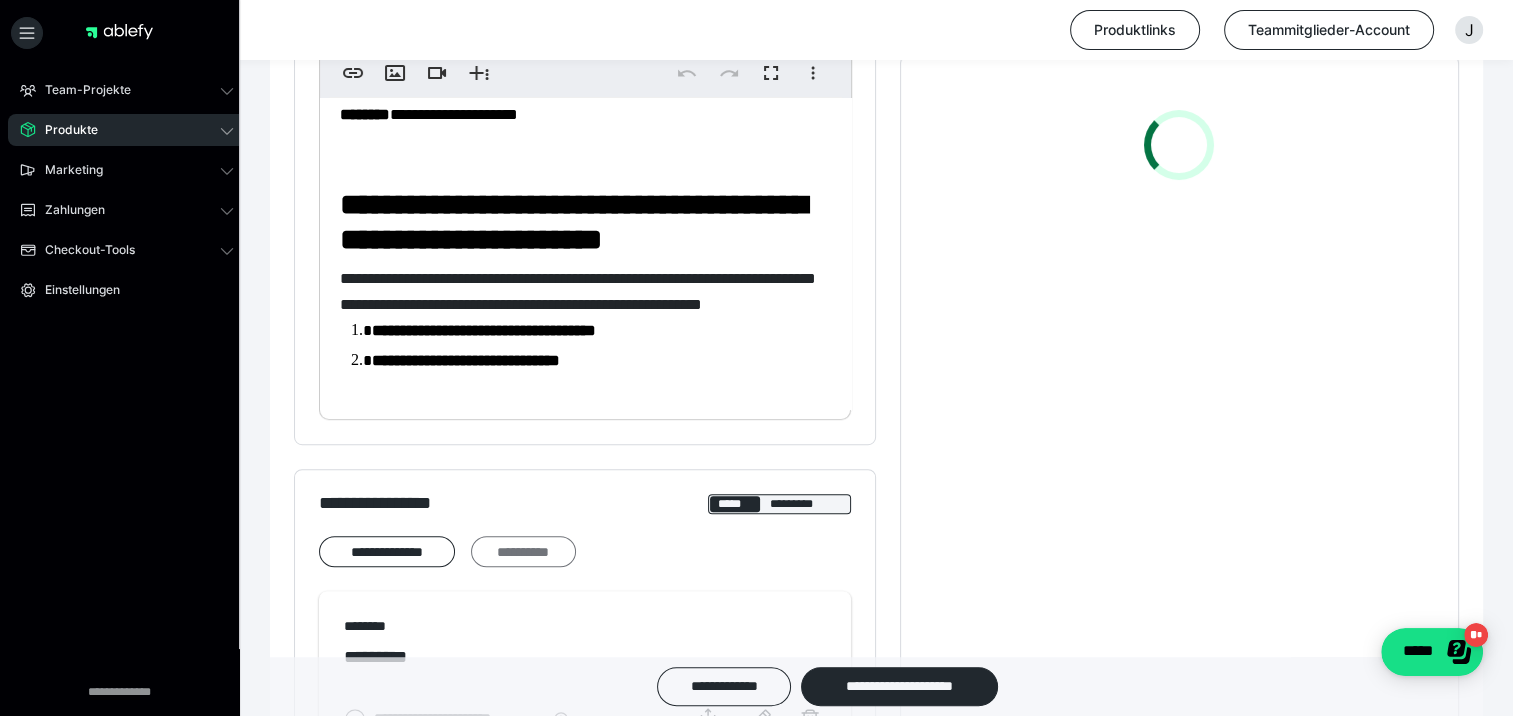 click on "**********" at bounding box center [523, 552] 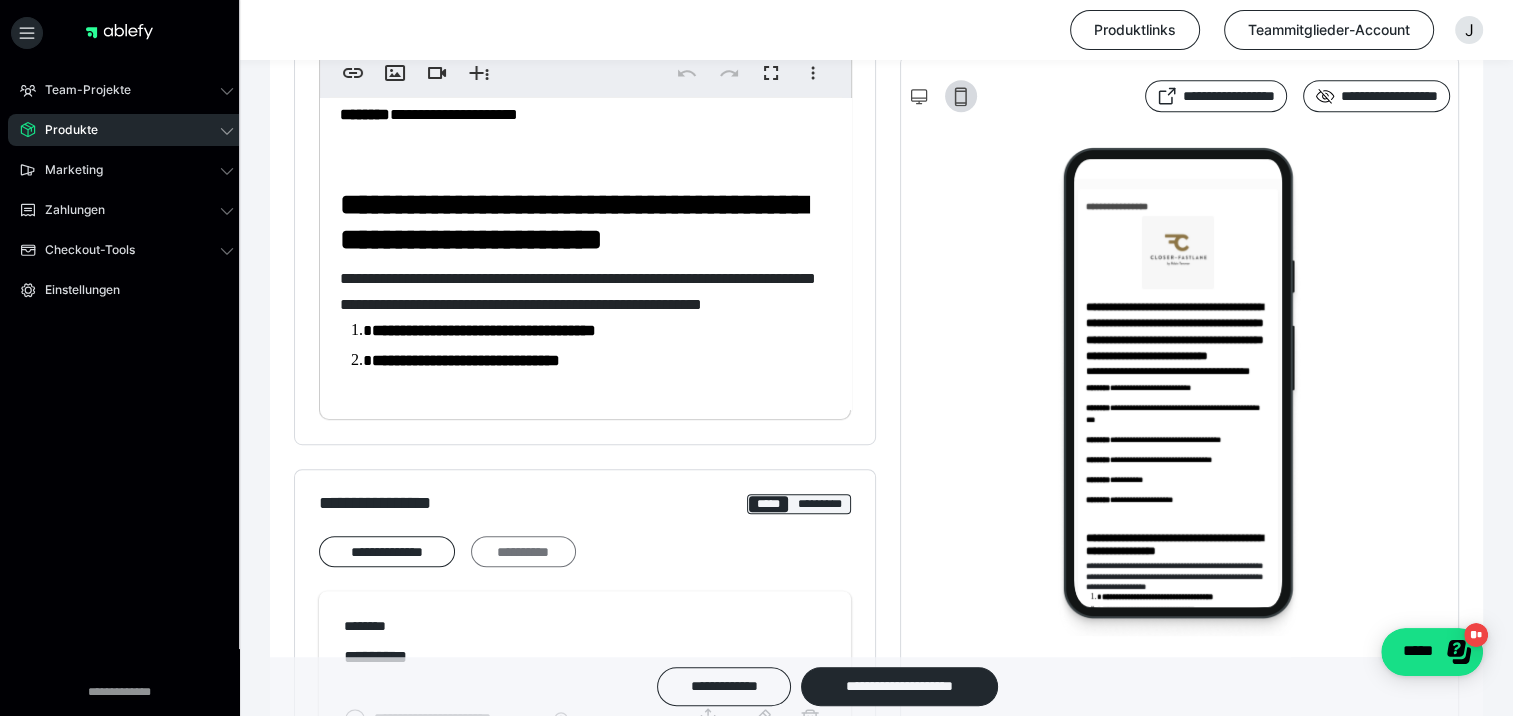 scroll, scrollTop: 0, scrollLeft: 0, axis: both 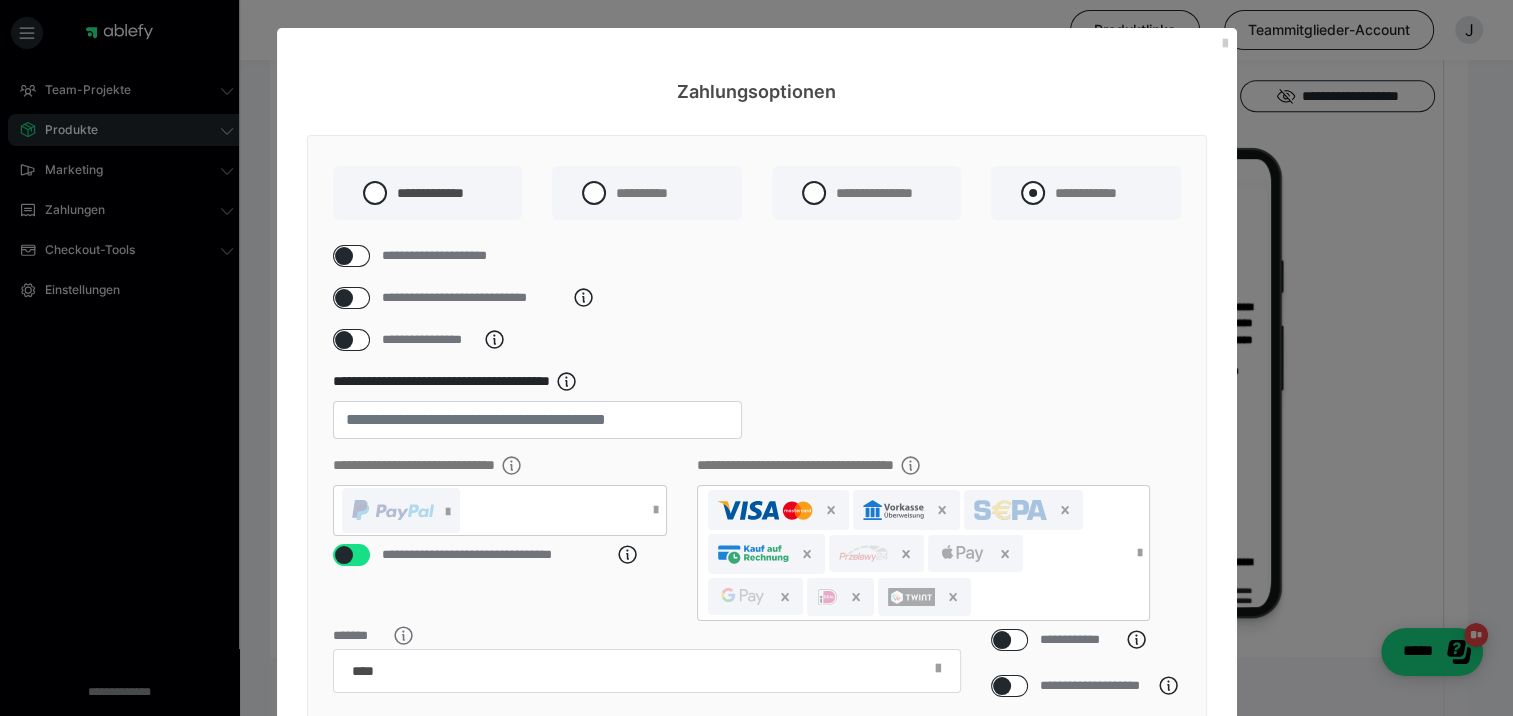 click at bounding box center [1033, 193] 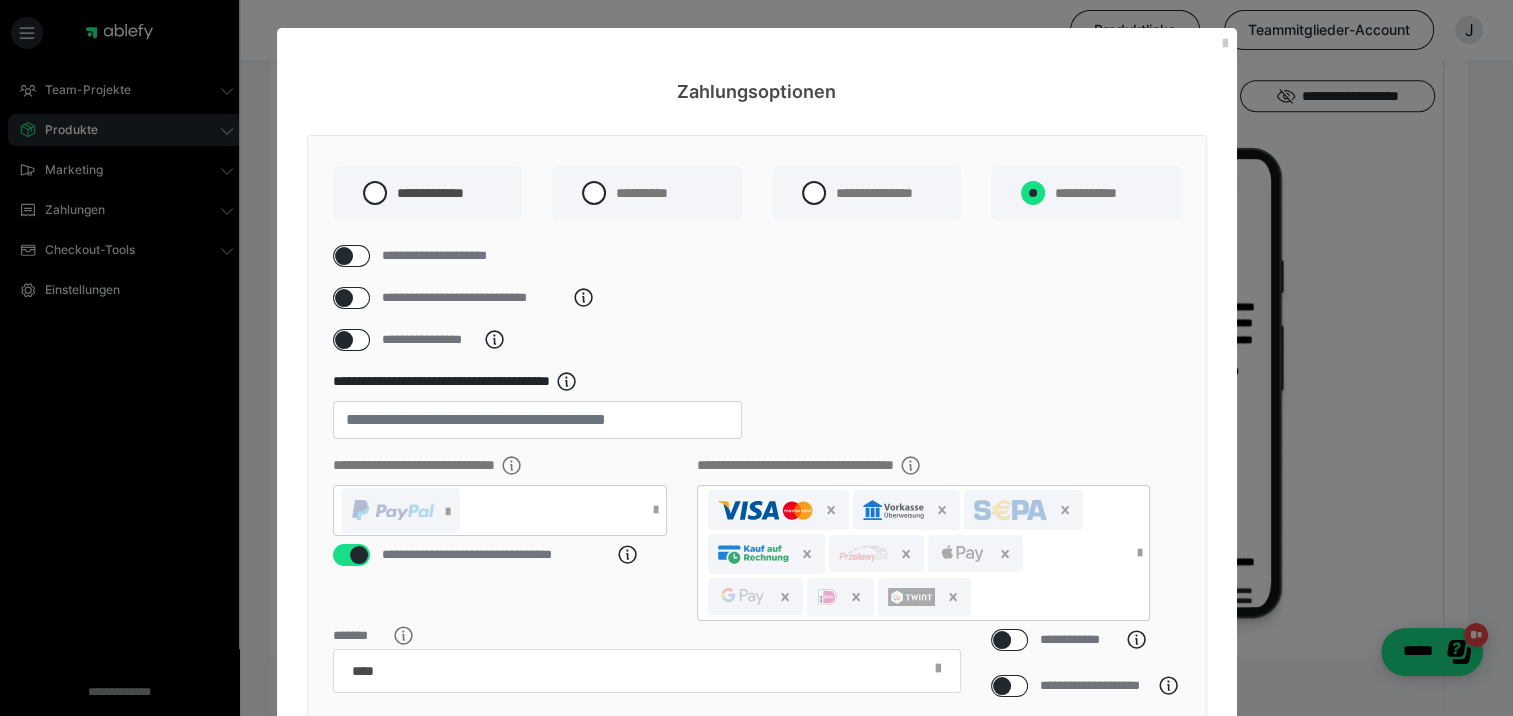 radio on "****" 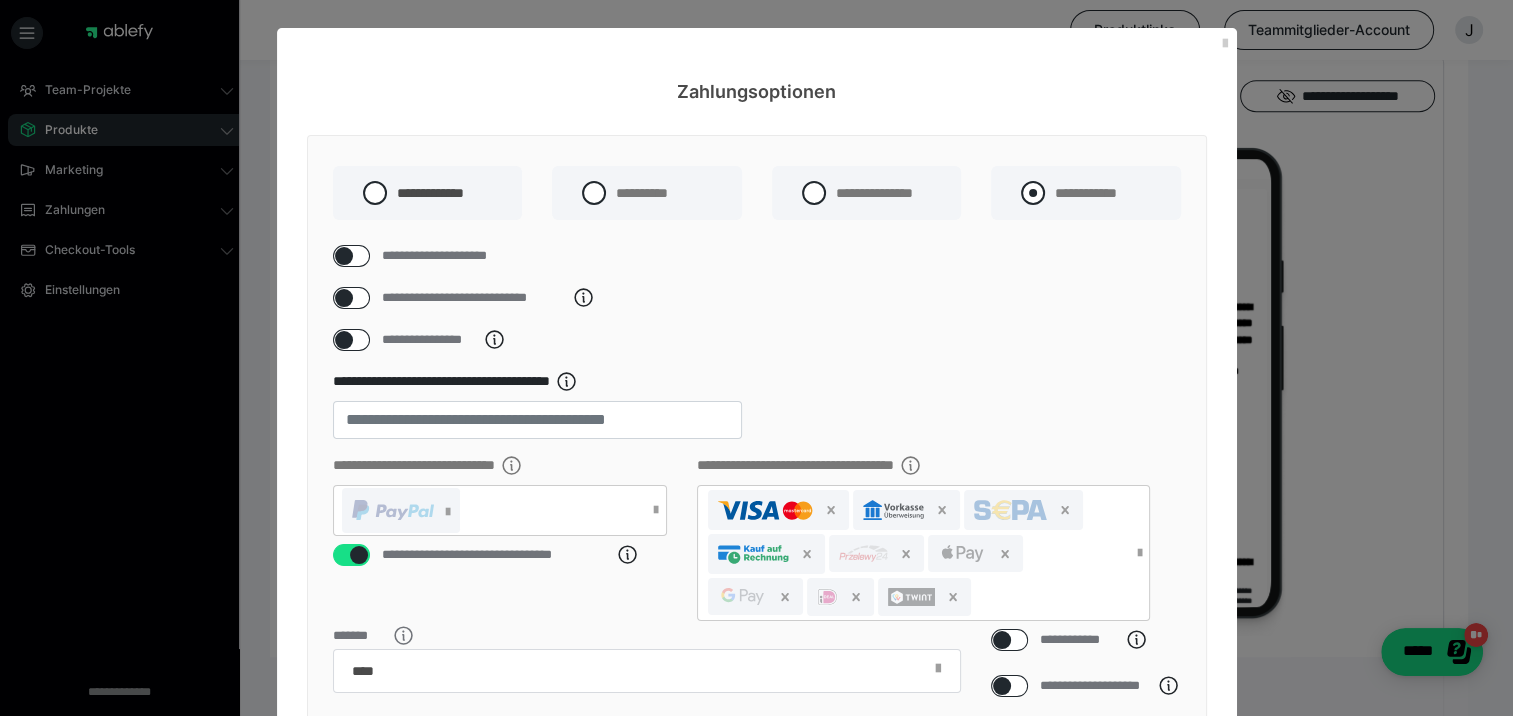 radio on "*****" 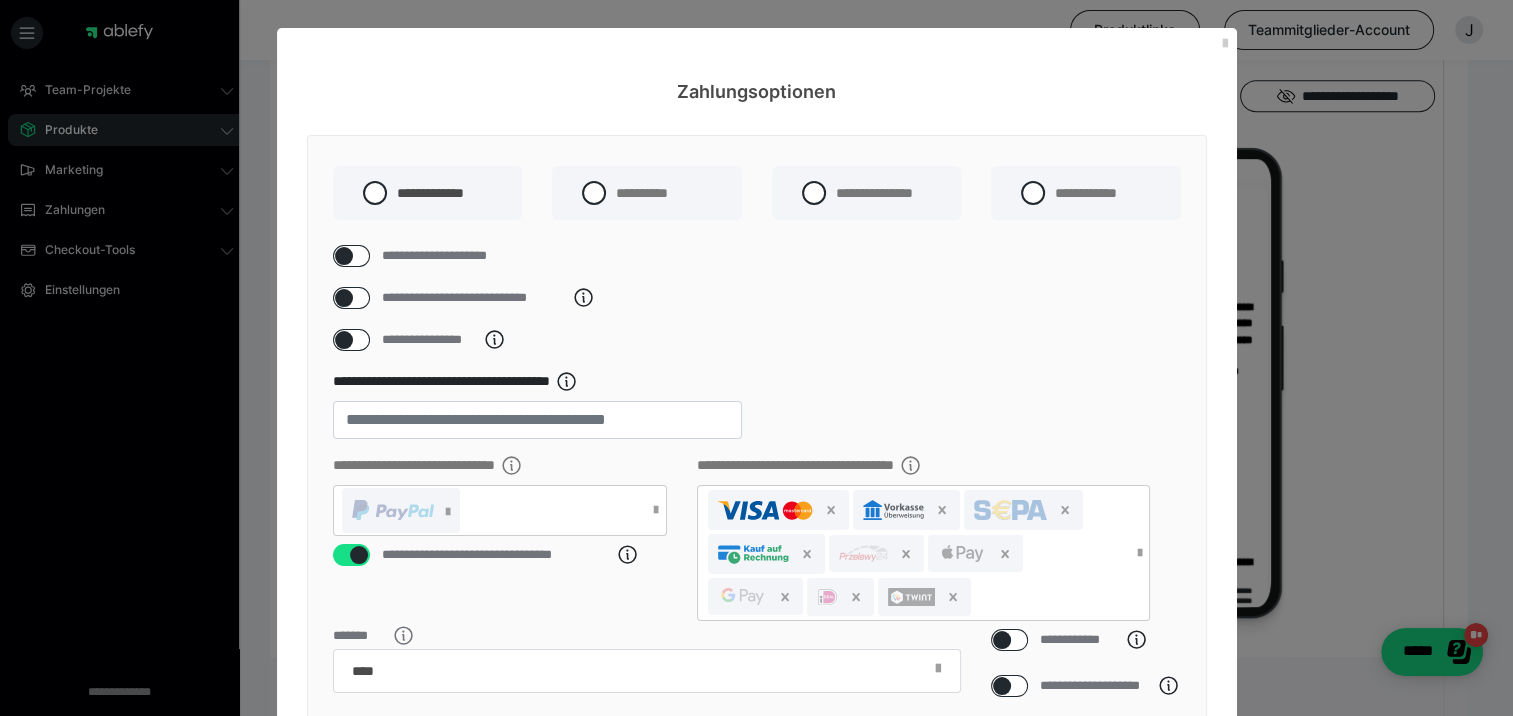 select on "1m" 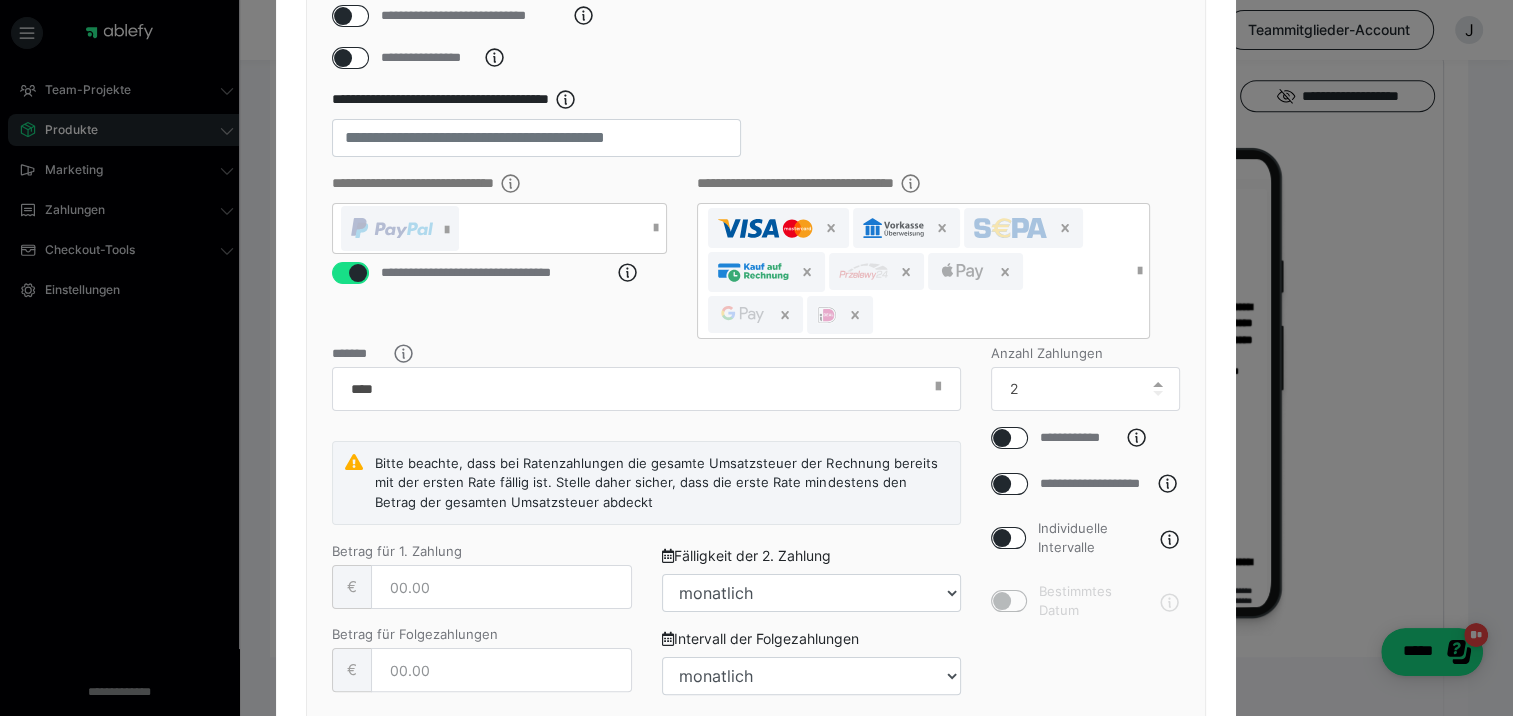 scroll, scrollTop: 300, scrollLeft: 0, axis: vertical 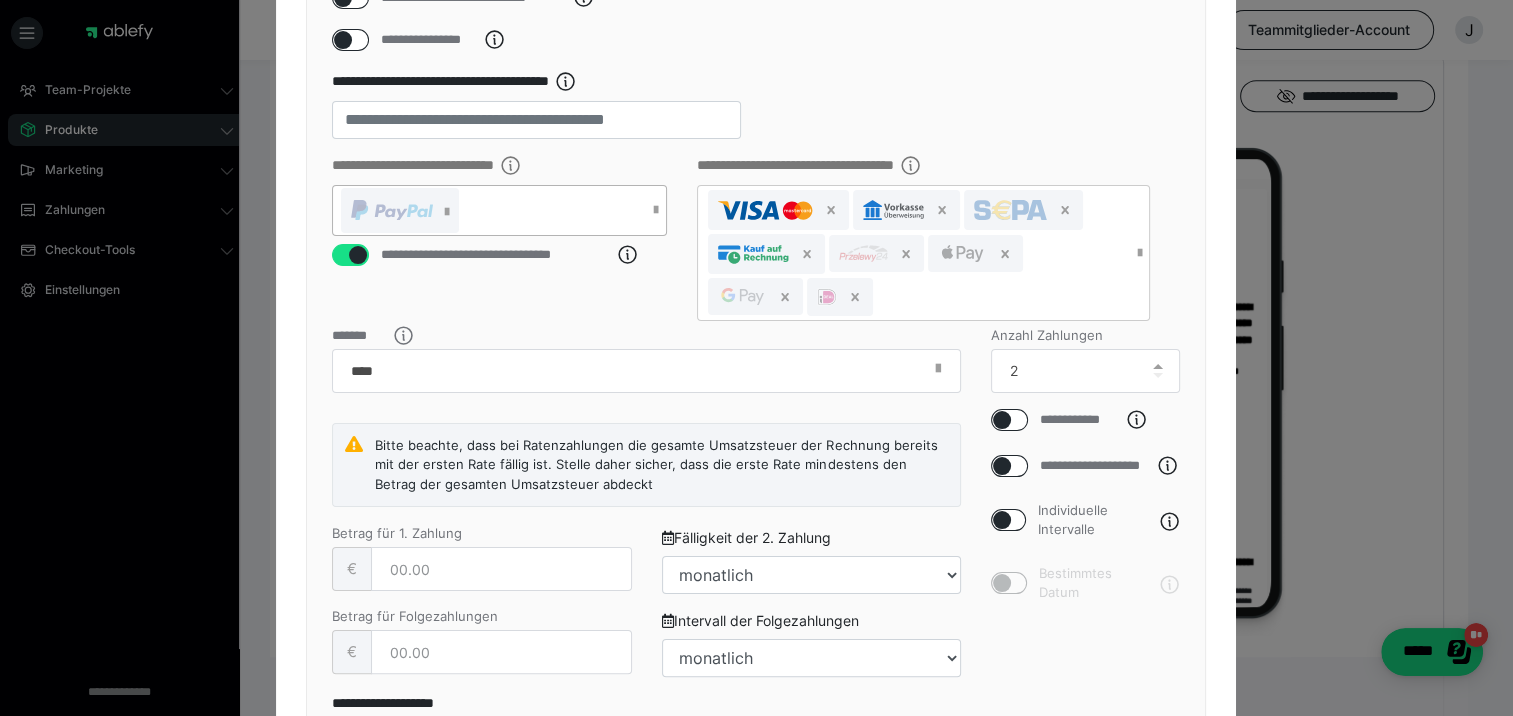 click at bounding box center [656, 210] 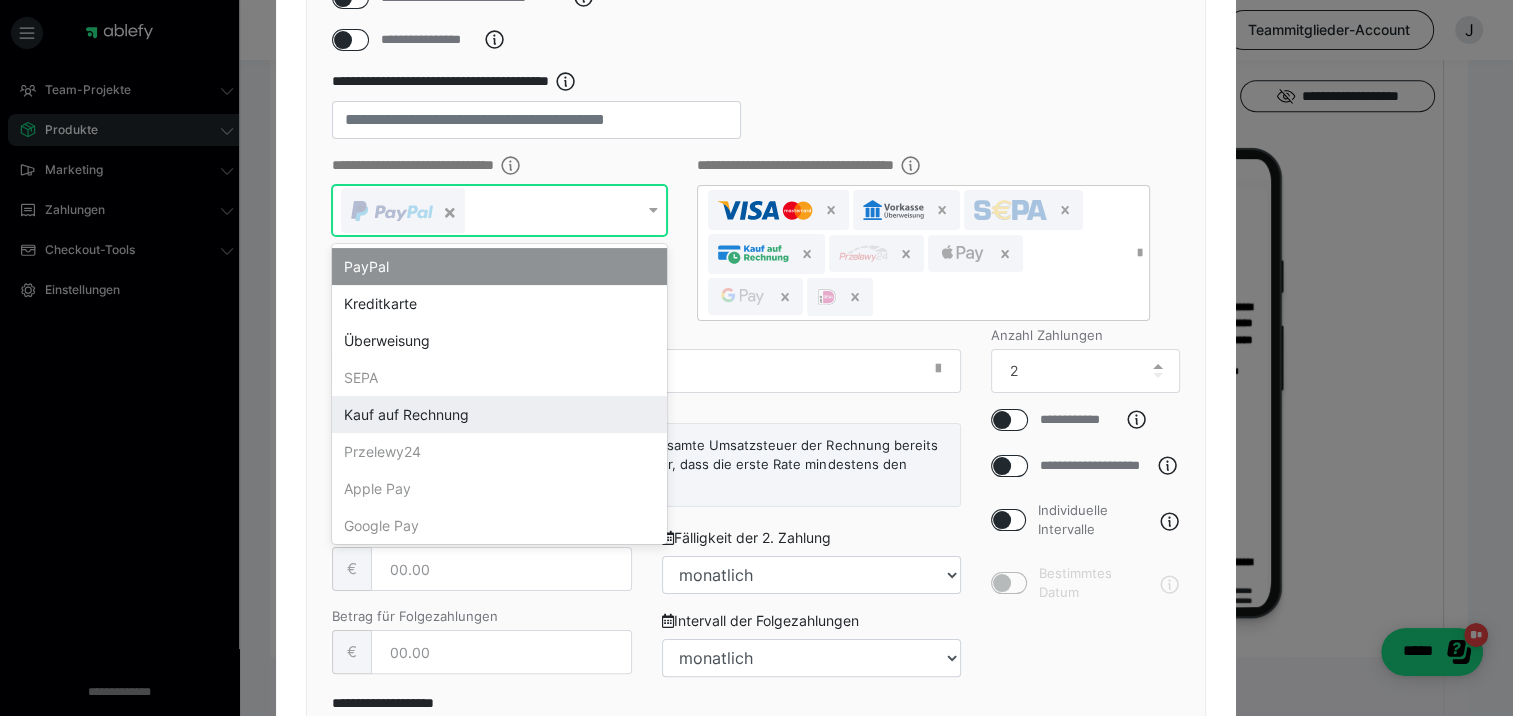 click on "Kauf auf Rechnung" at bounding box center (499, 414) 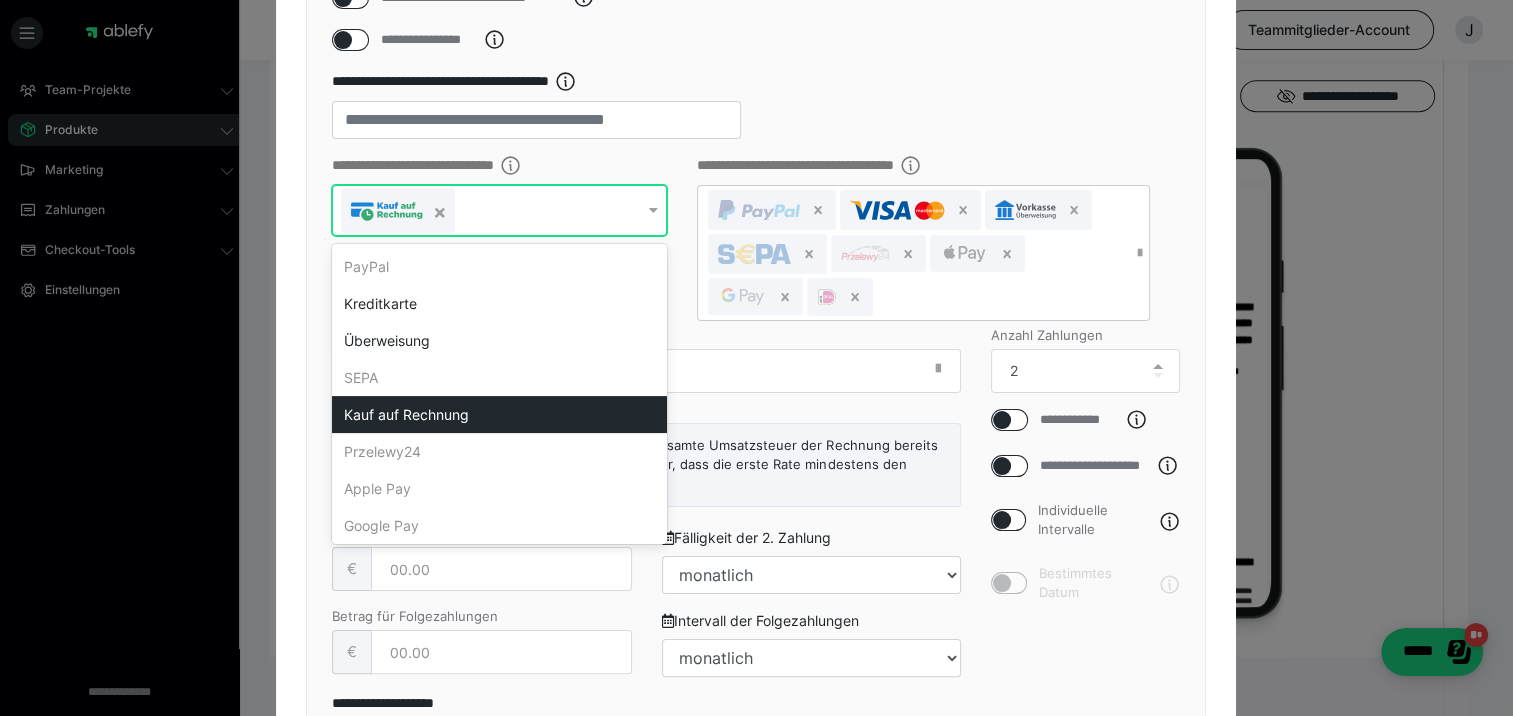 click on "Kauf auf Rechnung" at bounding box center [499, 414] 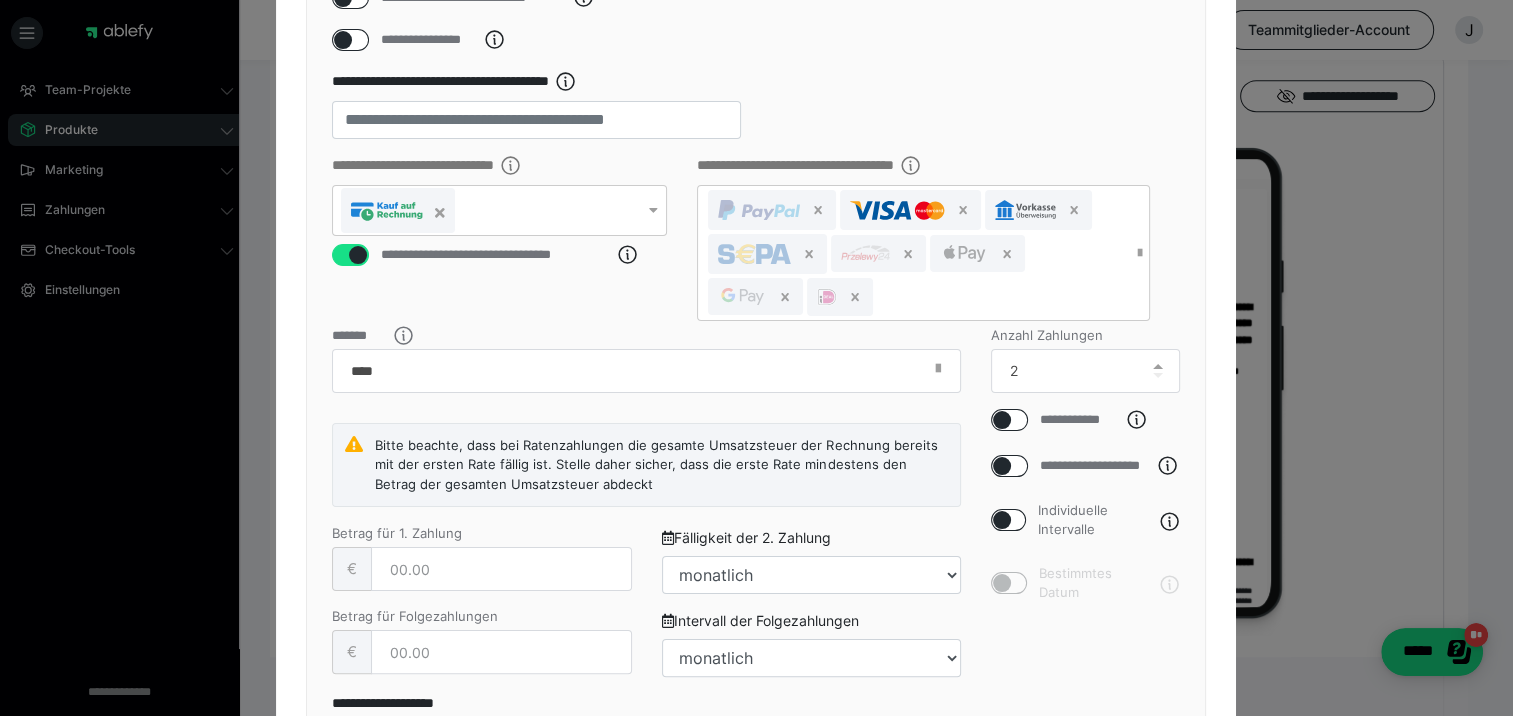click on "**********" at bounding box center (756, 242) 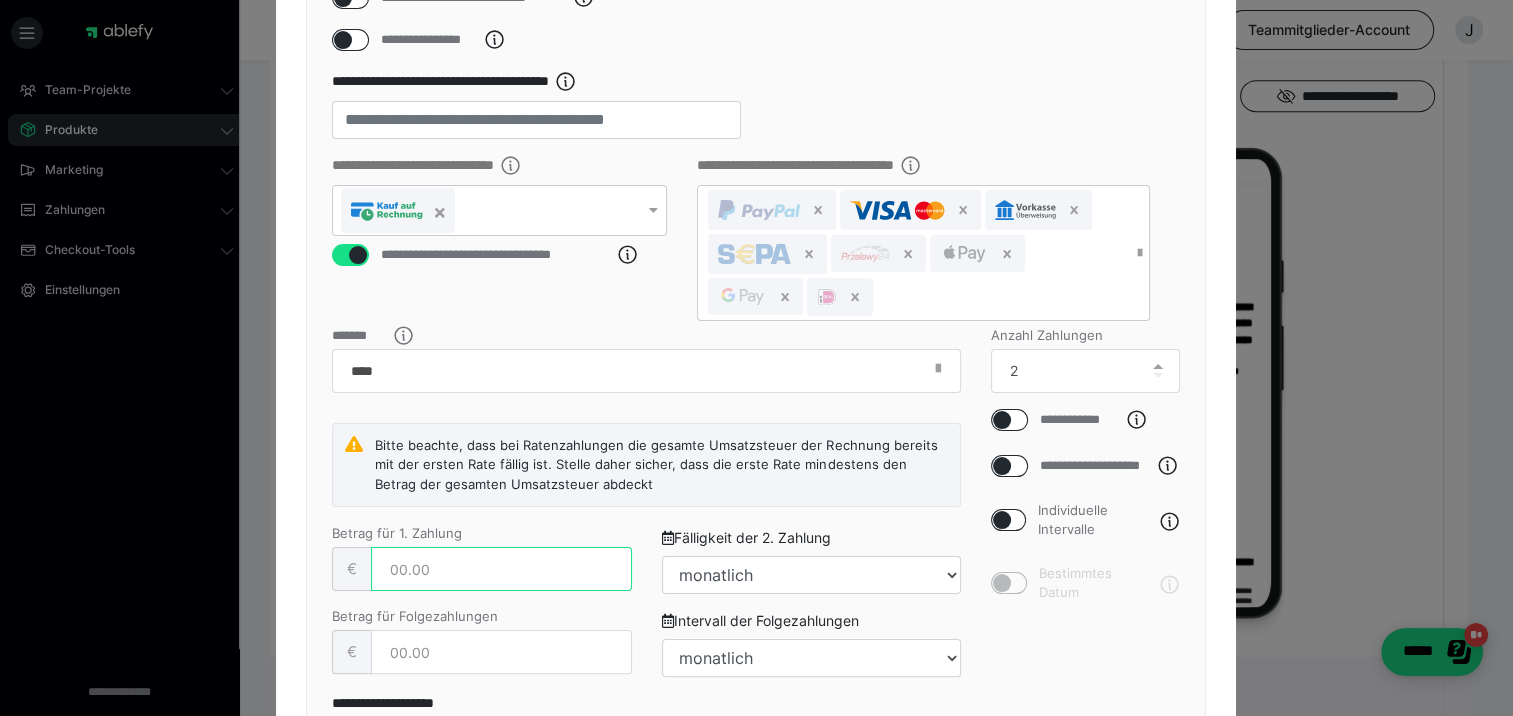 click at bounding box center (501, 569) 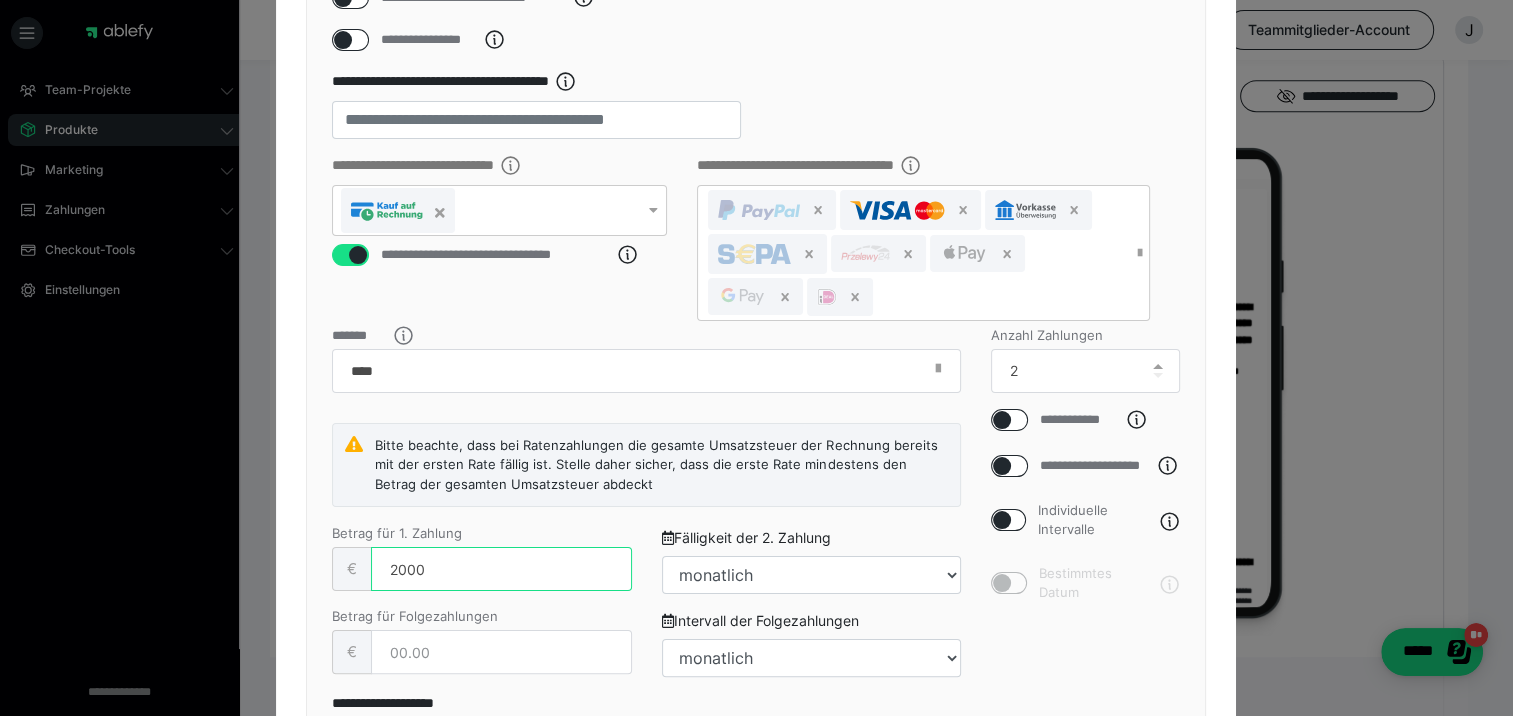 type on "2000" 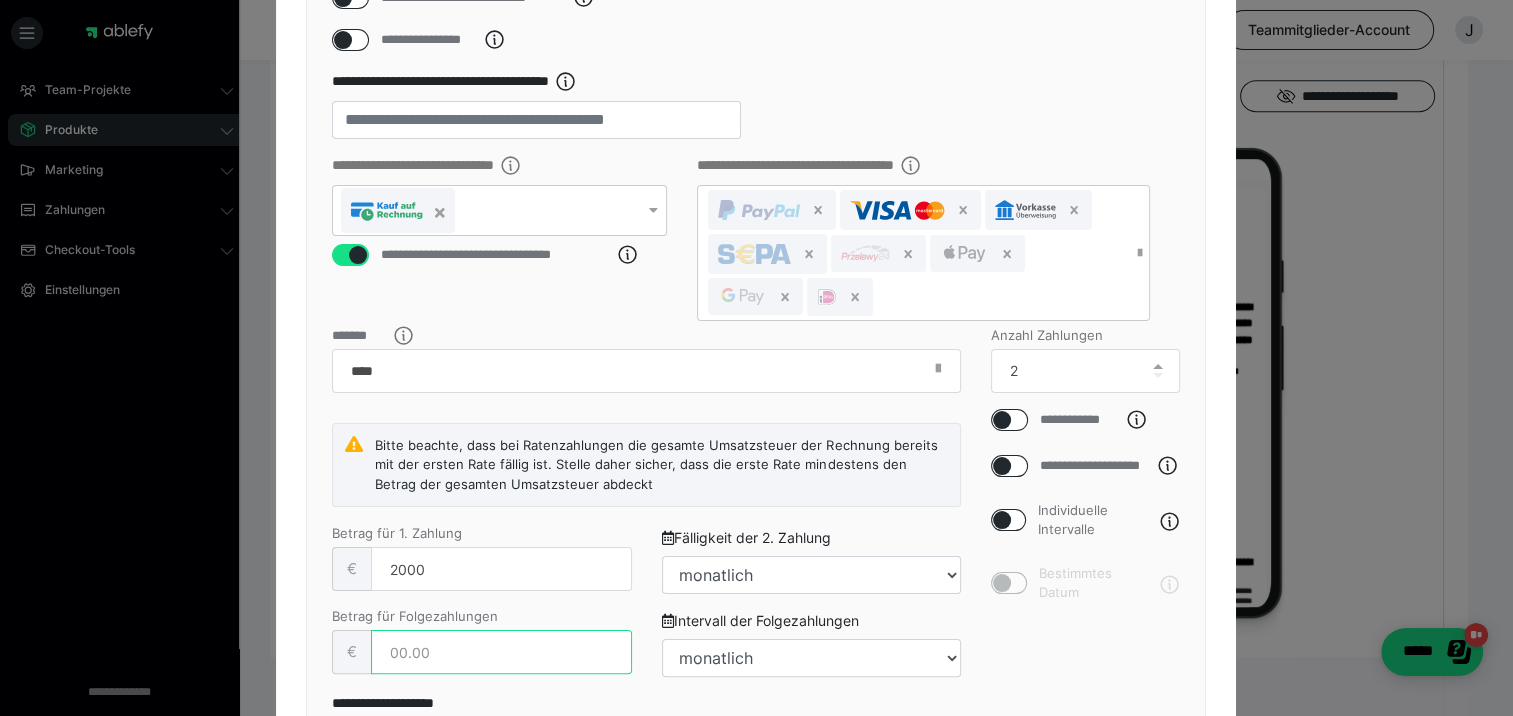 click at bounding box center (501, 652) 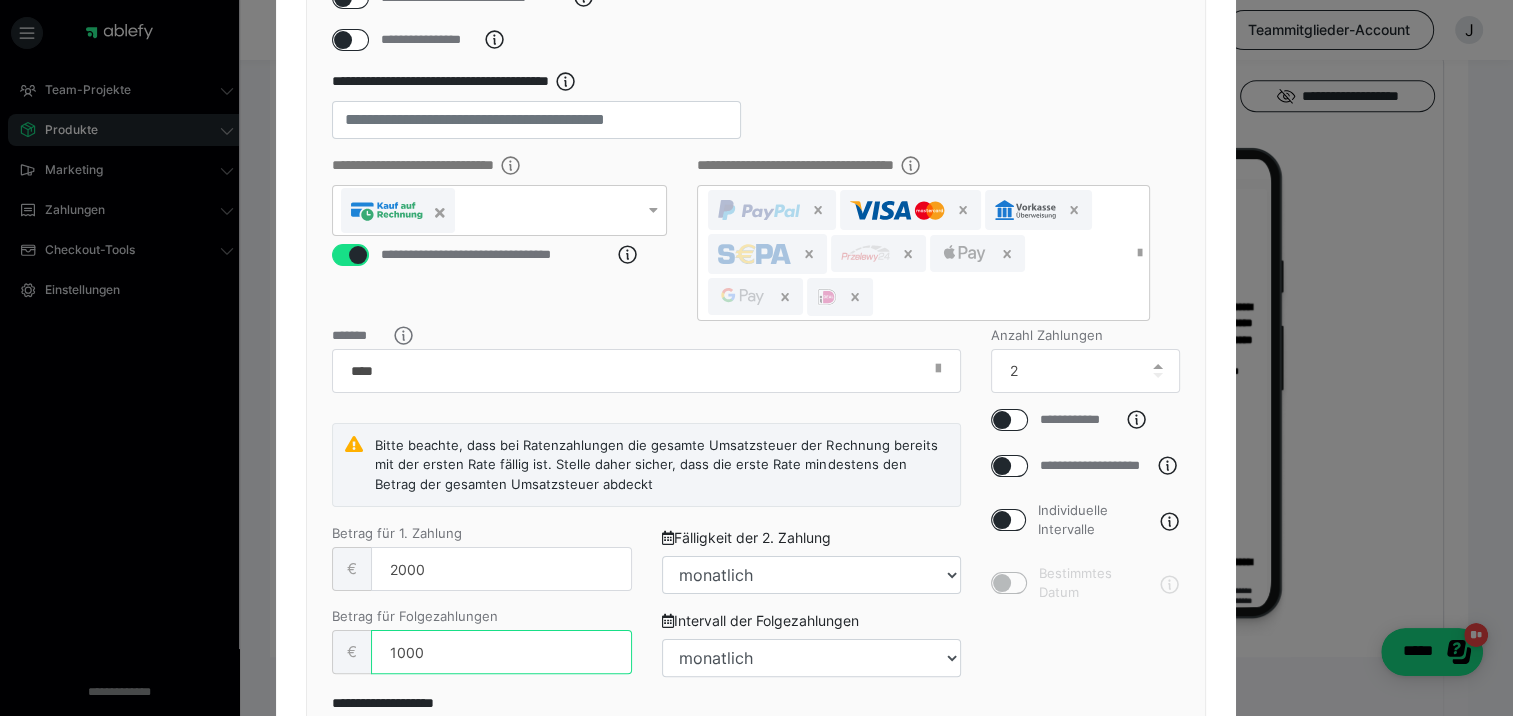 type on "1000" 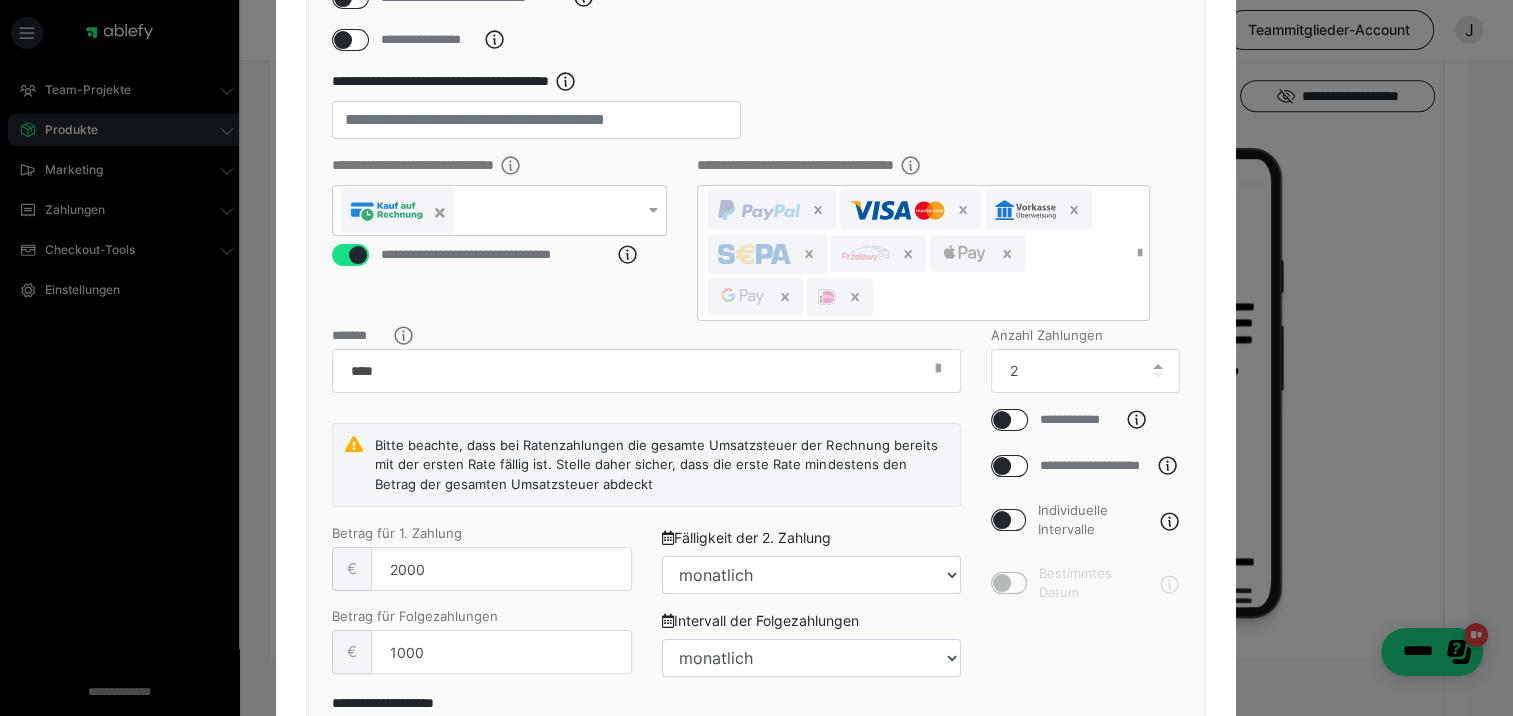 click at bounding box center [1157, 371] 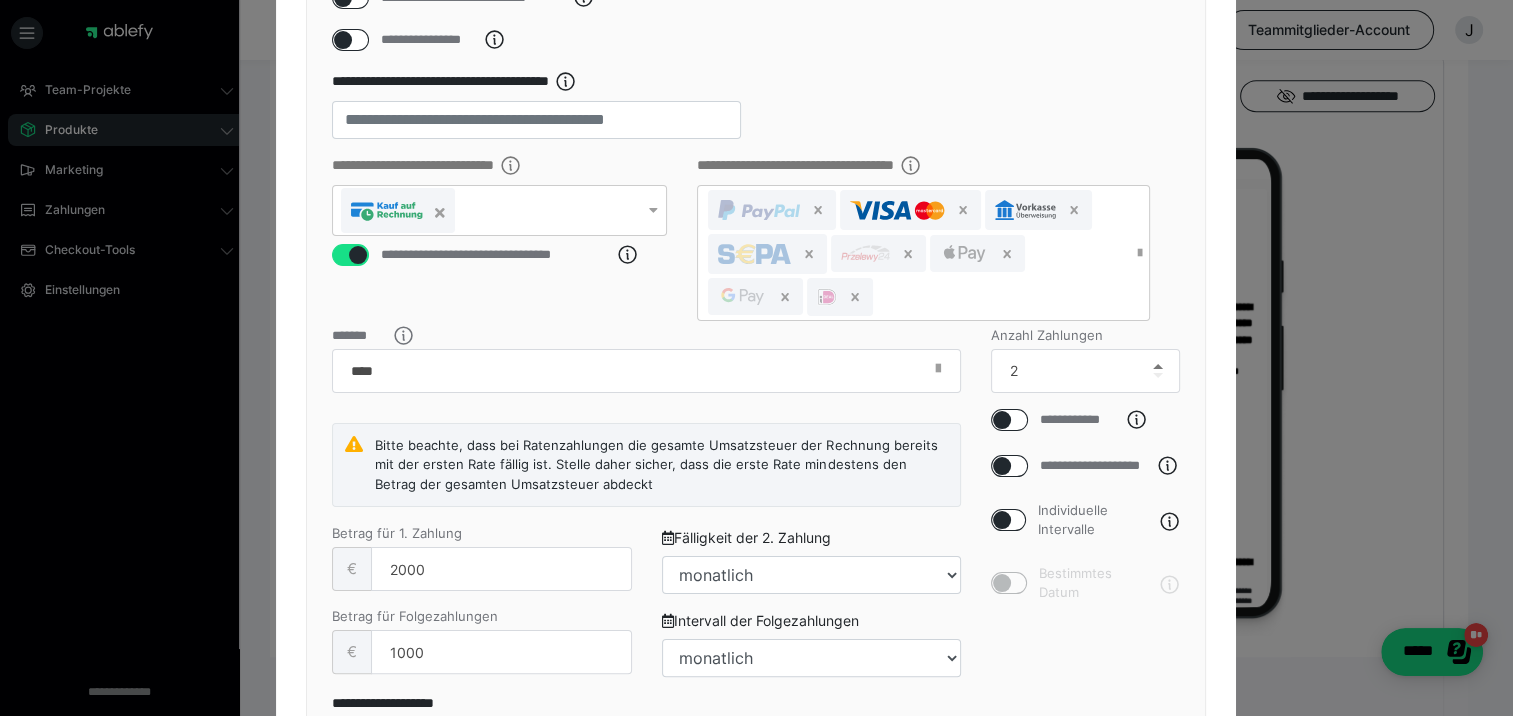 click at bounding box center [1158, 366] 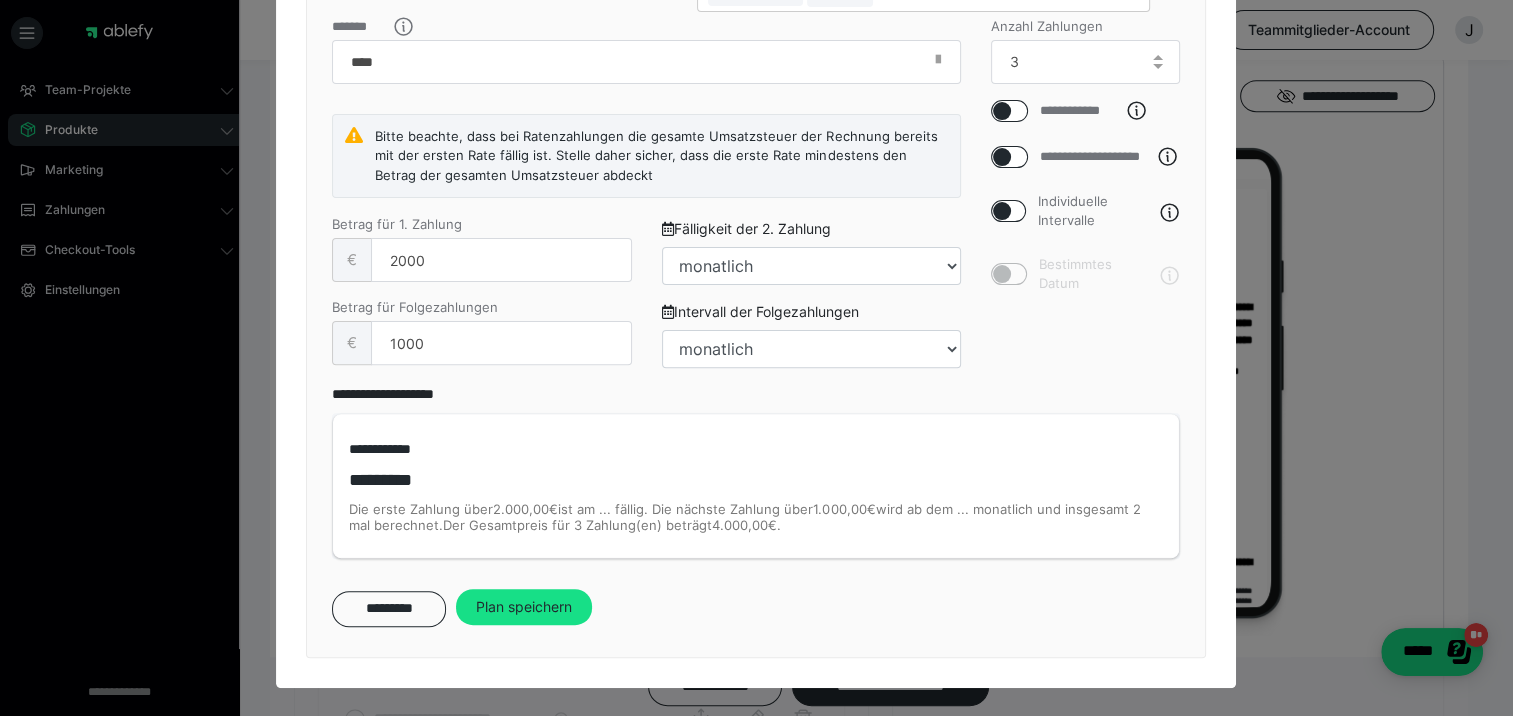 scroll, scrollTop: 628, scrollLeft: 0, axis: vertical 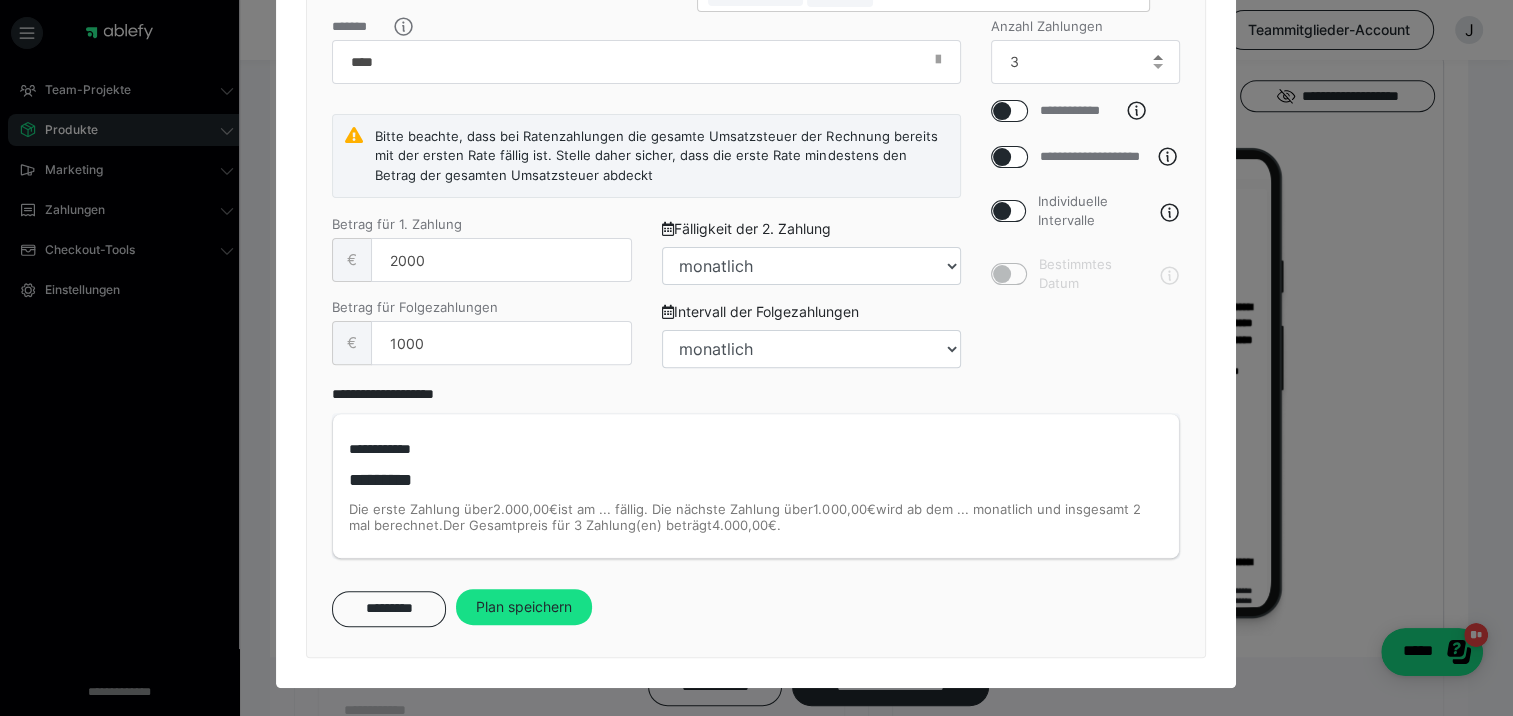 click at bounding box center (1158, 57) 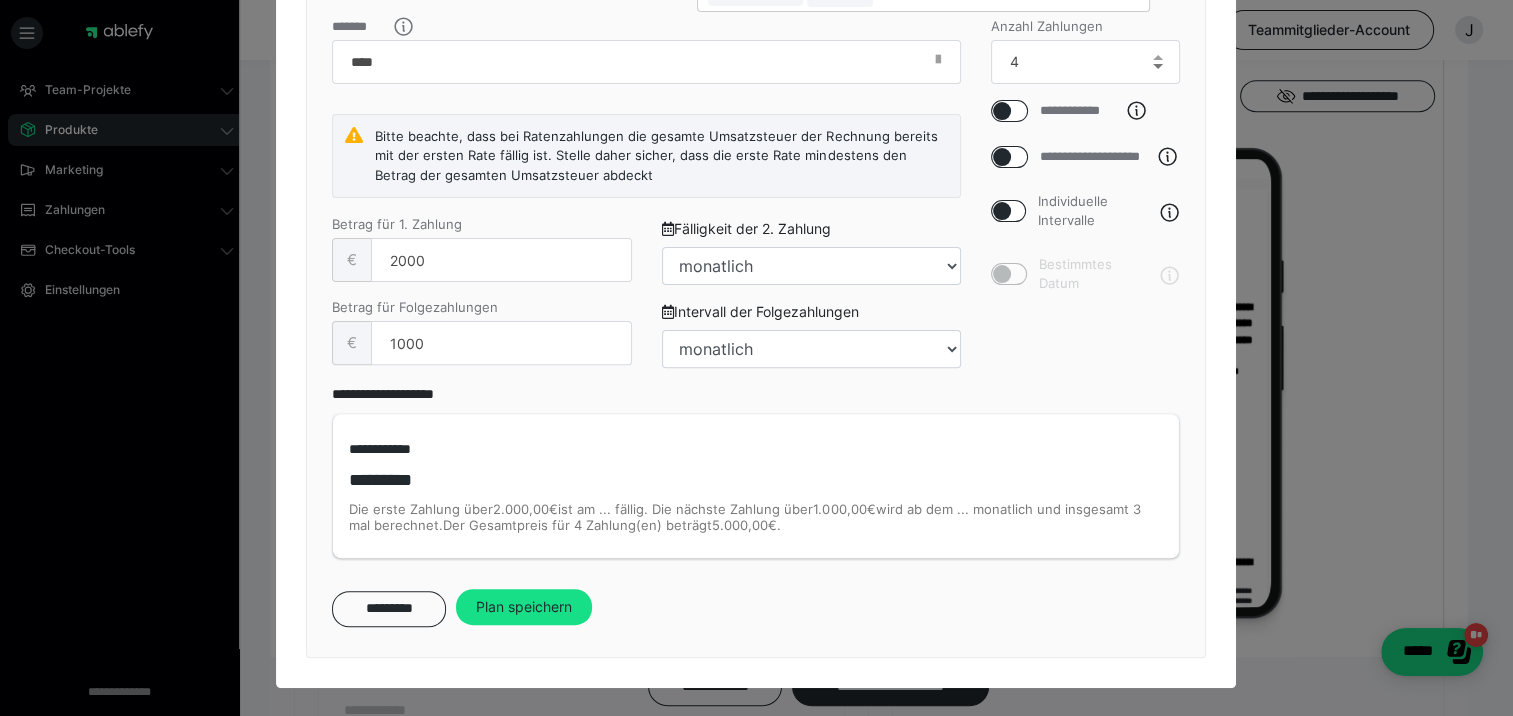 click at bounding box center (1158, 66) 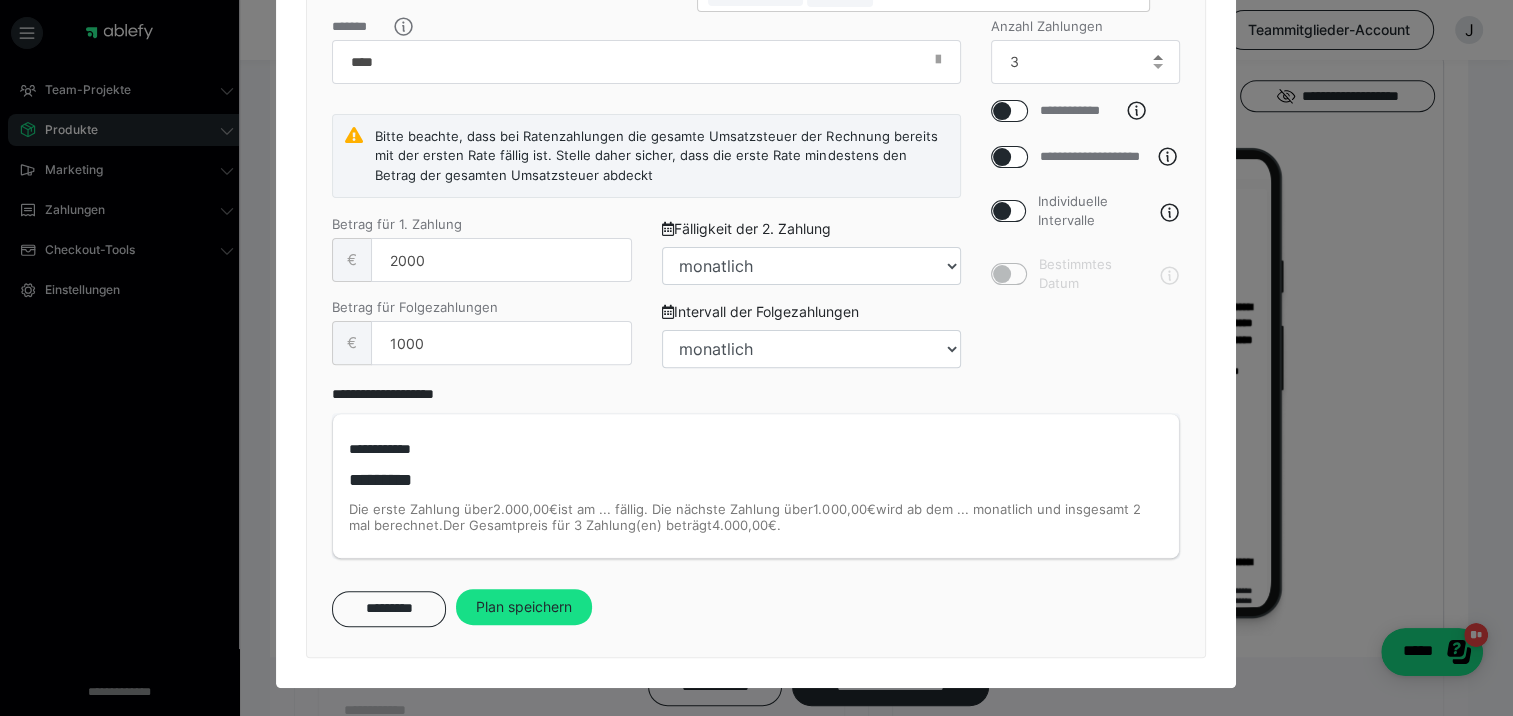 click at bounding box center (1158, 57) 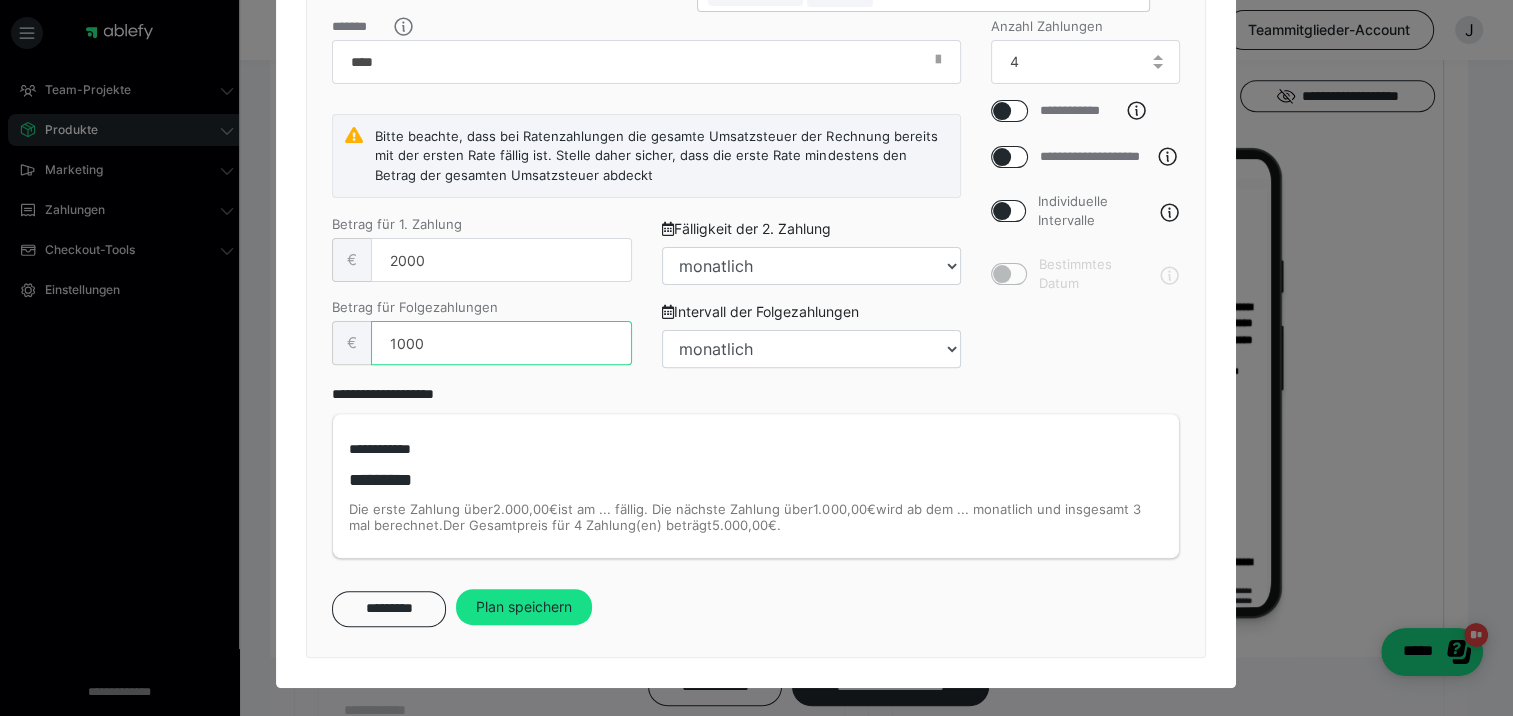 click on "1000" at bounding box center [501, 343] 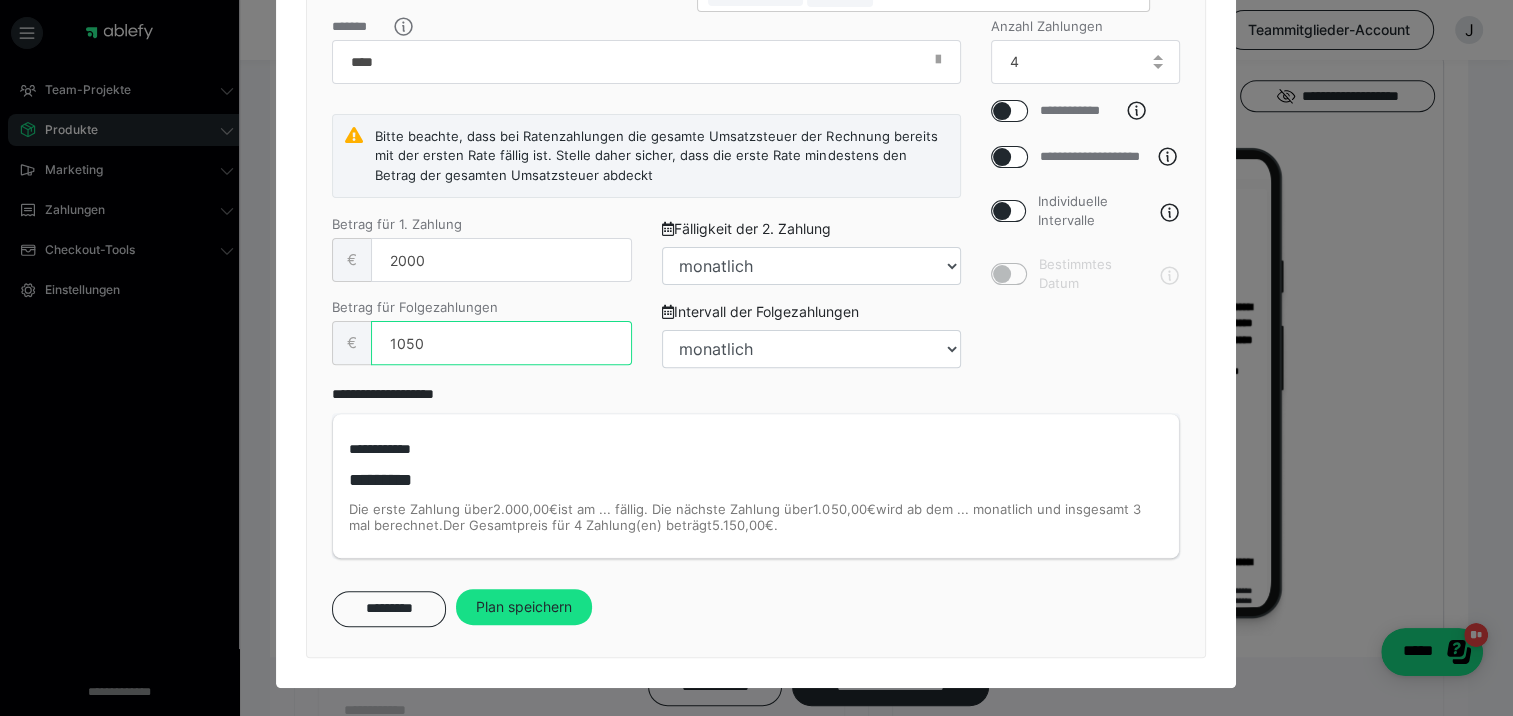 type on "1050" 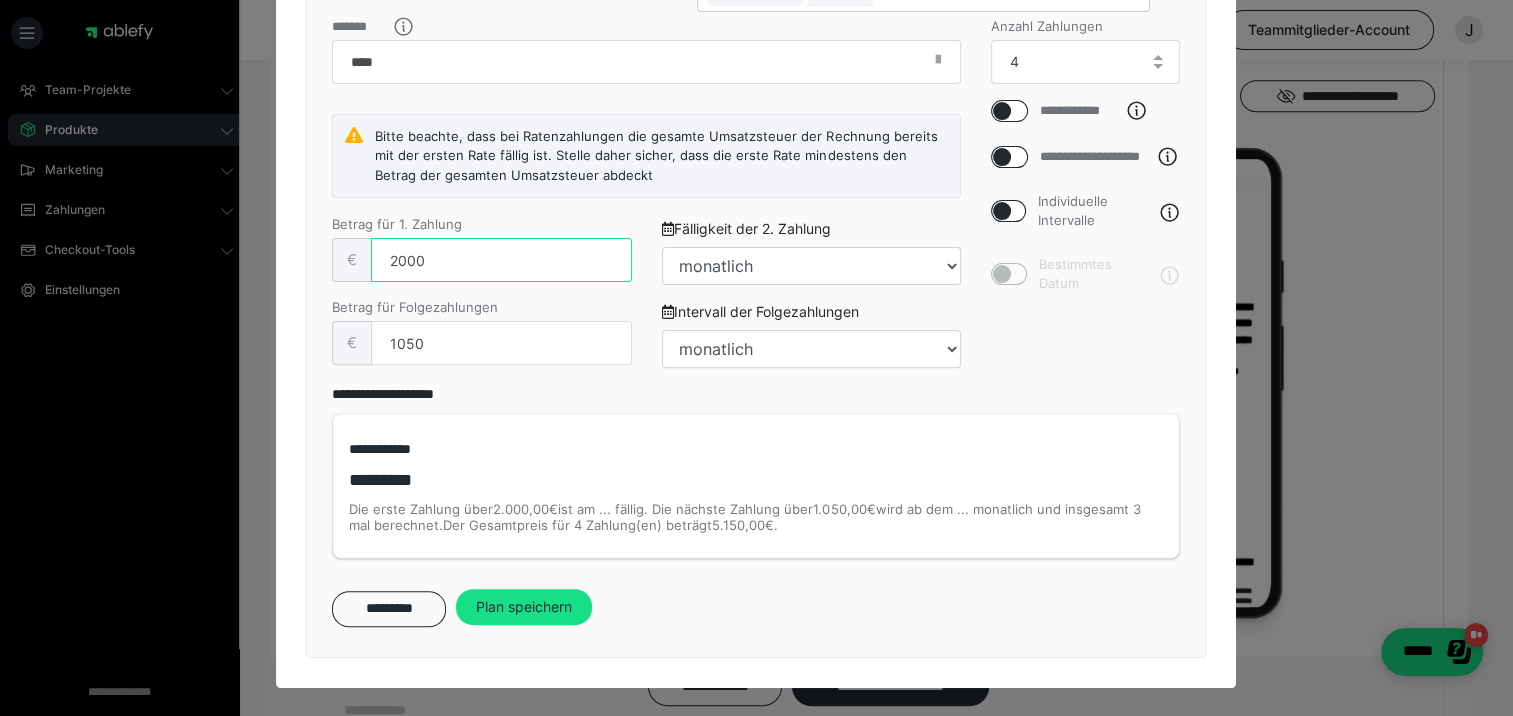click on "2000" at bounding box center [501, 260] 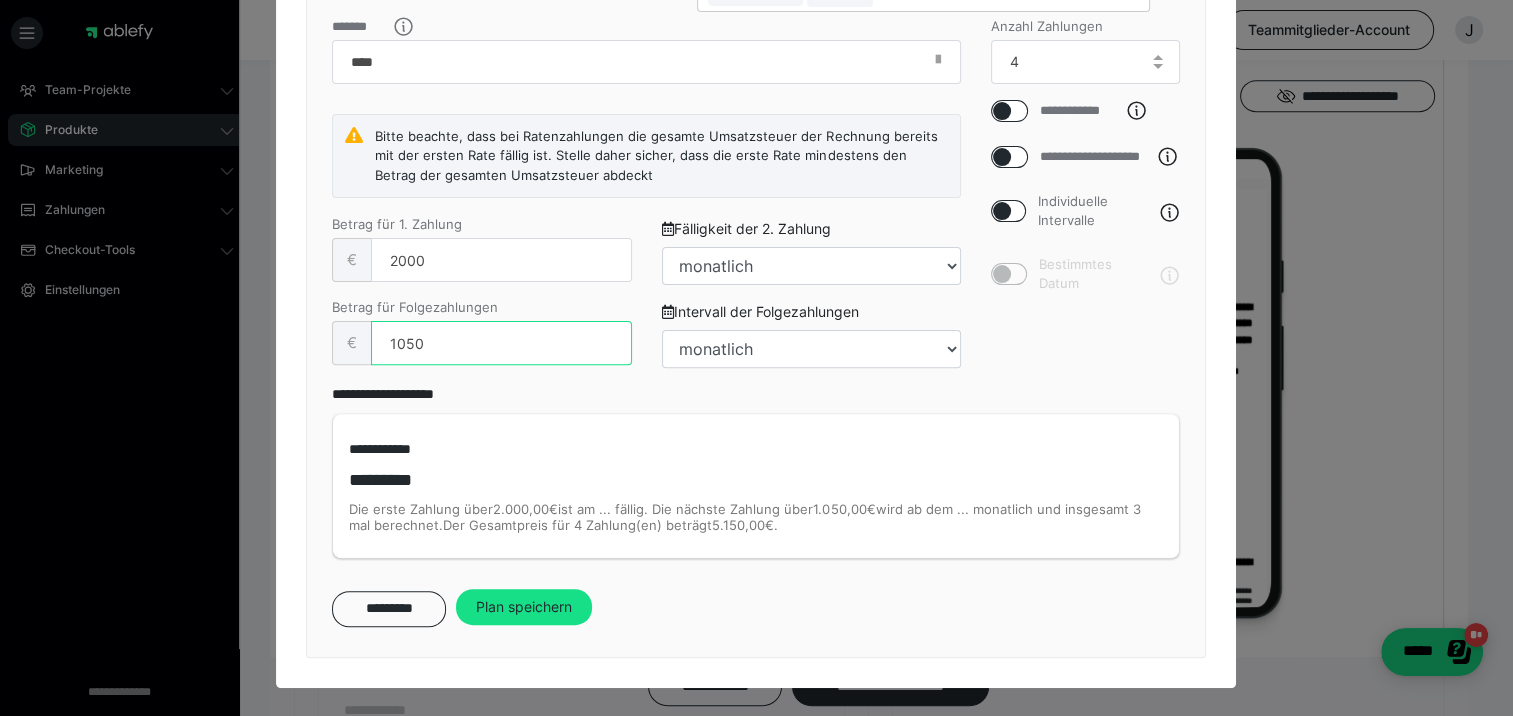 click on "1050" at bounding box center [501, 343] 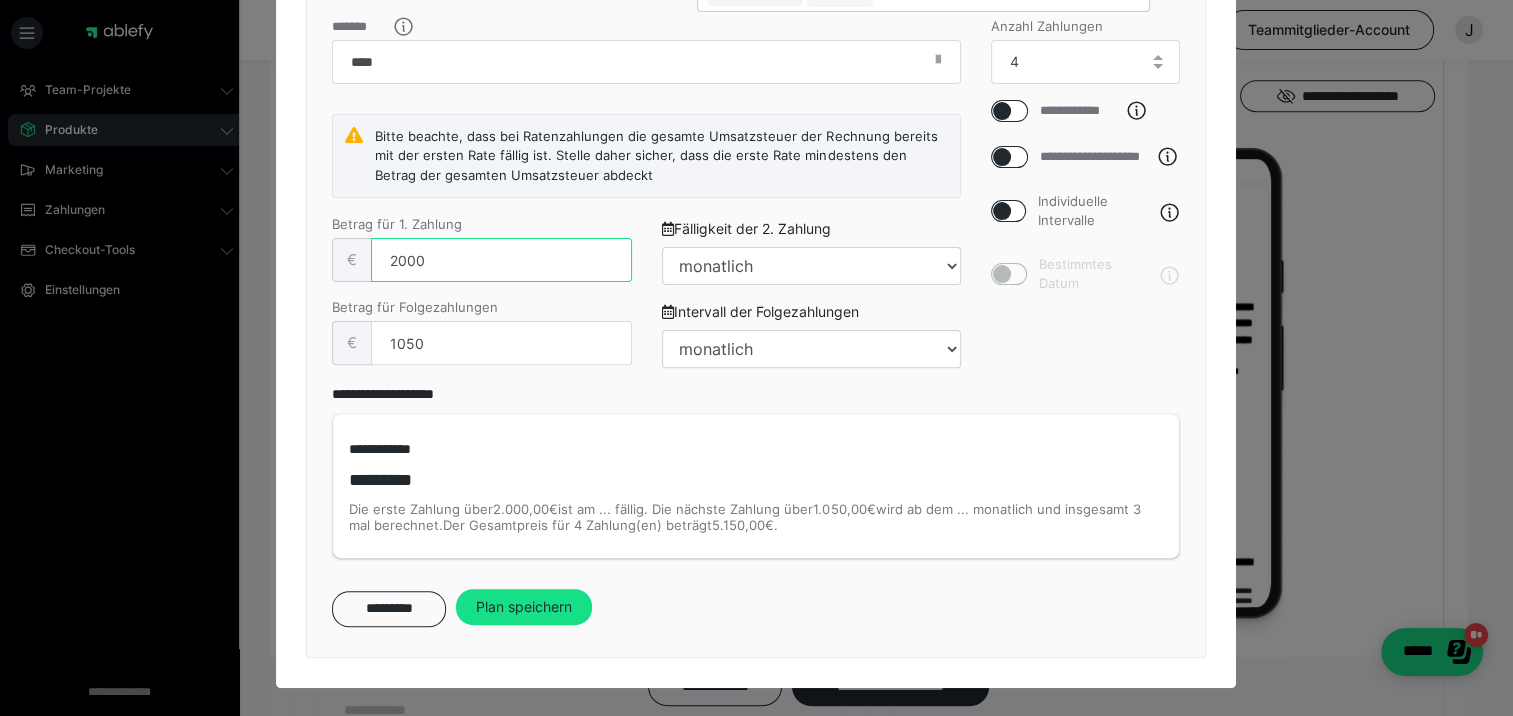 click on "2000" at bounding box center (501, 260) 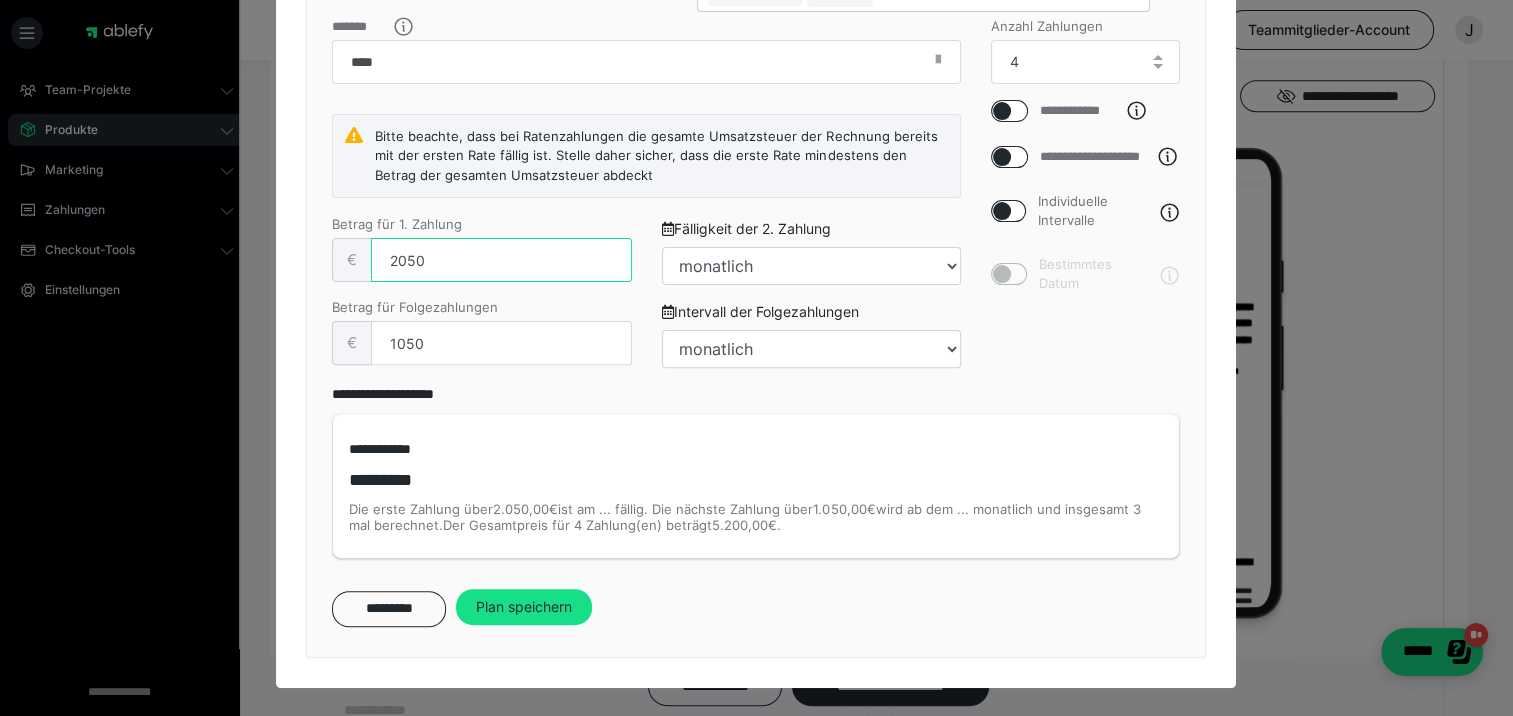 click on "2050" at bounding box center [501, 260] 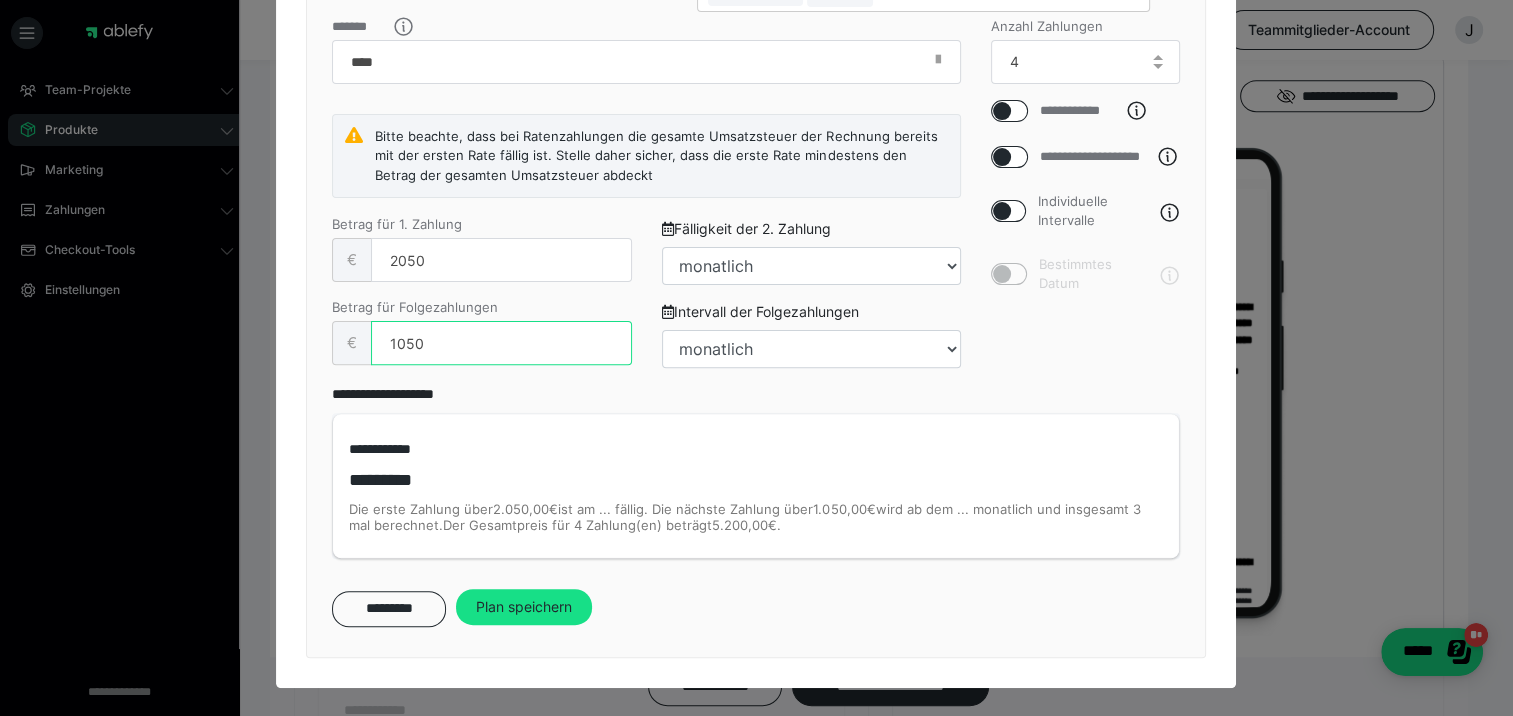 click on "1050" at bounding box center (501, 343) 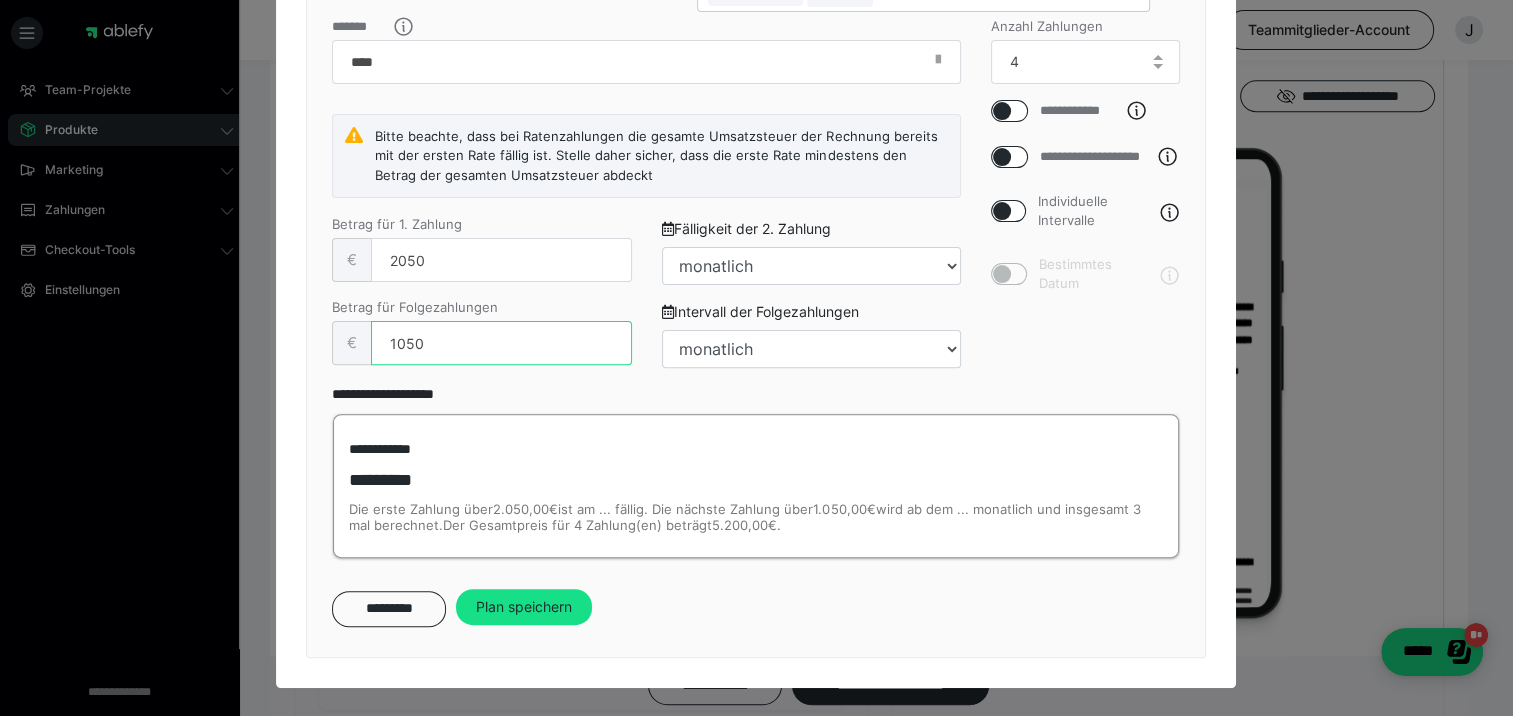 scroll, scrollTop: 1800, scrollLeft: 0, axis: vertical 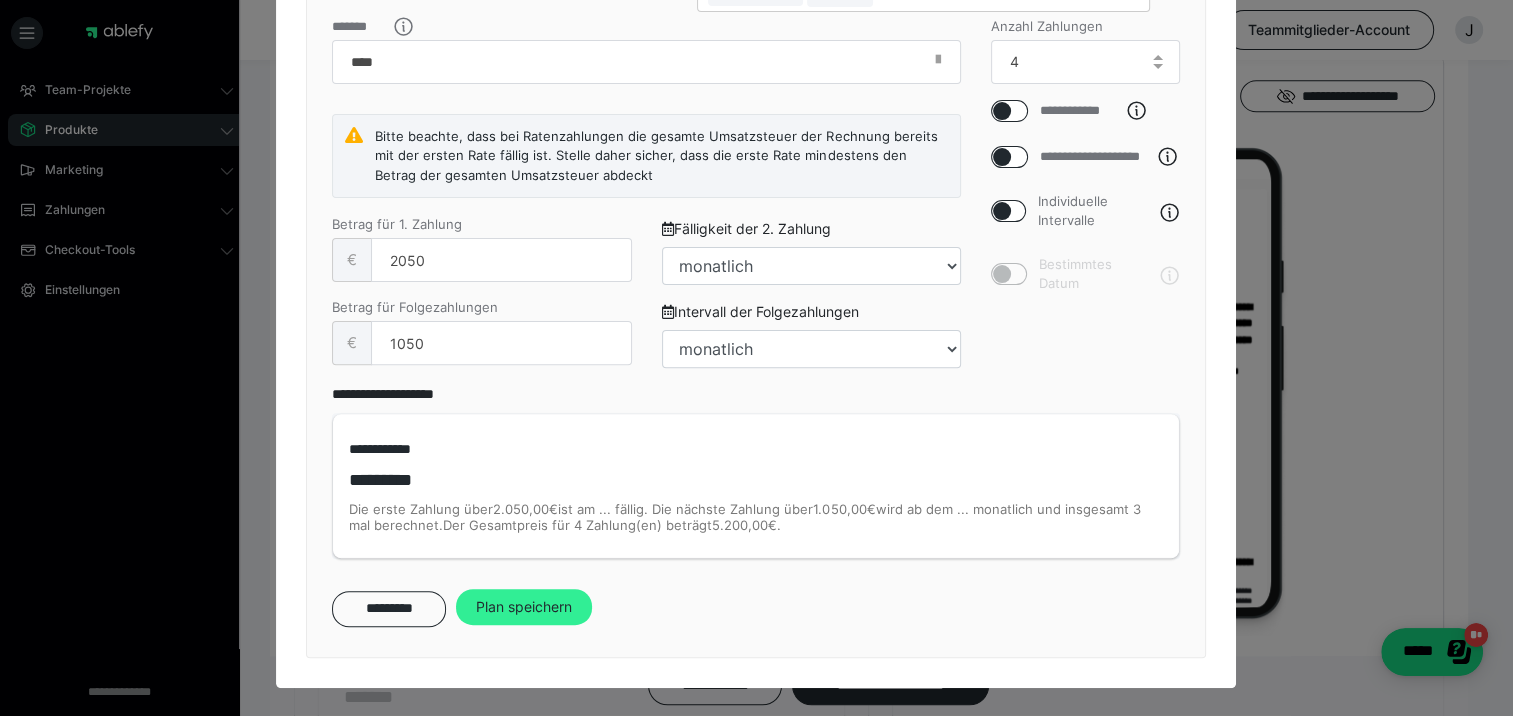 click on "Plan speichern" at bounding box center [524, 607] 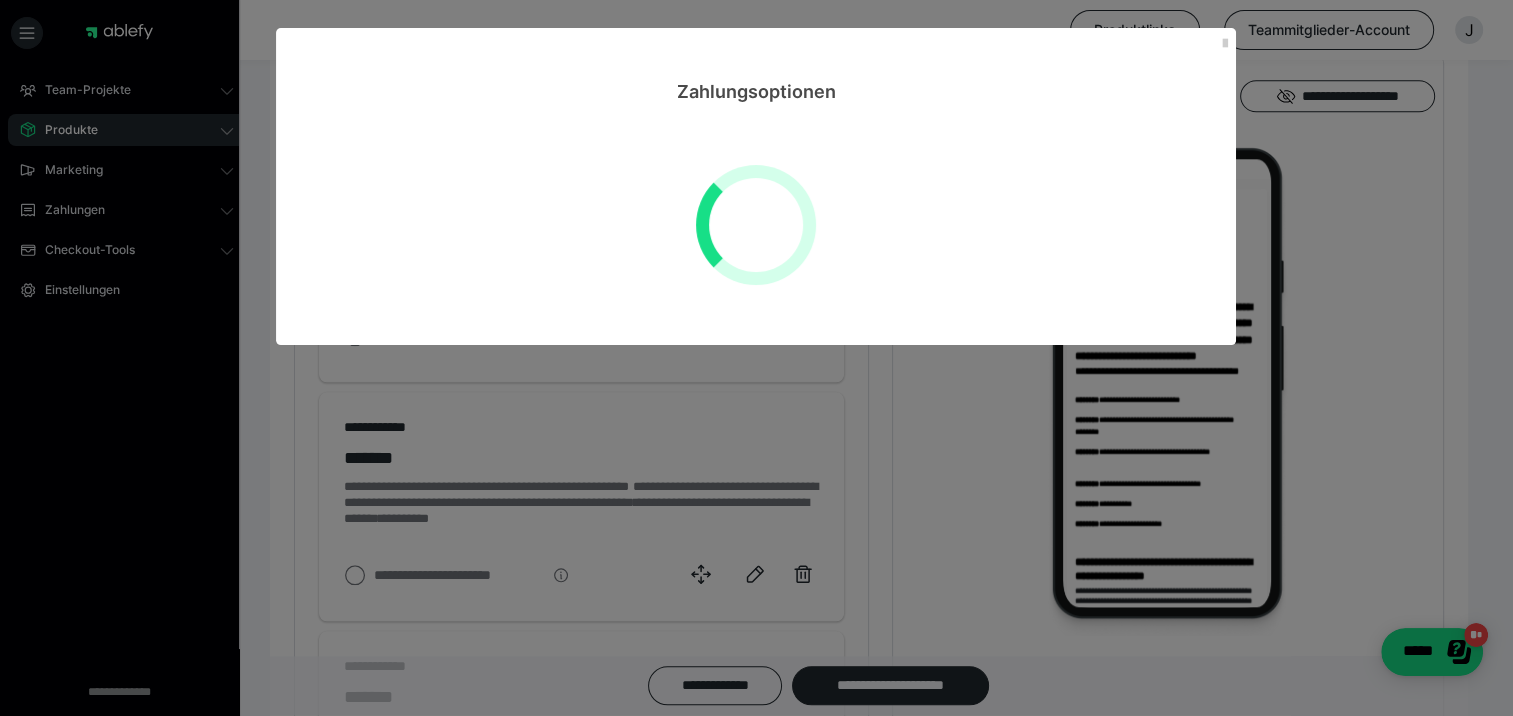 scroll, scrollTop: 0, scrollLeft: 0, axis: both 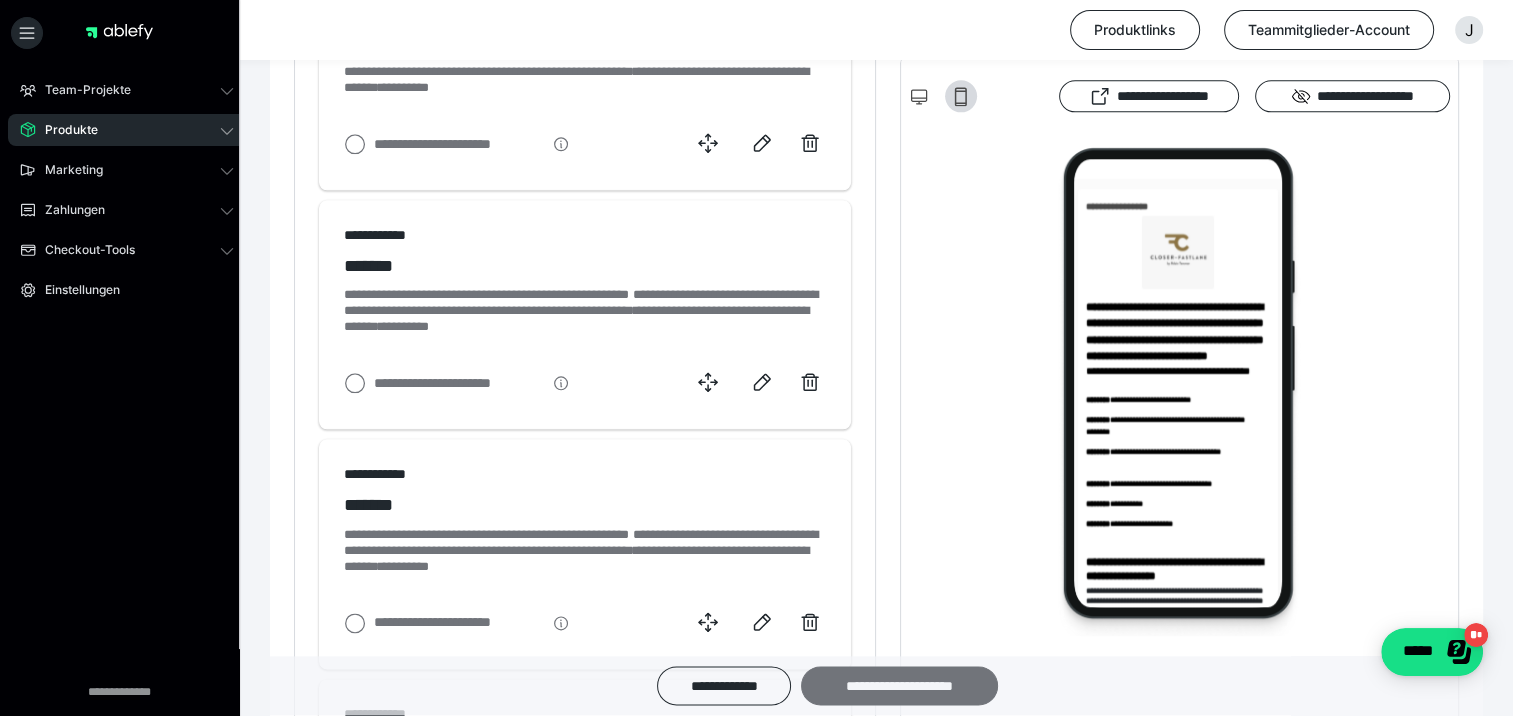 click on "**********" at bounding box center (899, 686) 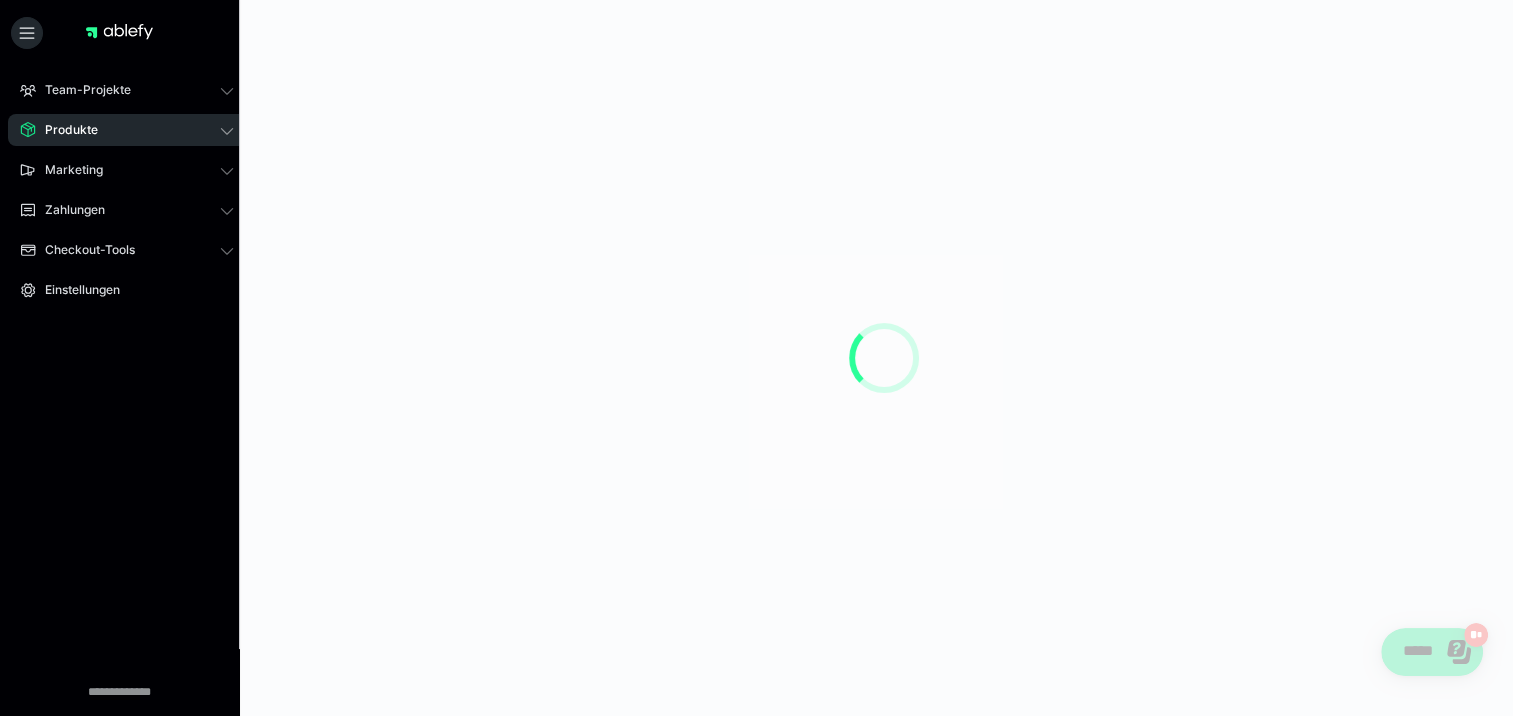 scroll, scrollTop: 0, scrollLeft: 0, axis: both 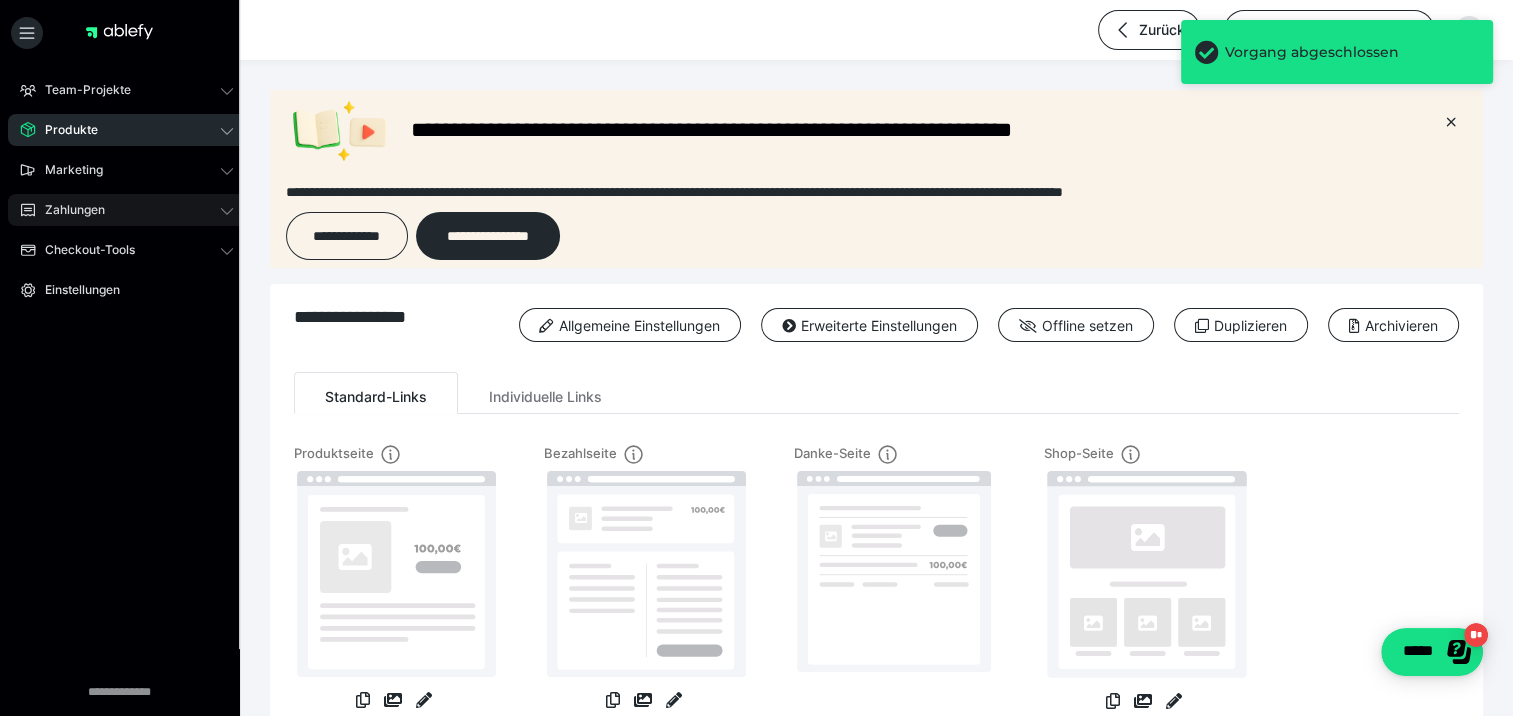 click on "Zahlungen" at bounding box center (68, 210) 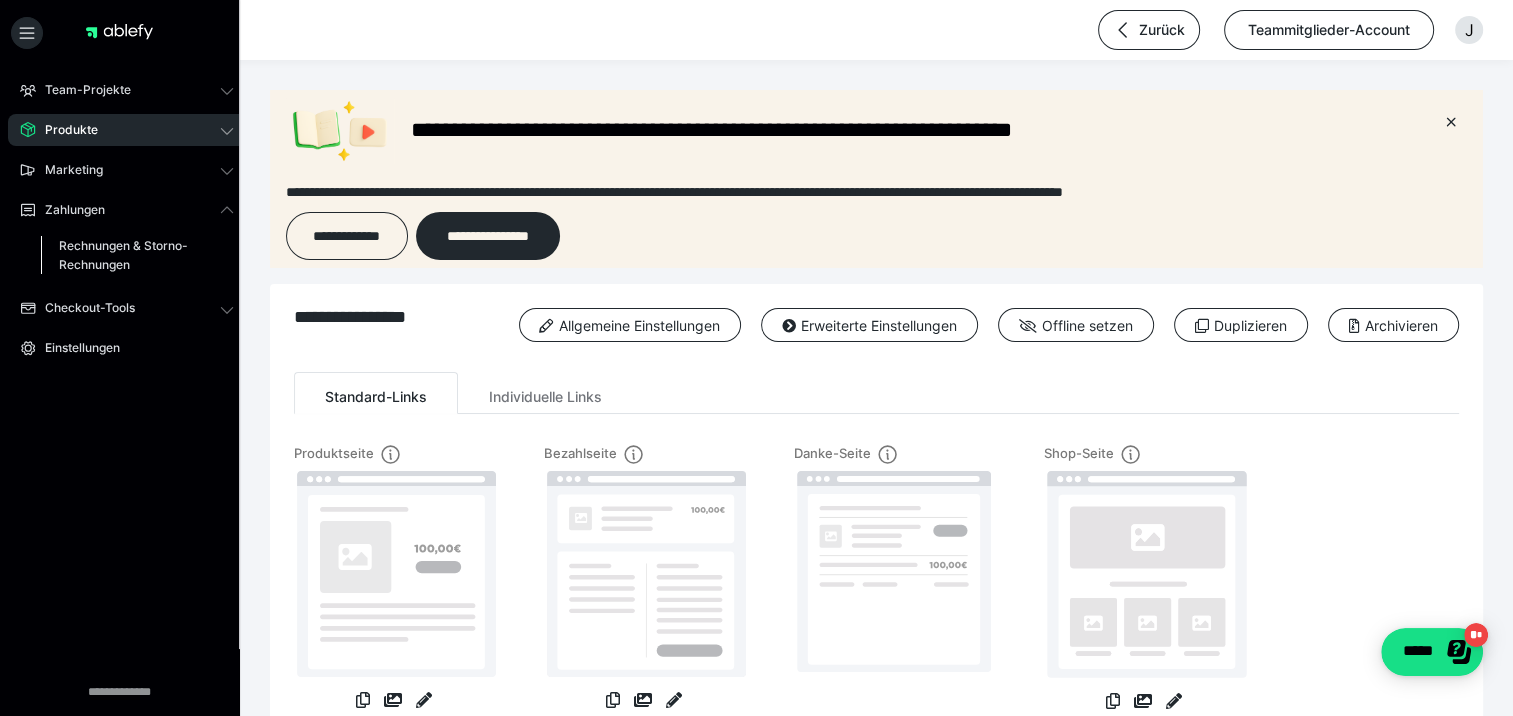 click on "Rechnungen & Storno-Rechnungen" at bounding box center (126, 255) 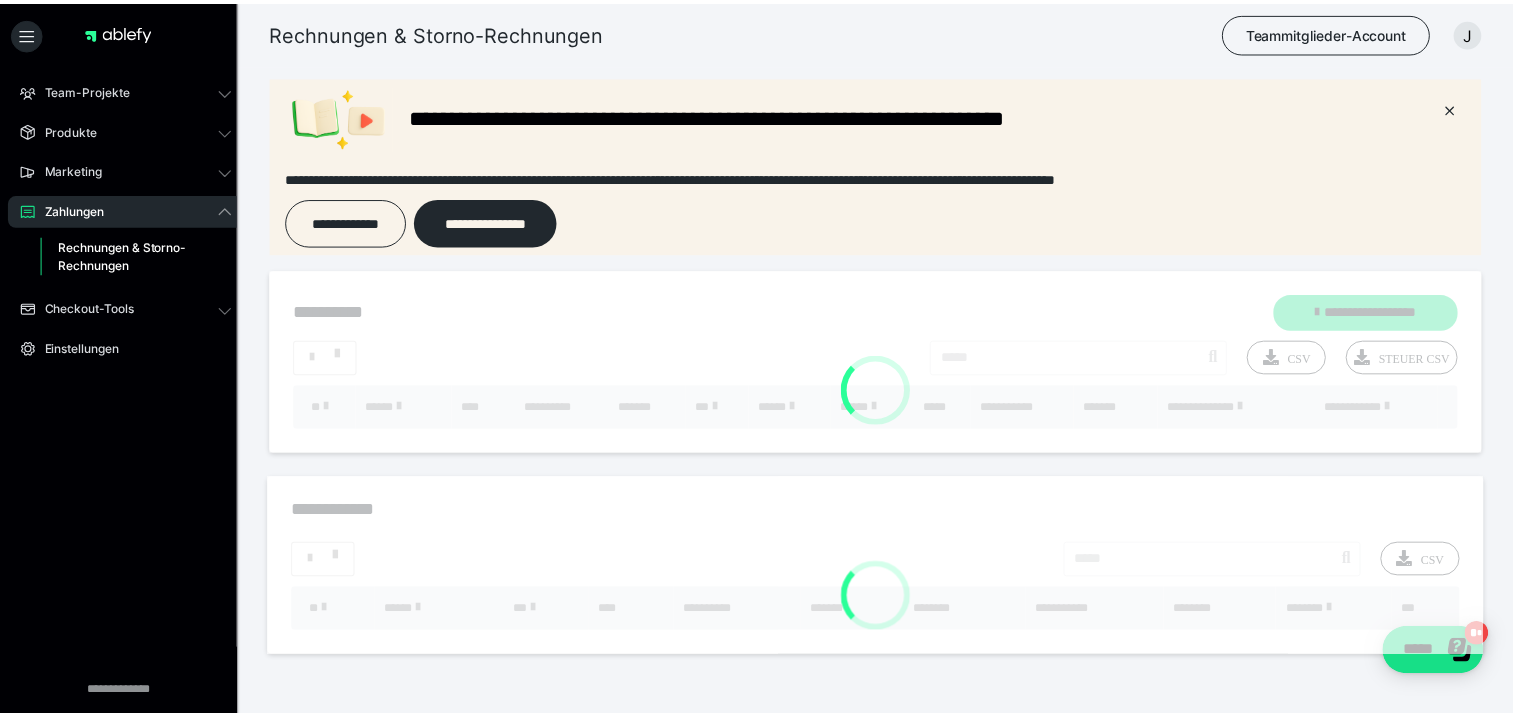 scroll, scrollTop: 0, scrollLeft: 0, axis: both 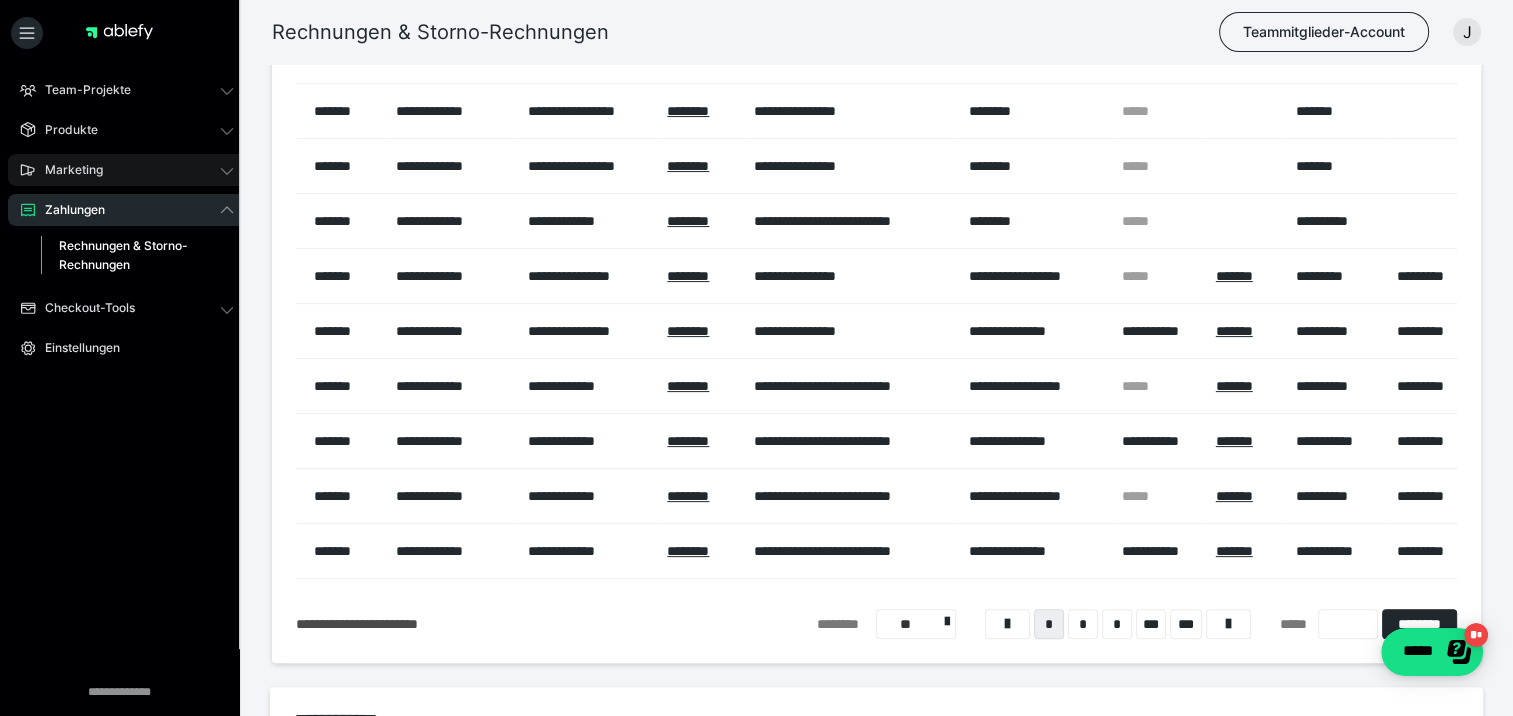 drag, startPoint x: 86, startPoint y: 165, endPoint x: 140, endPoint y: 174, distance: 54.74486 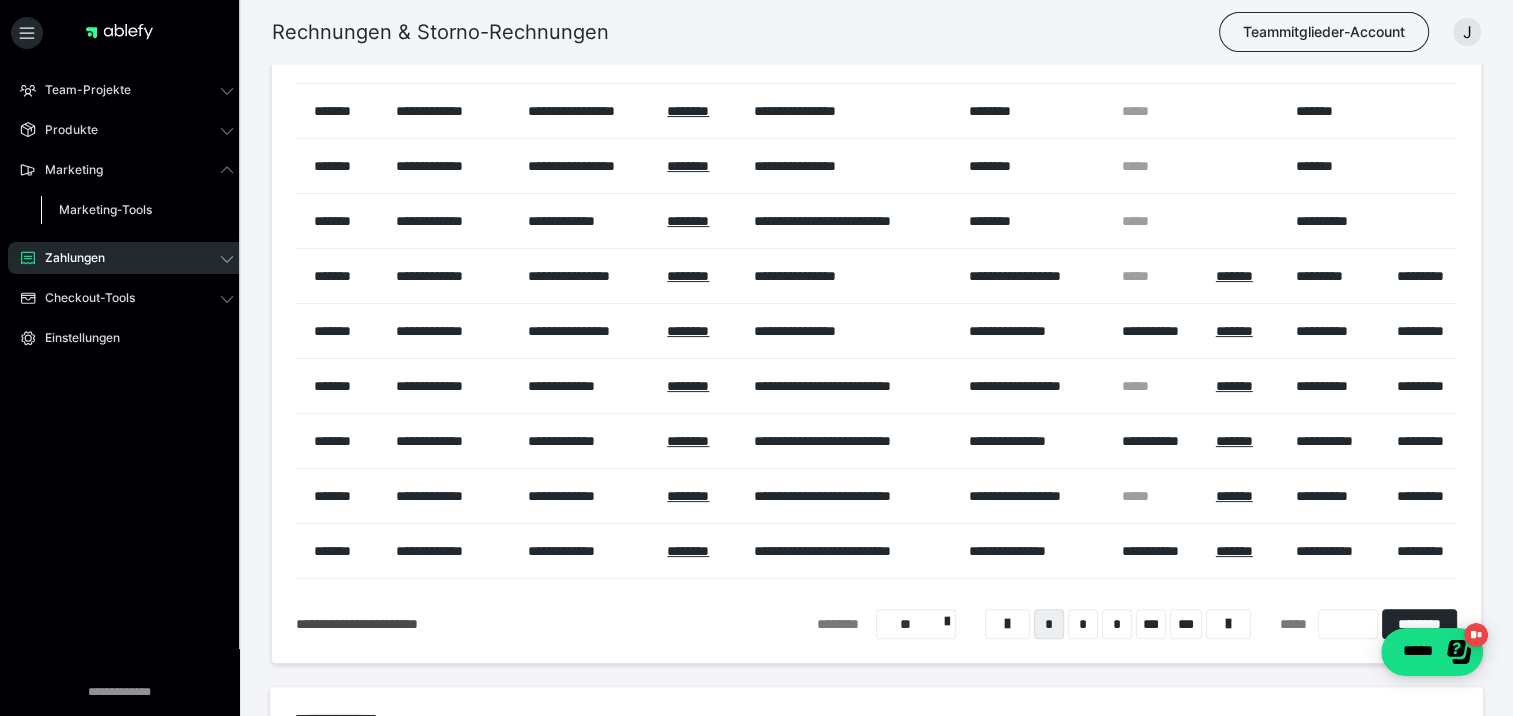click on "Marketing-Tools" at bounding box center (105, 209) 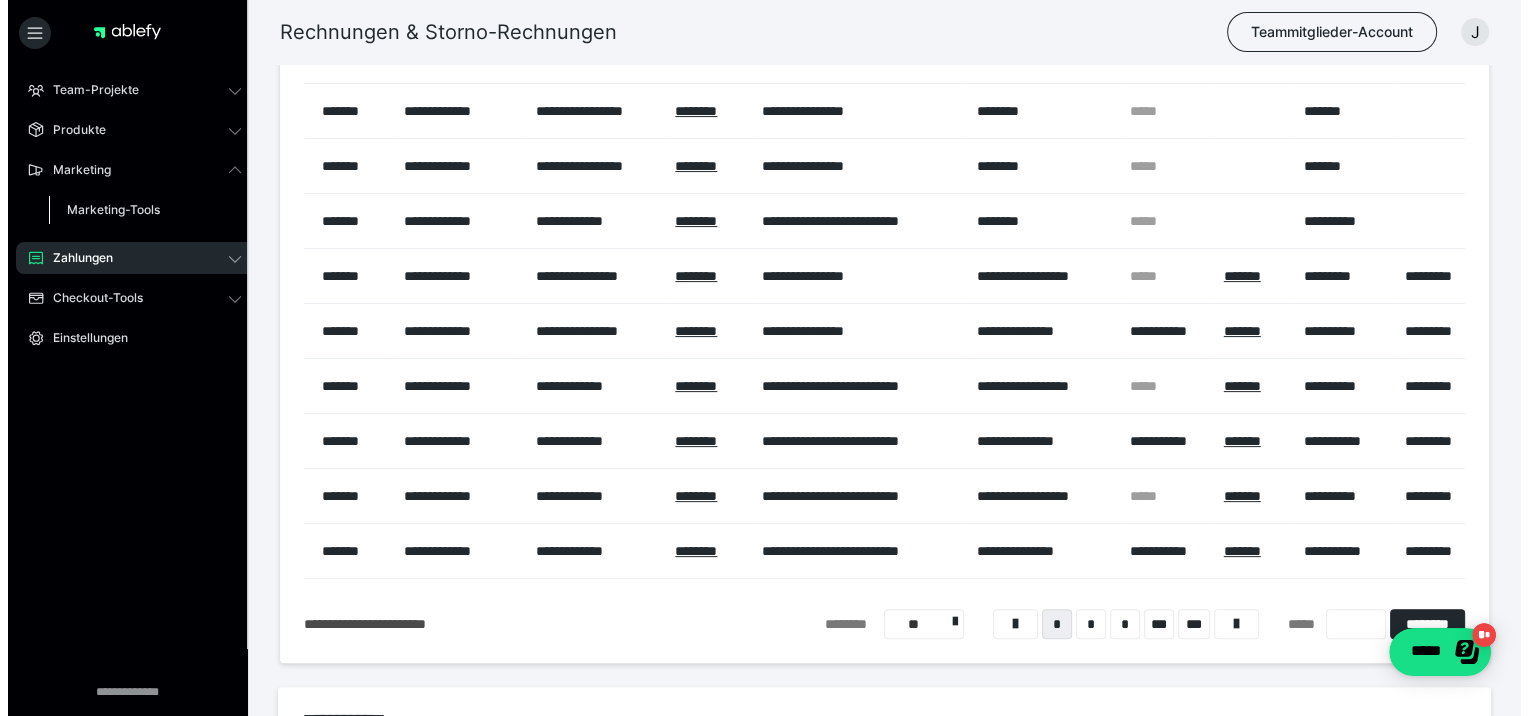 scroll, scrollTop: 0, scrollLeft: 0, axis: both 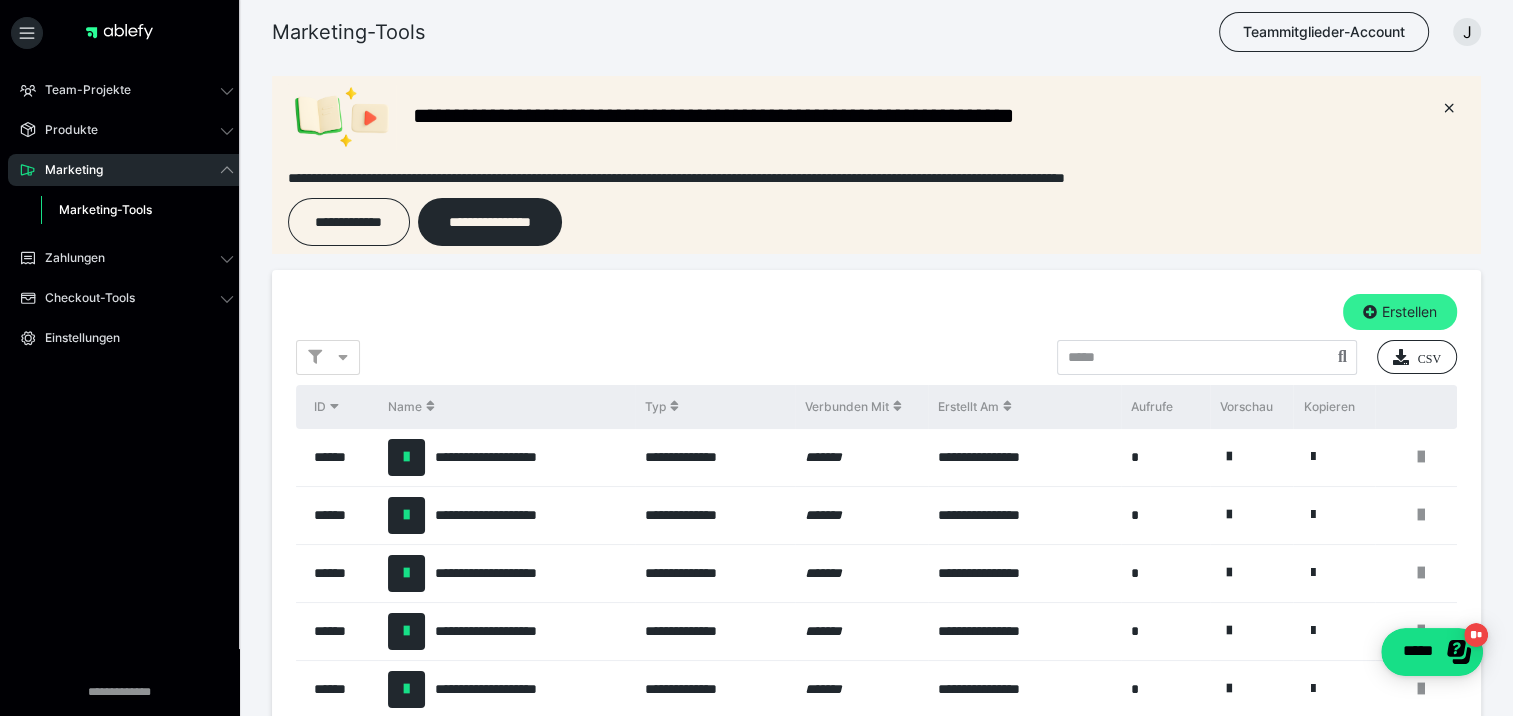 click on "Erstellen" at bounding box center (1400, 312) 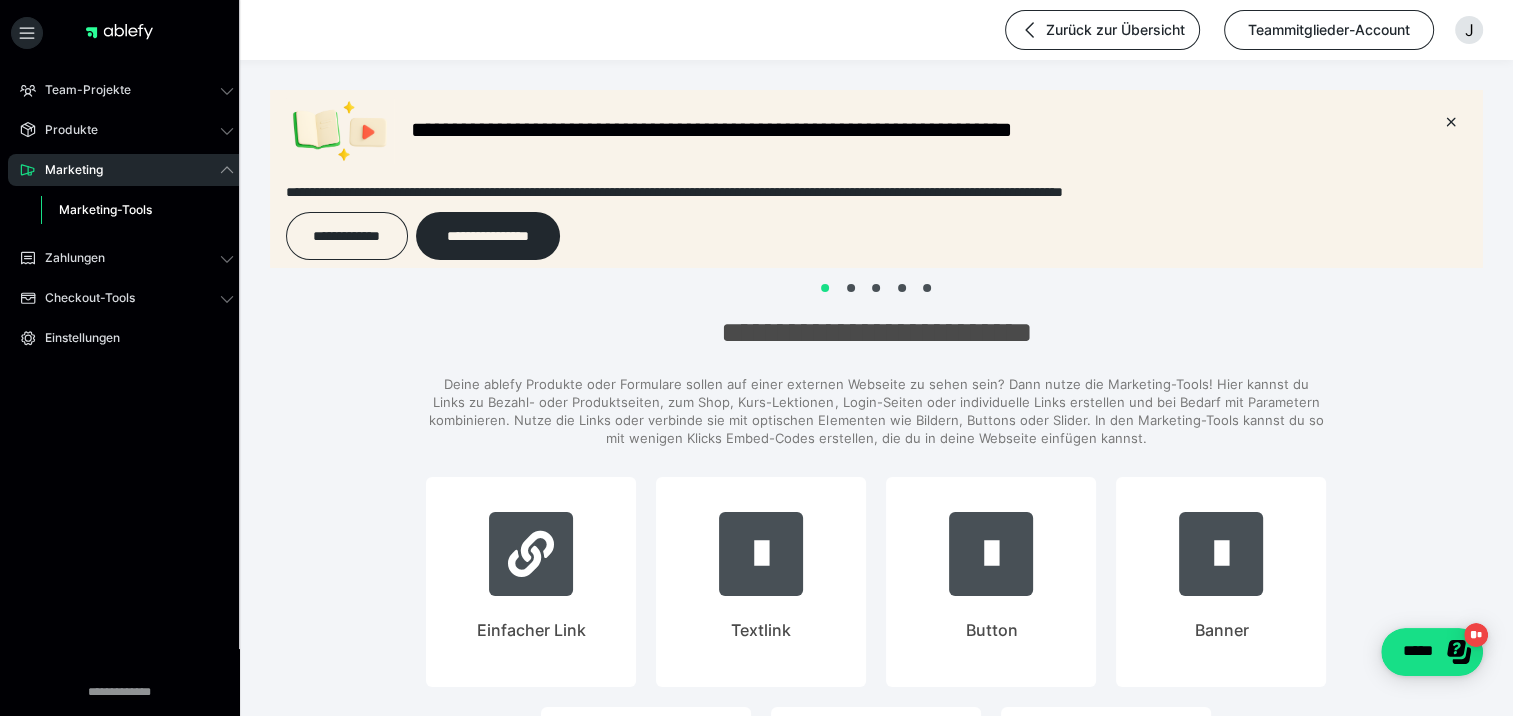 scroll, scrollTop: 0, scrollLeft: 0, axis: both 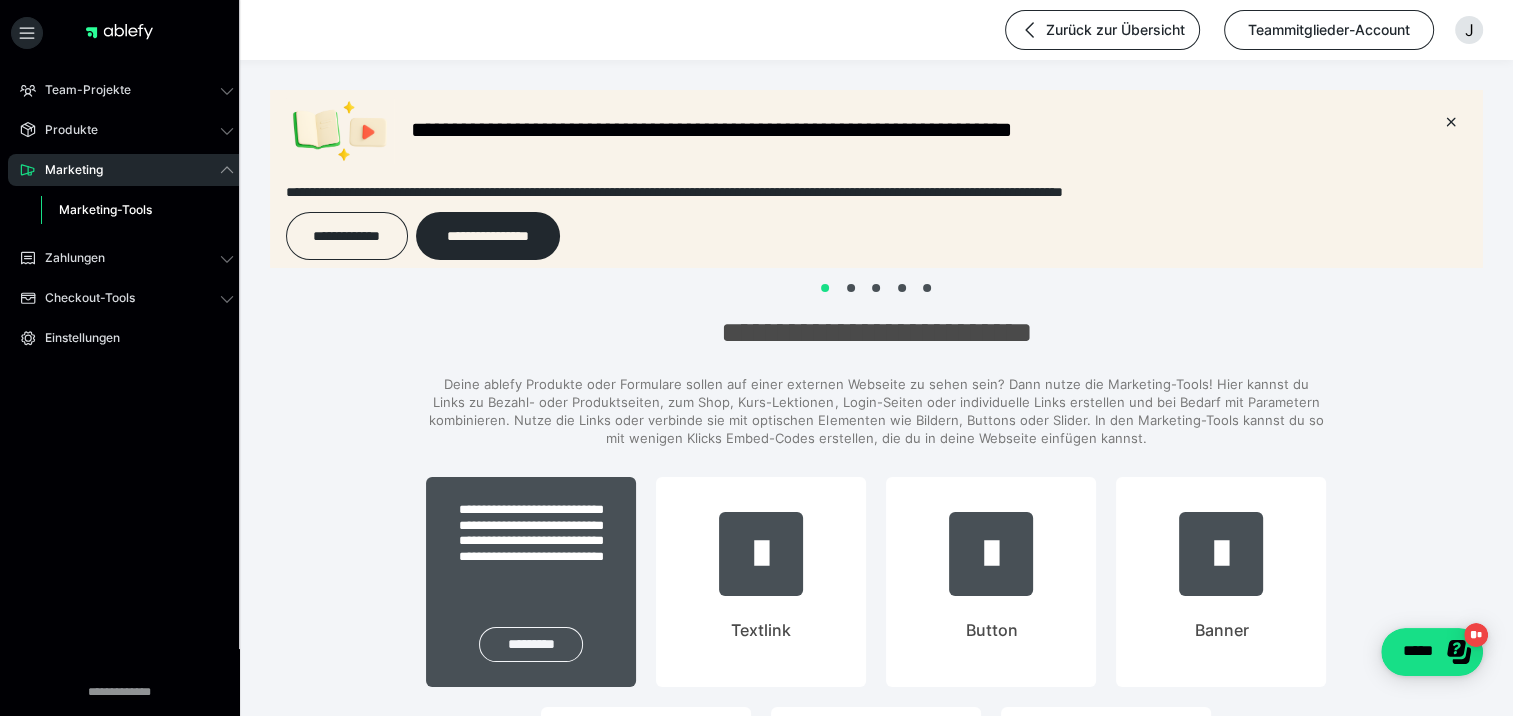 click on "*********" at bounding box center [531, 644] 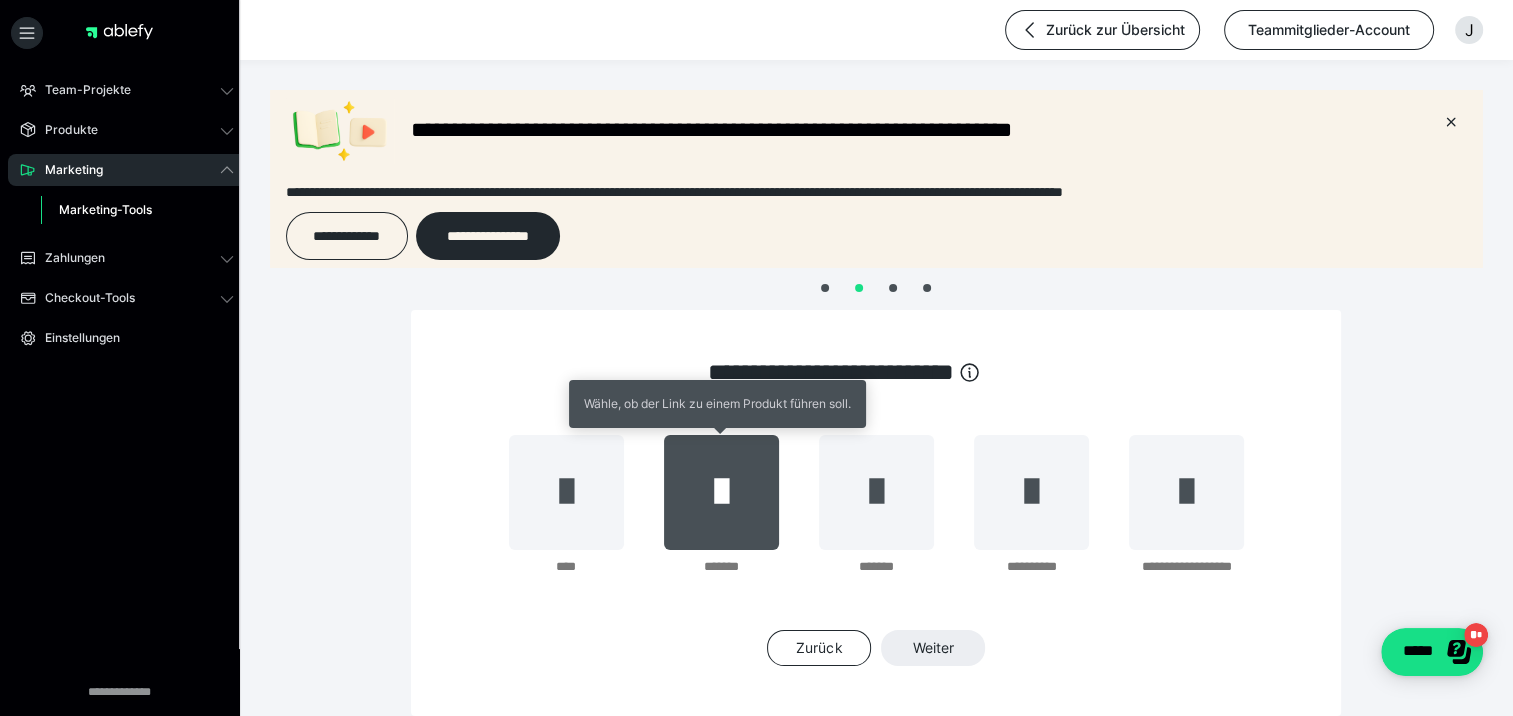 click at bounding box center (721, 492) 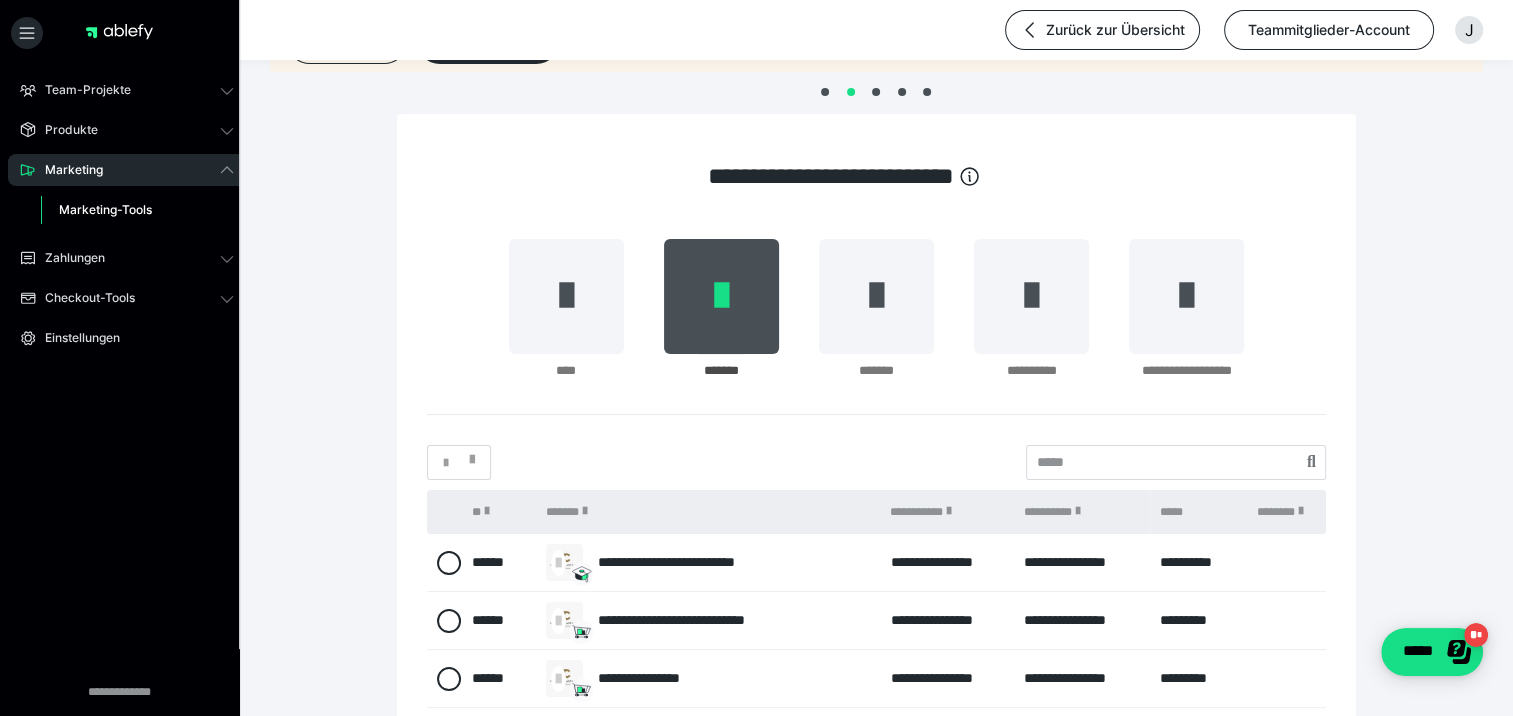 scroll, scrollTop: 200, scrollLeft: 0, axis: vertical 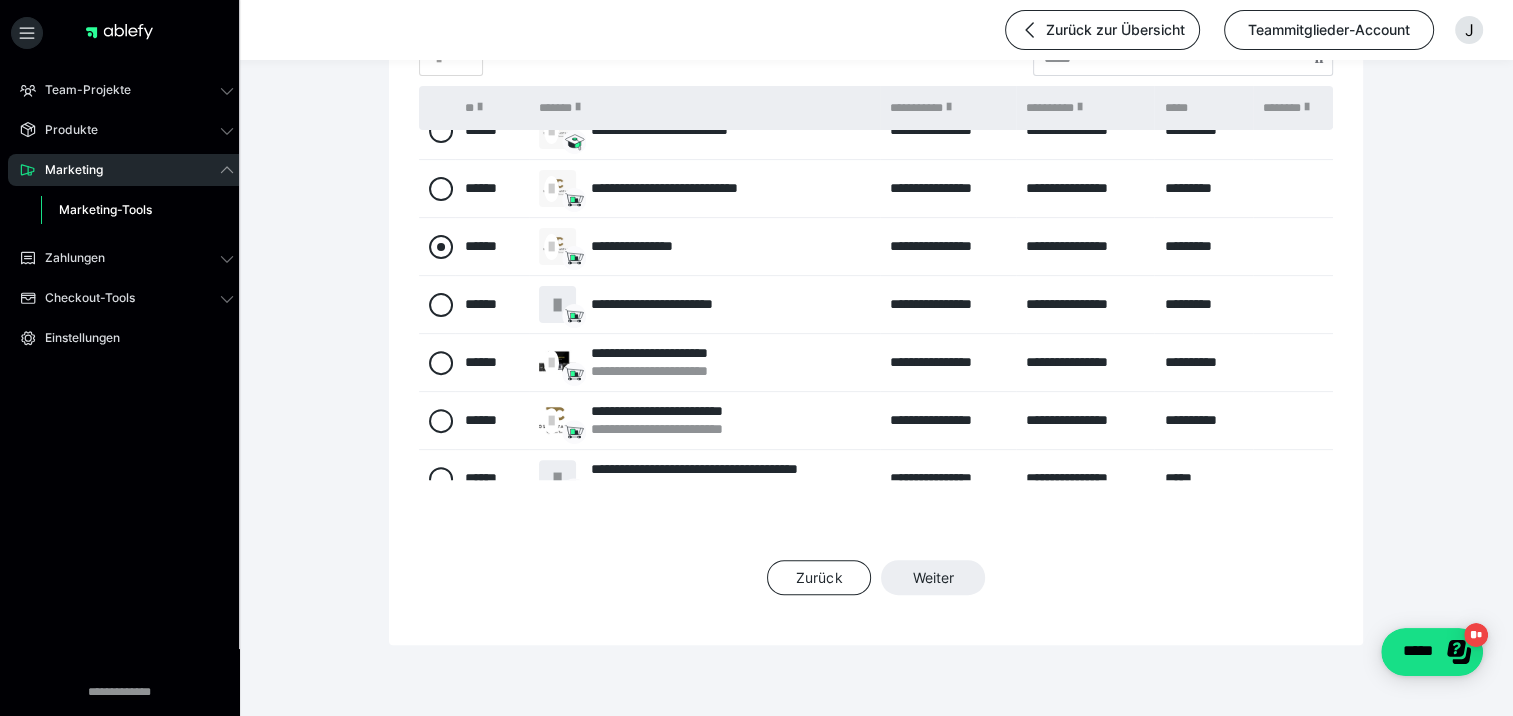click at bounding box center [441, 247] 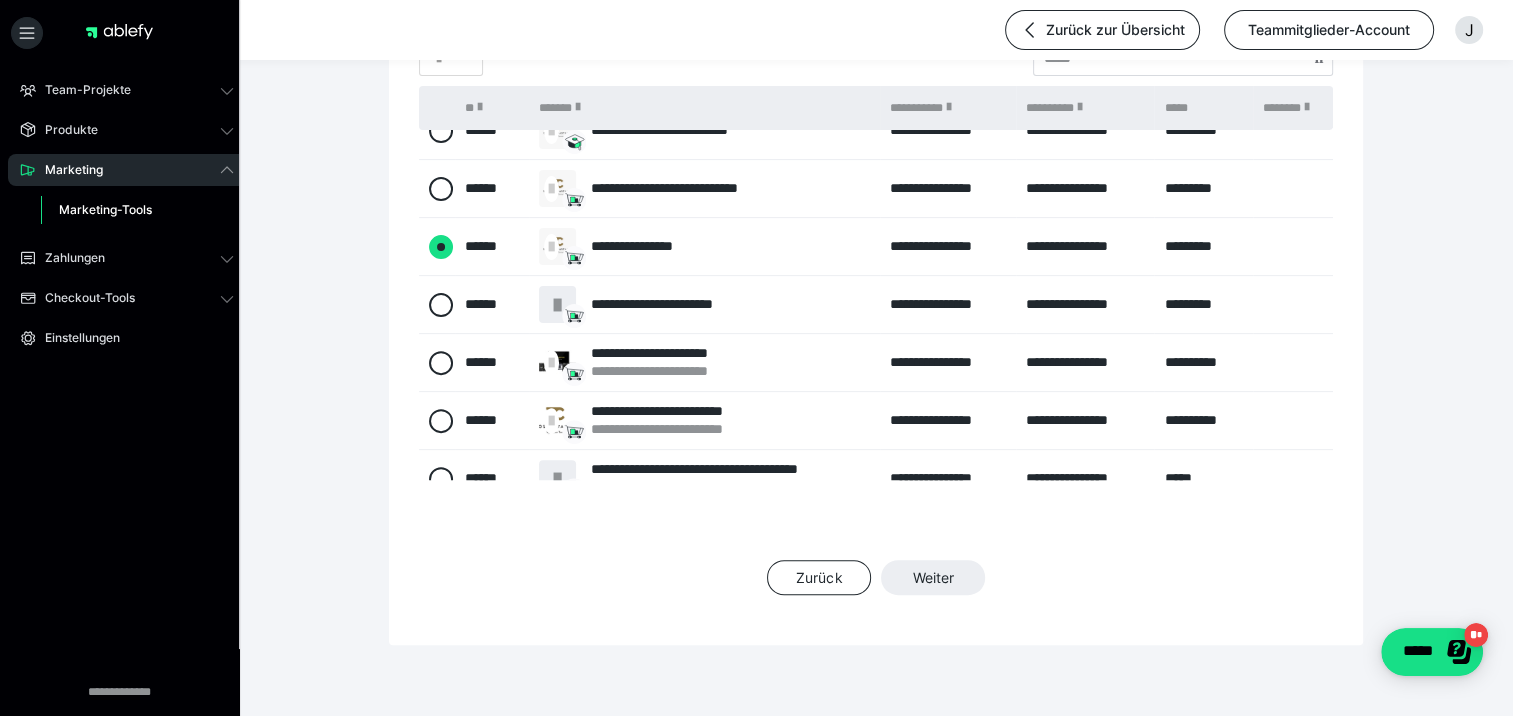 radio on "****" 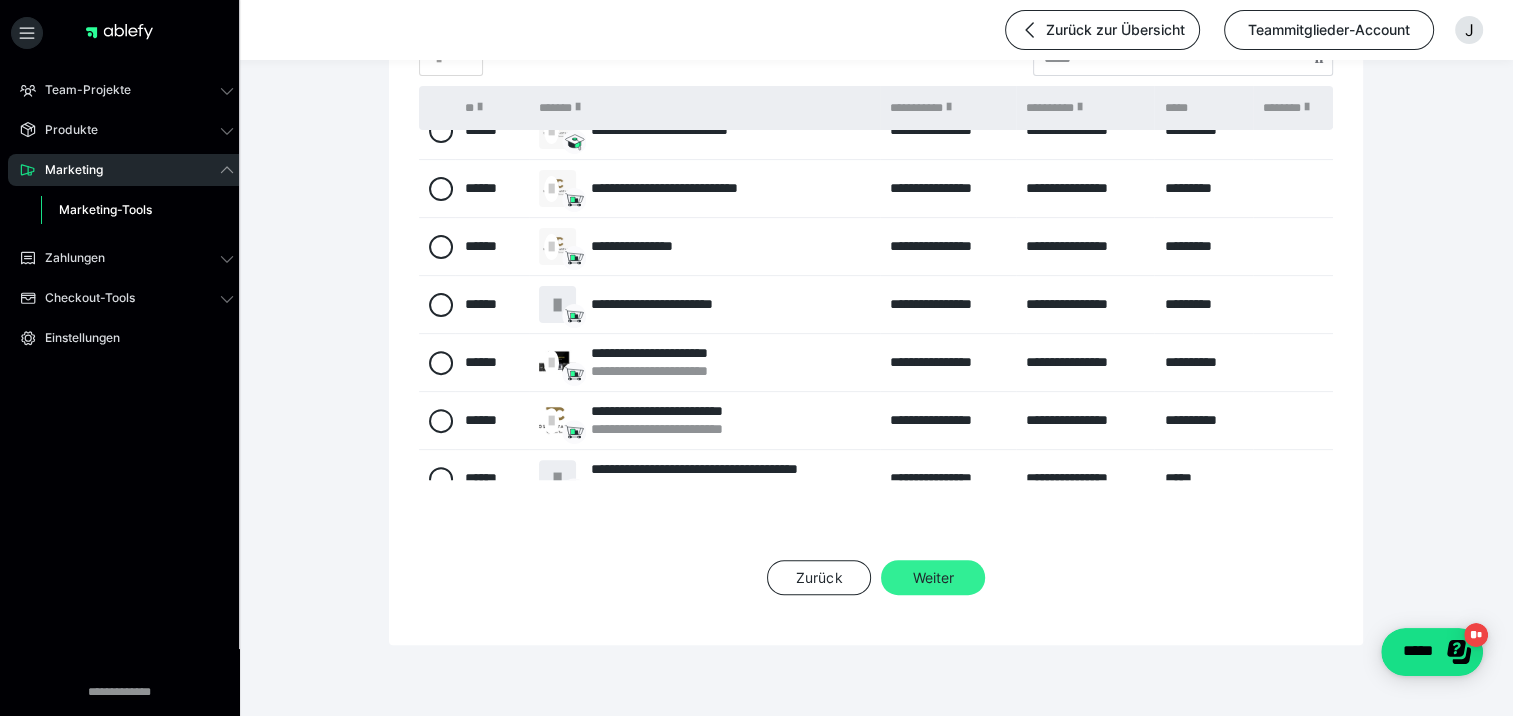 click on "Weiter" at bounding box center [933, 578] 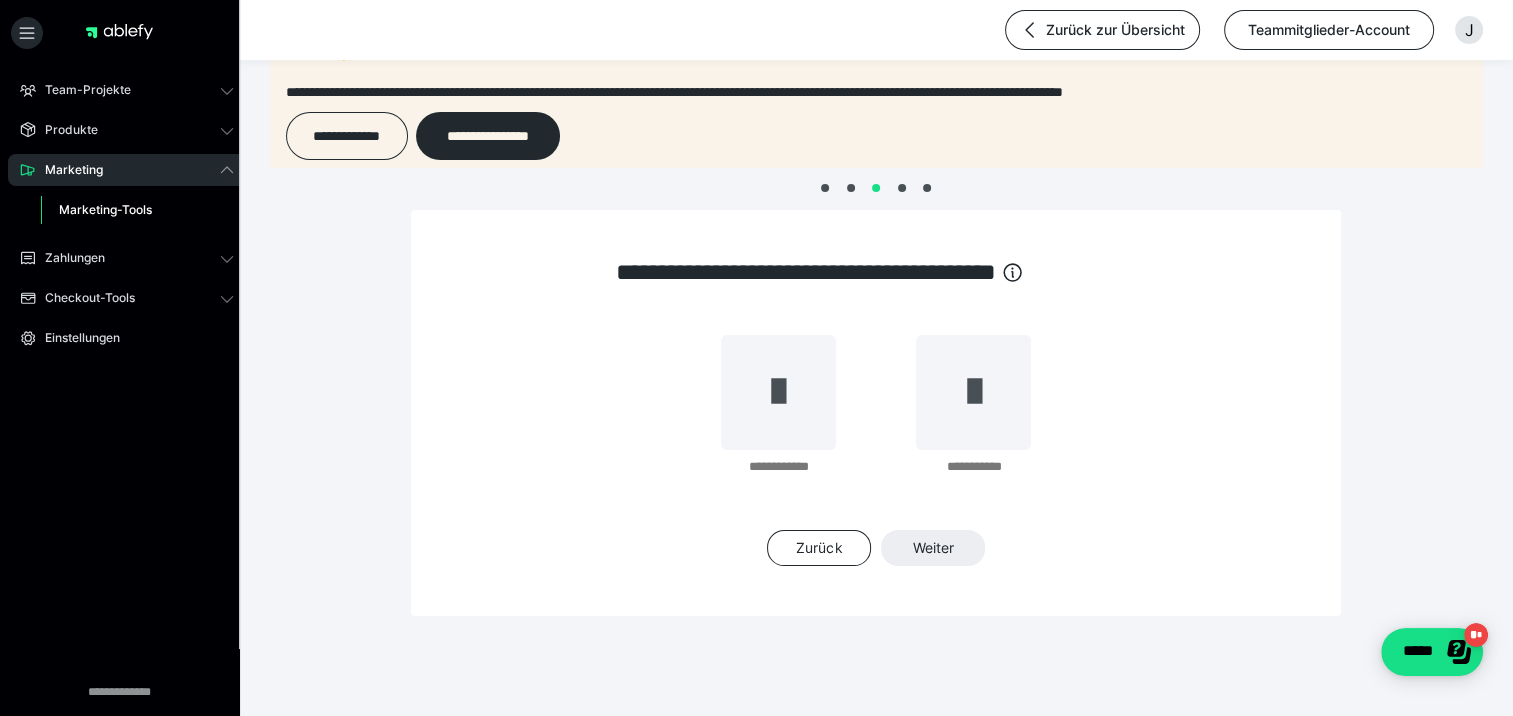 scroll, scrollTop: 100, scrollLeft: 0, axis: vertical 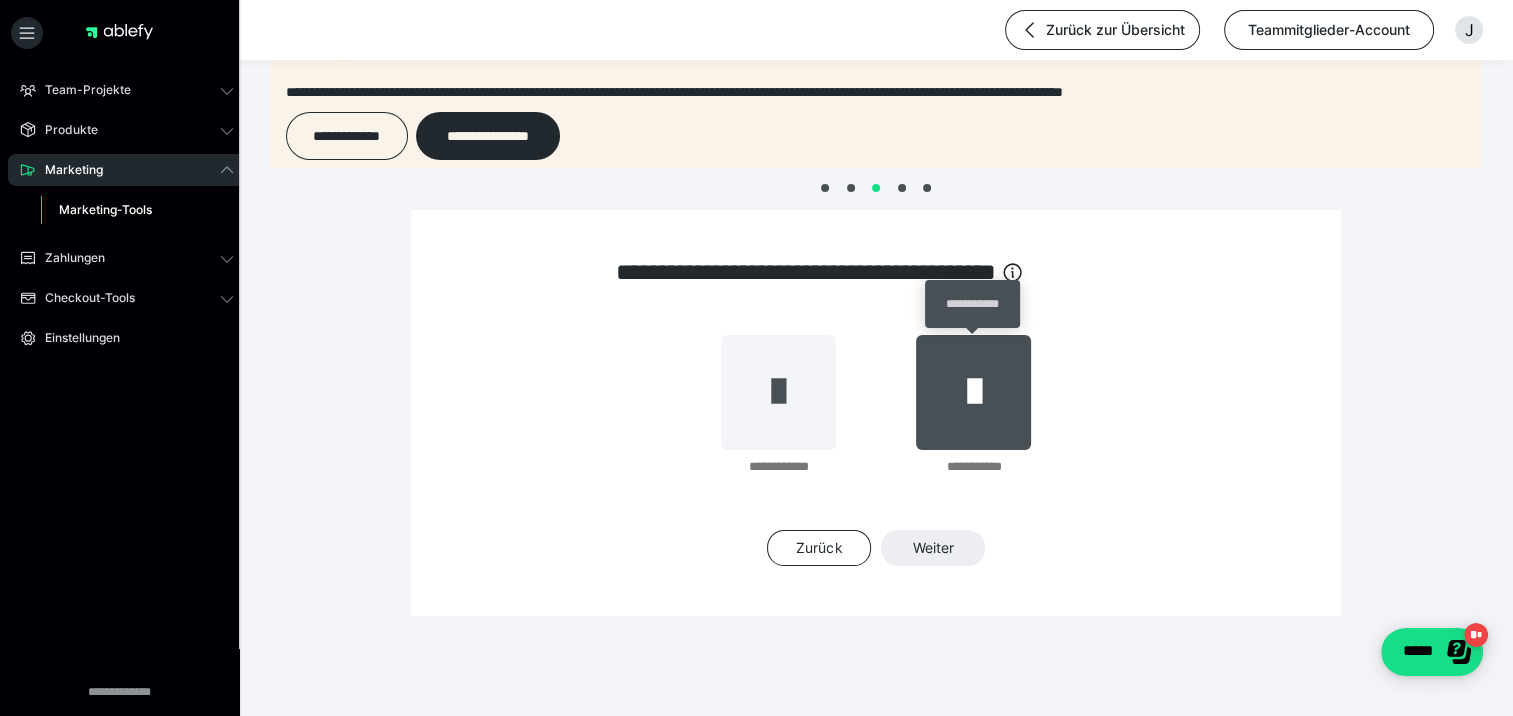 click at bounding box center (973, 392) 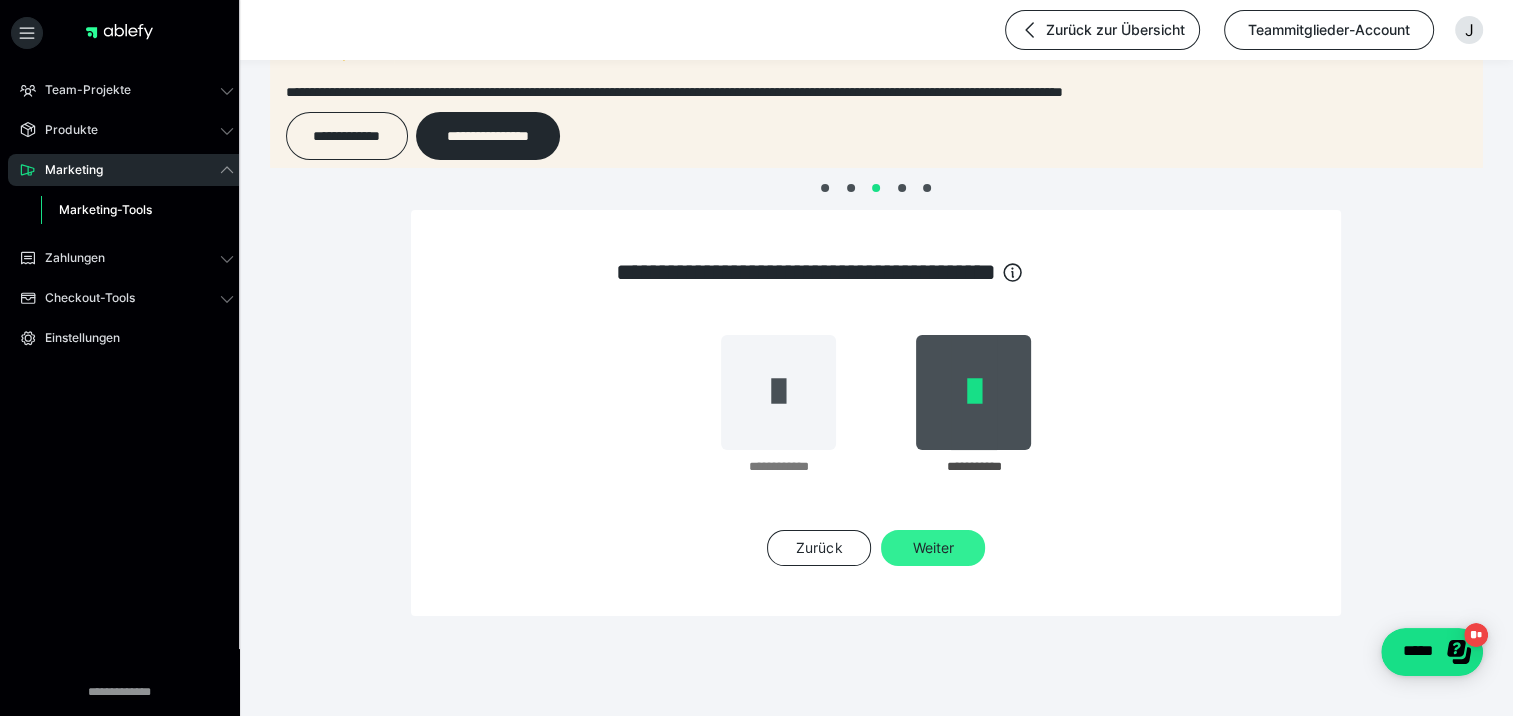 click on "Weiter" at bounding box center (933, 548) 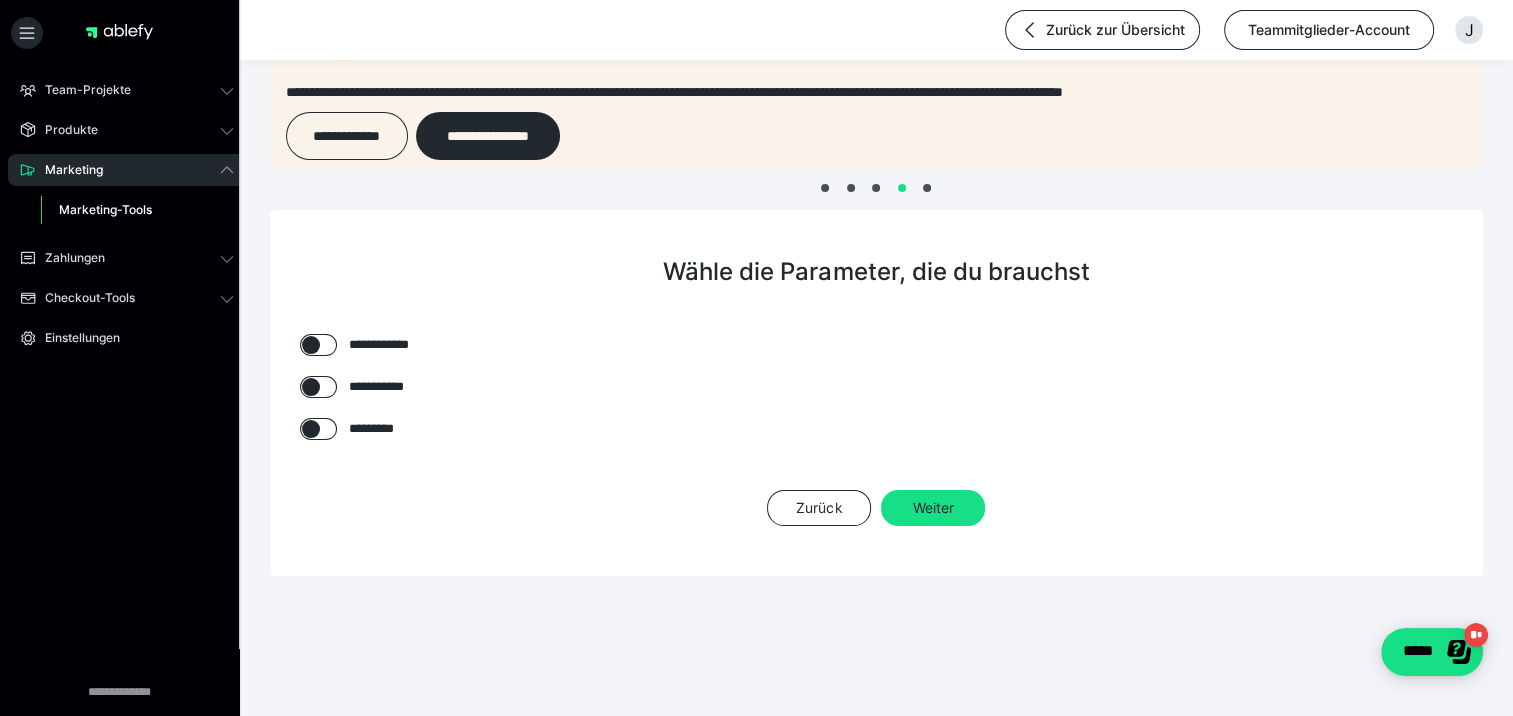 scroll, scrollTop: 60, scrollLeft: 0, axis: vertical 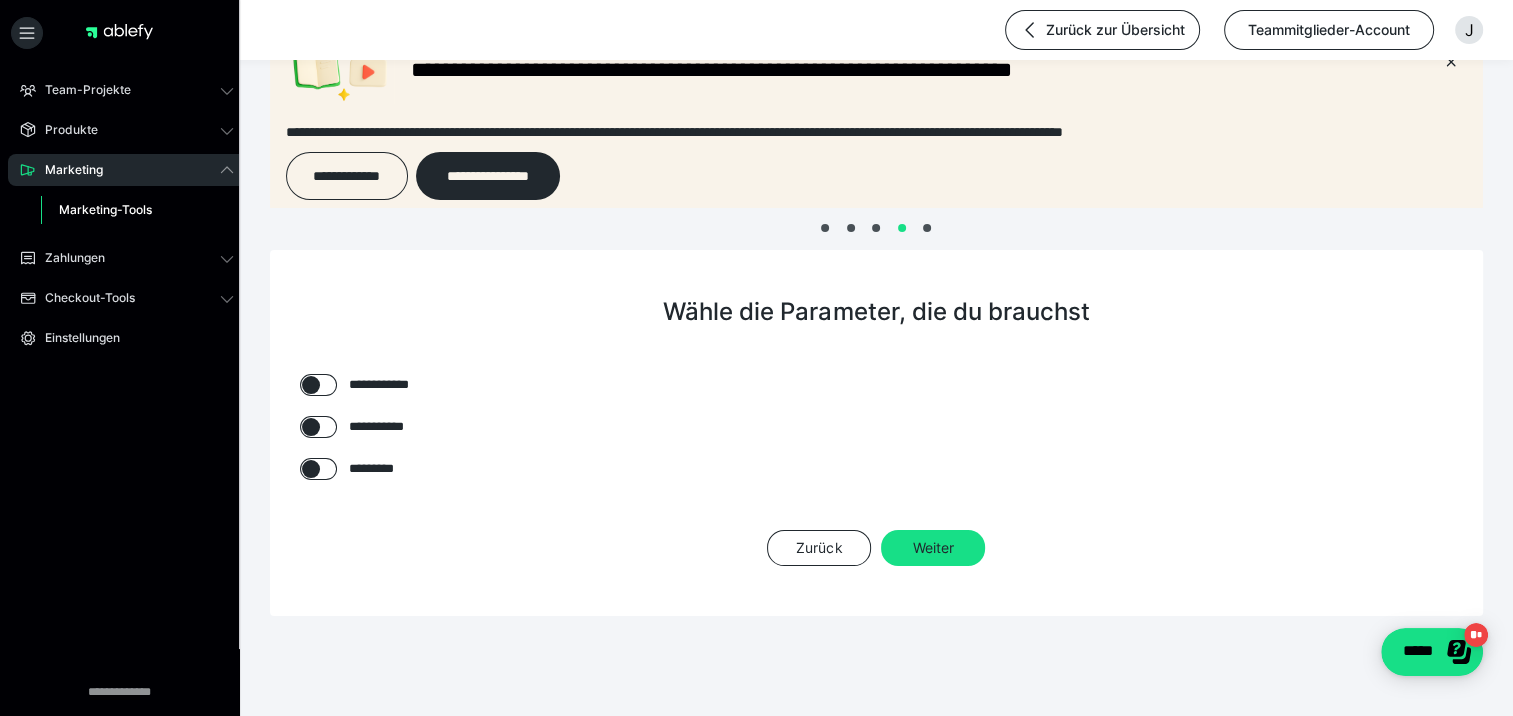 click at bounding box center (318, 385) 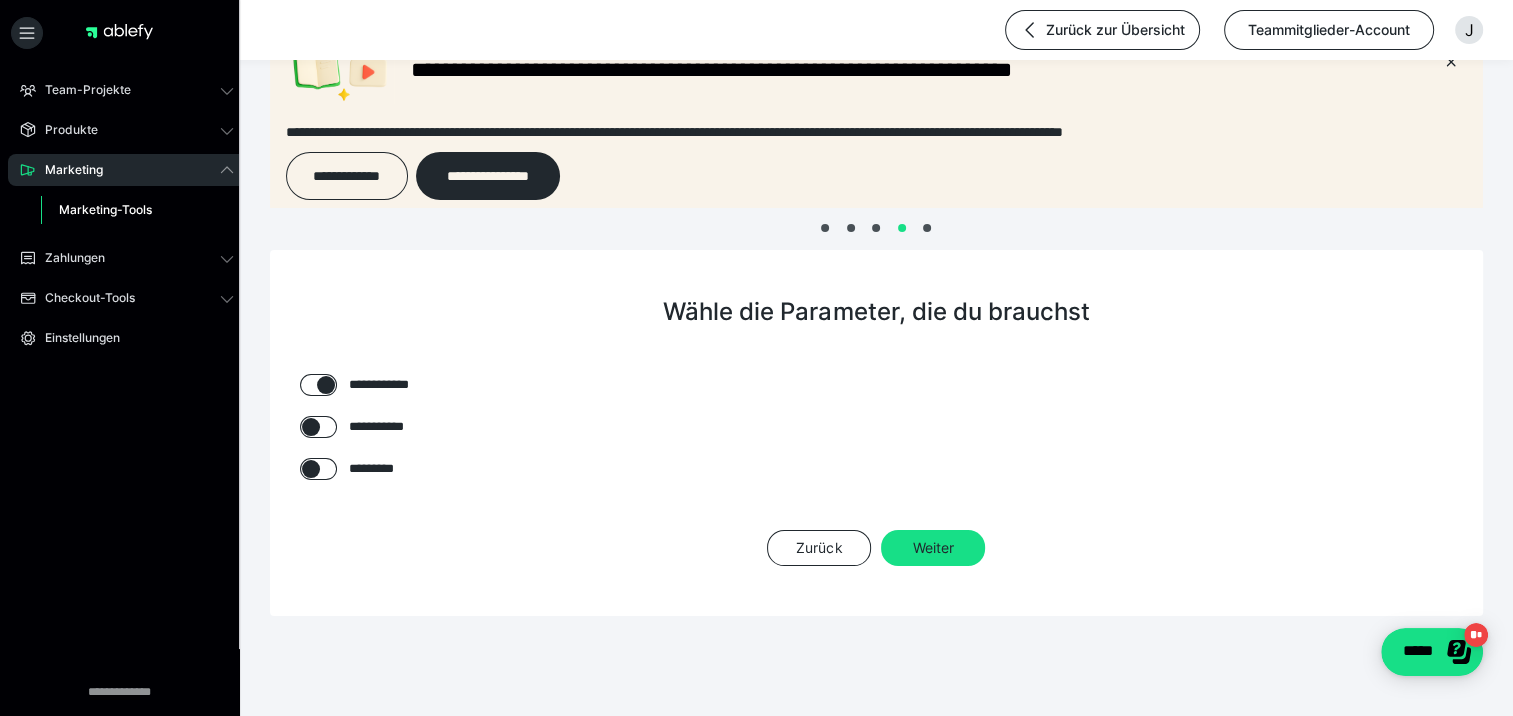 checkbox on "****" 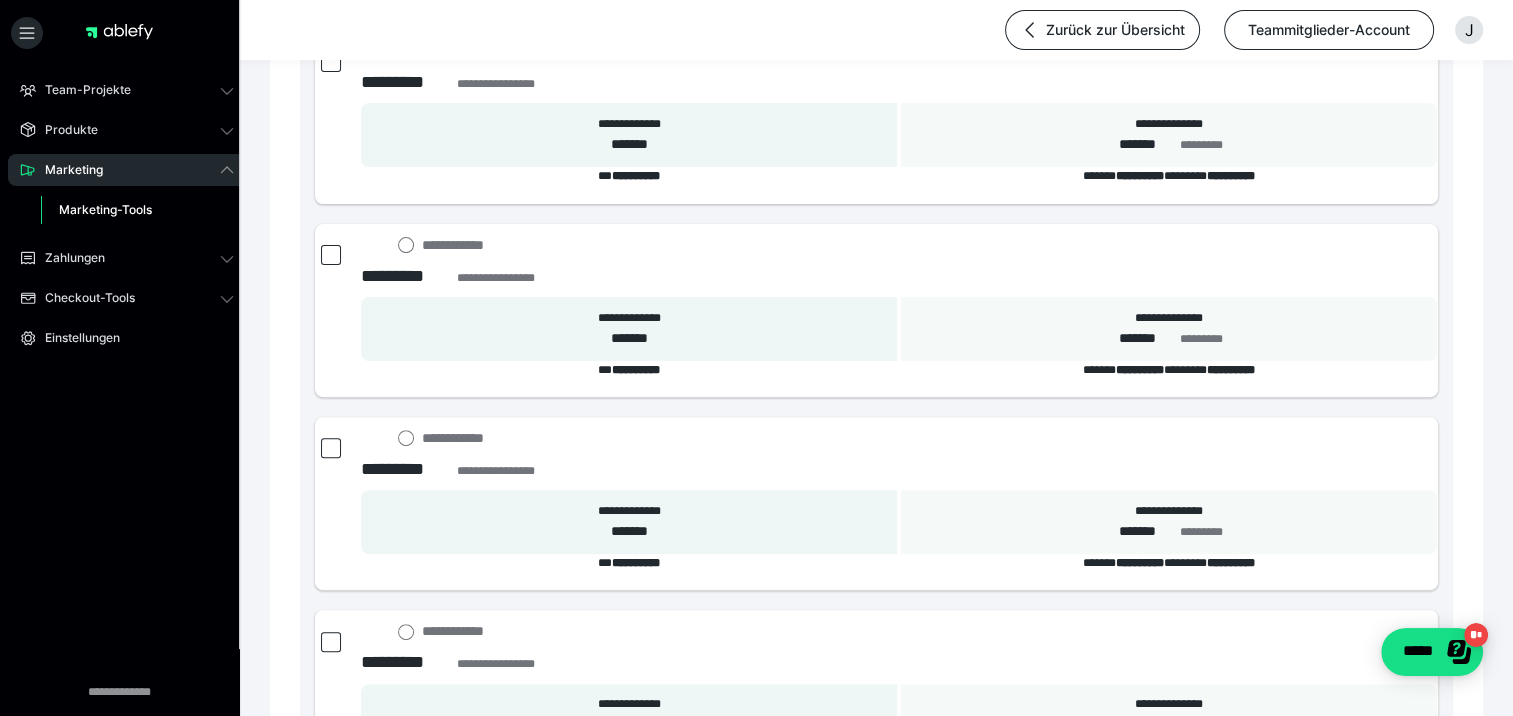 scroll, scrollTop: 500, scrollLeft: 0, axis: vertical 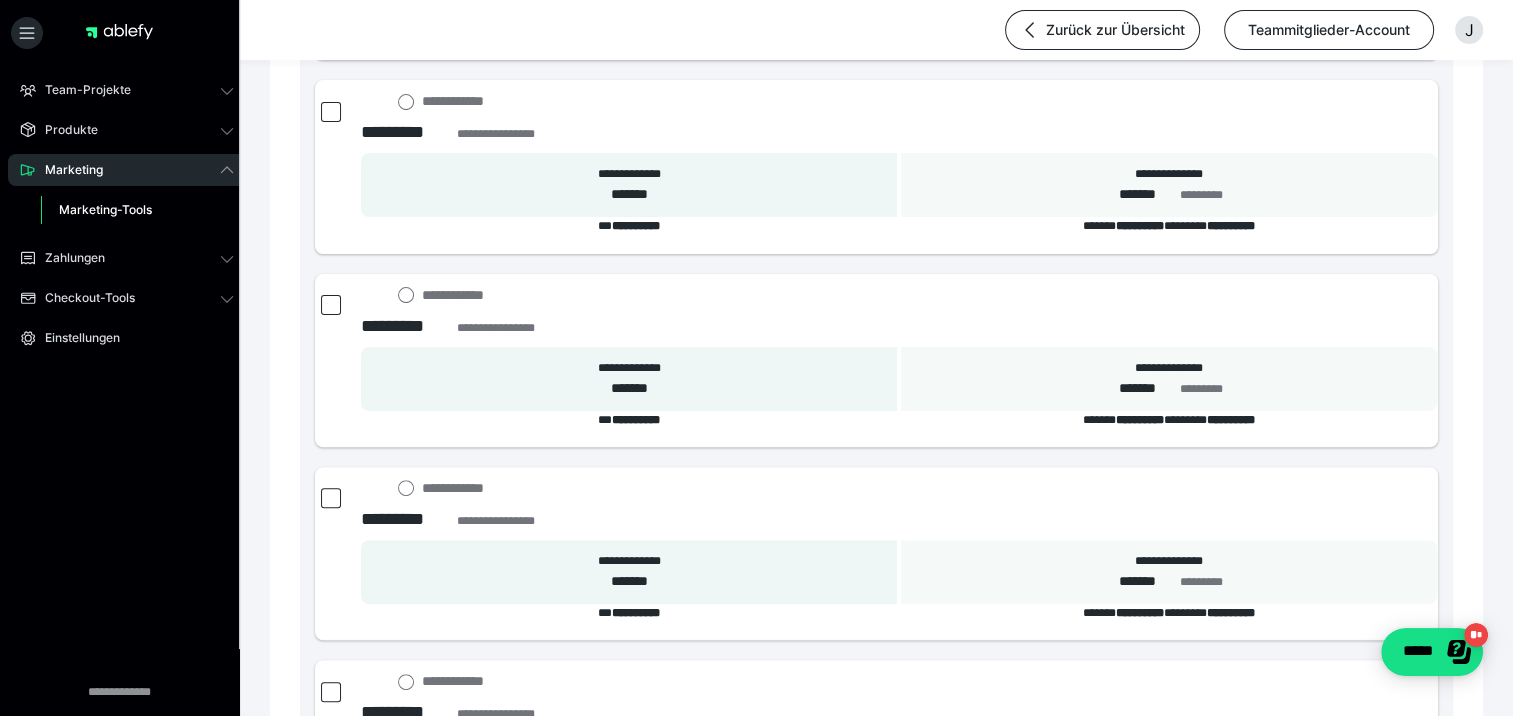 drag, startPoint x: 108, startPoint y: 213, endPoint x: 146, endPoint y: 221, distance: 38.832977 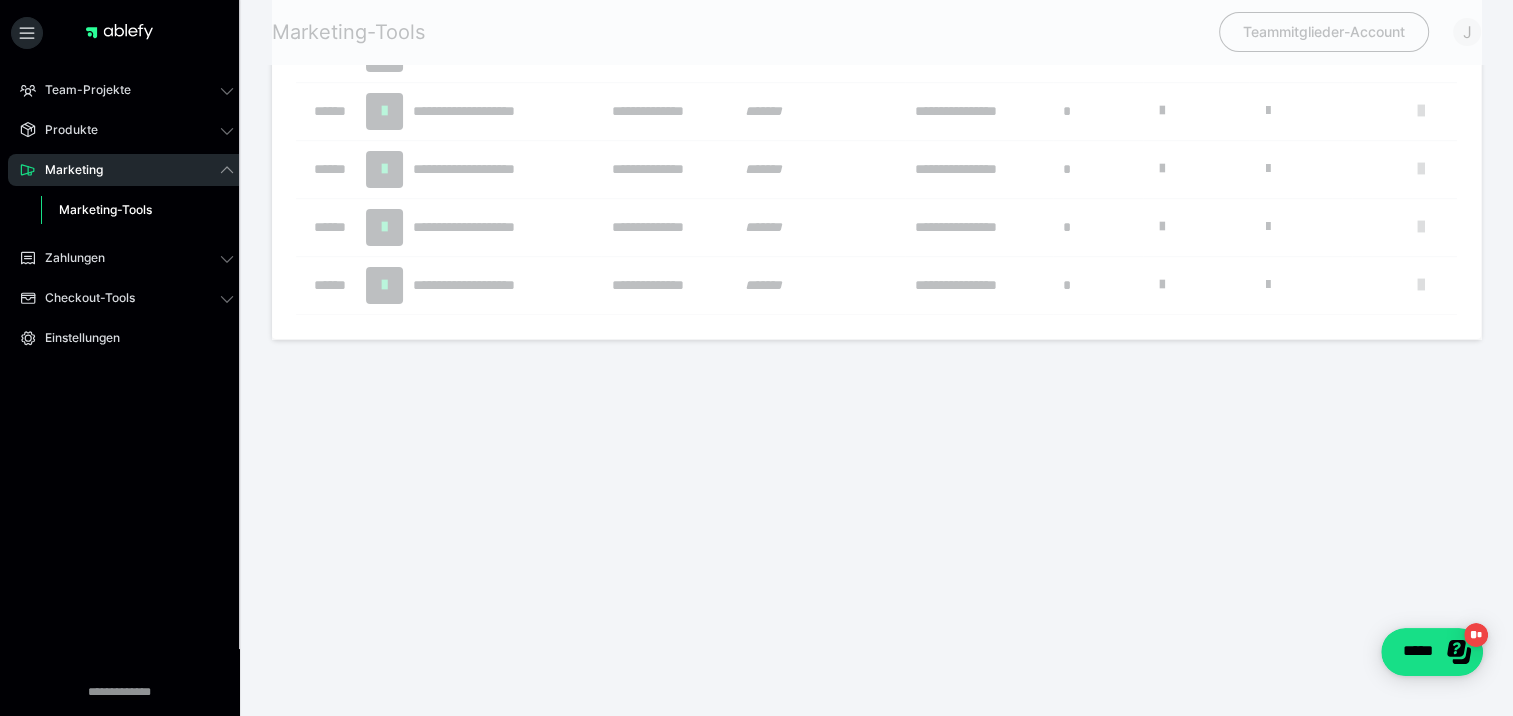 scroll, scrollTop: 0, scrollLeft: 0, axis: both 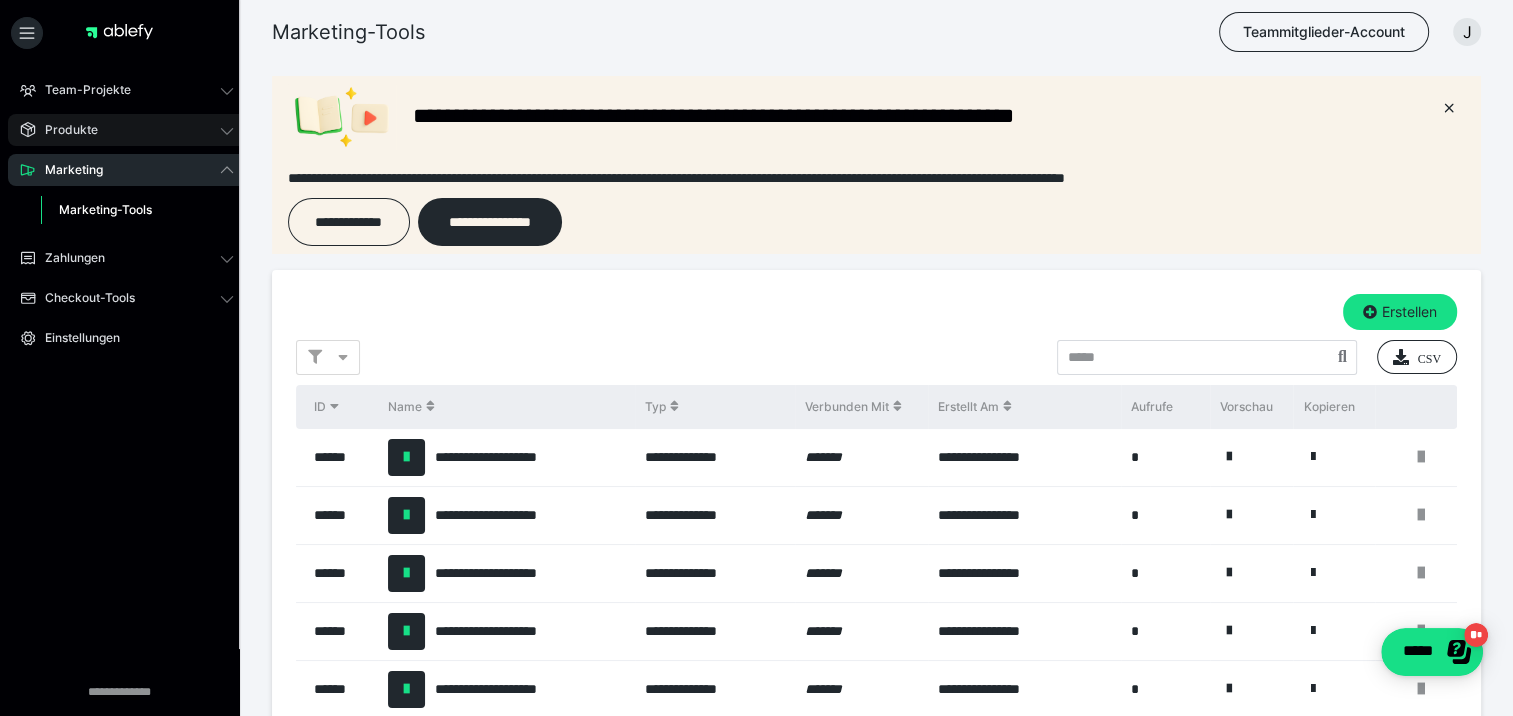 click on "Produkte" at bounding box center (64, 130) 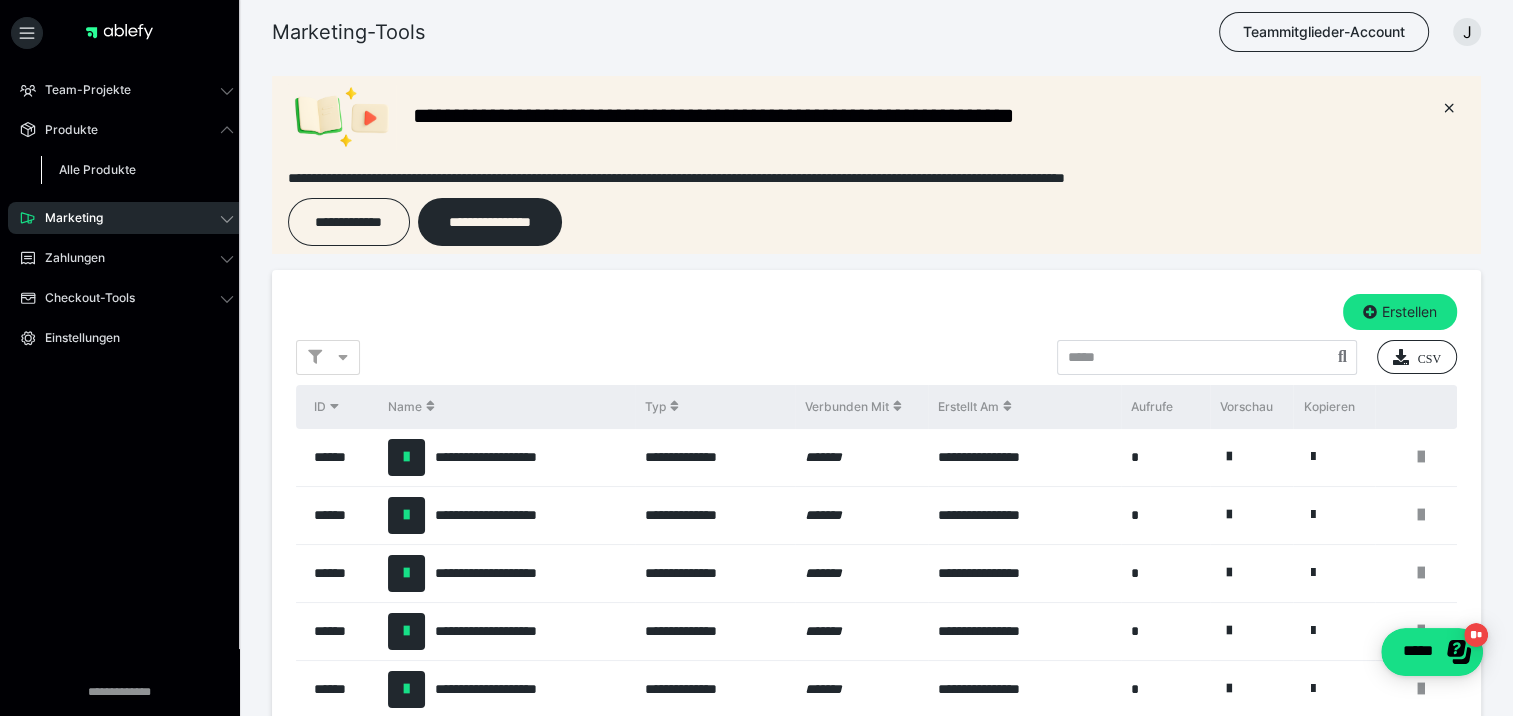 click on "Alle Produkte" at bounding box center (97, 169) 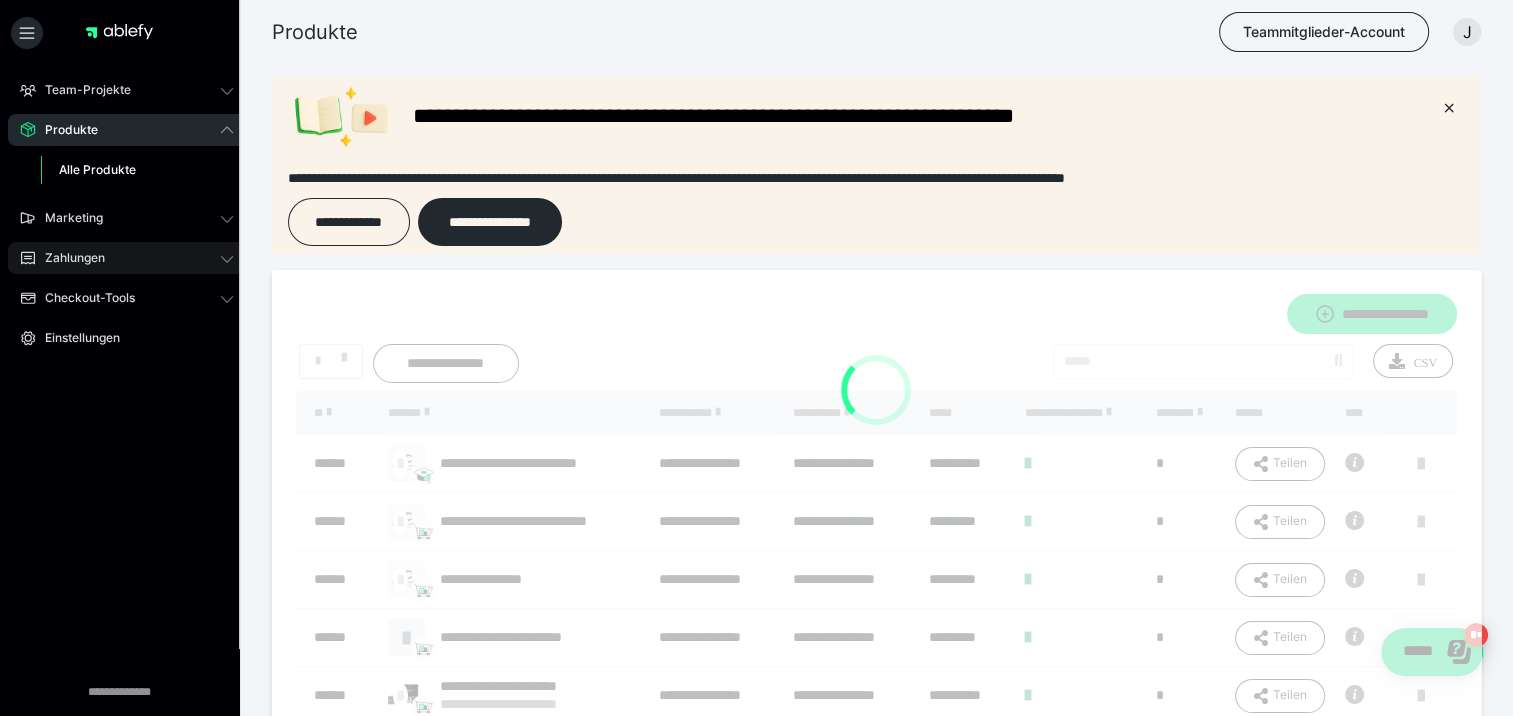scroll, scrollTop: 0, scrollLeft: 0, axis: both 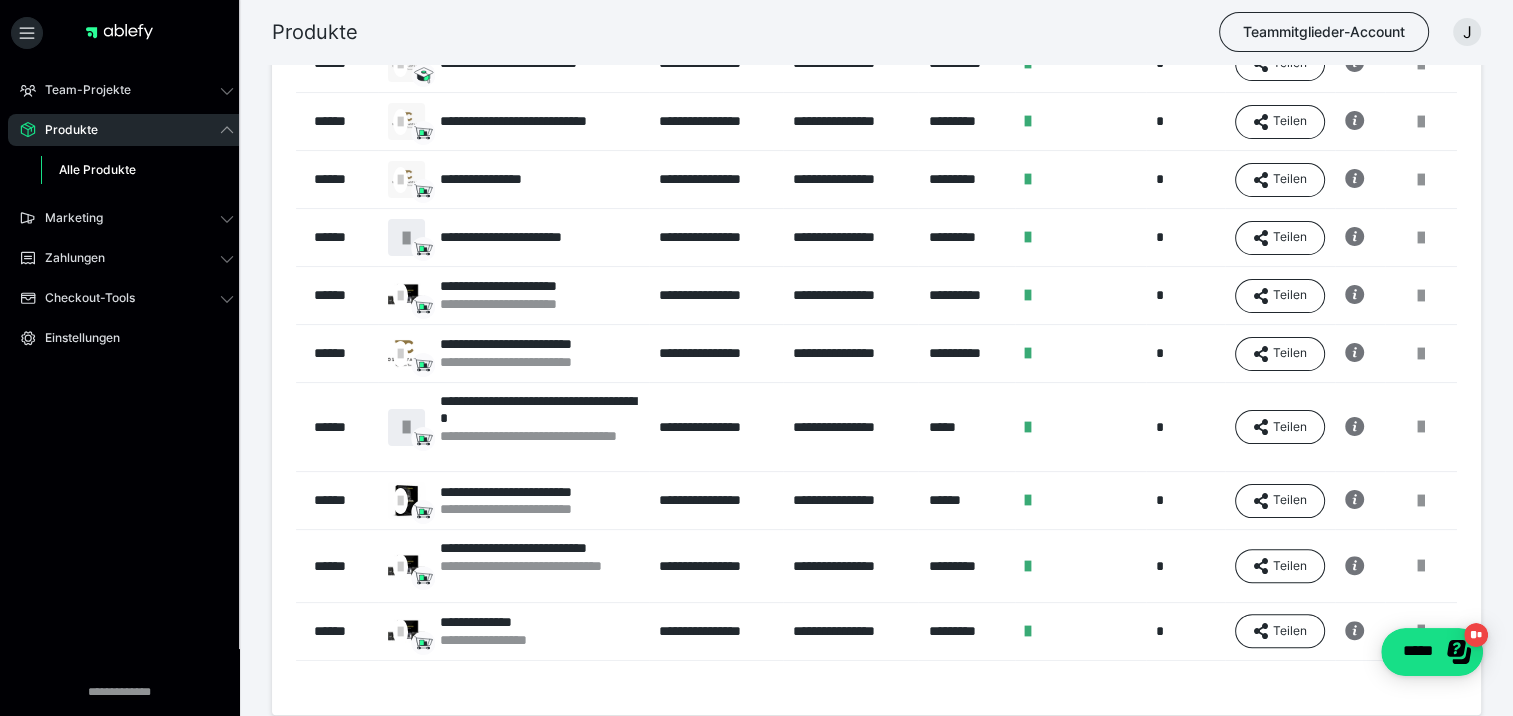 drag, startPoint x: 74, startPoint y: 215, endPoint x: 265, endPoint y: 253, distance: 194.74342 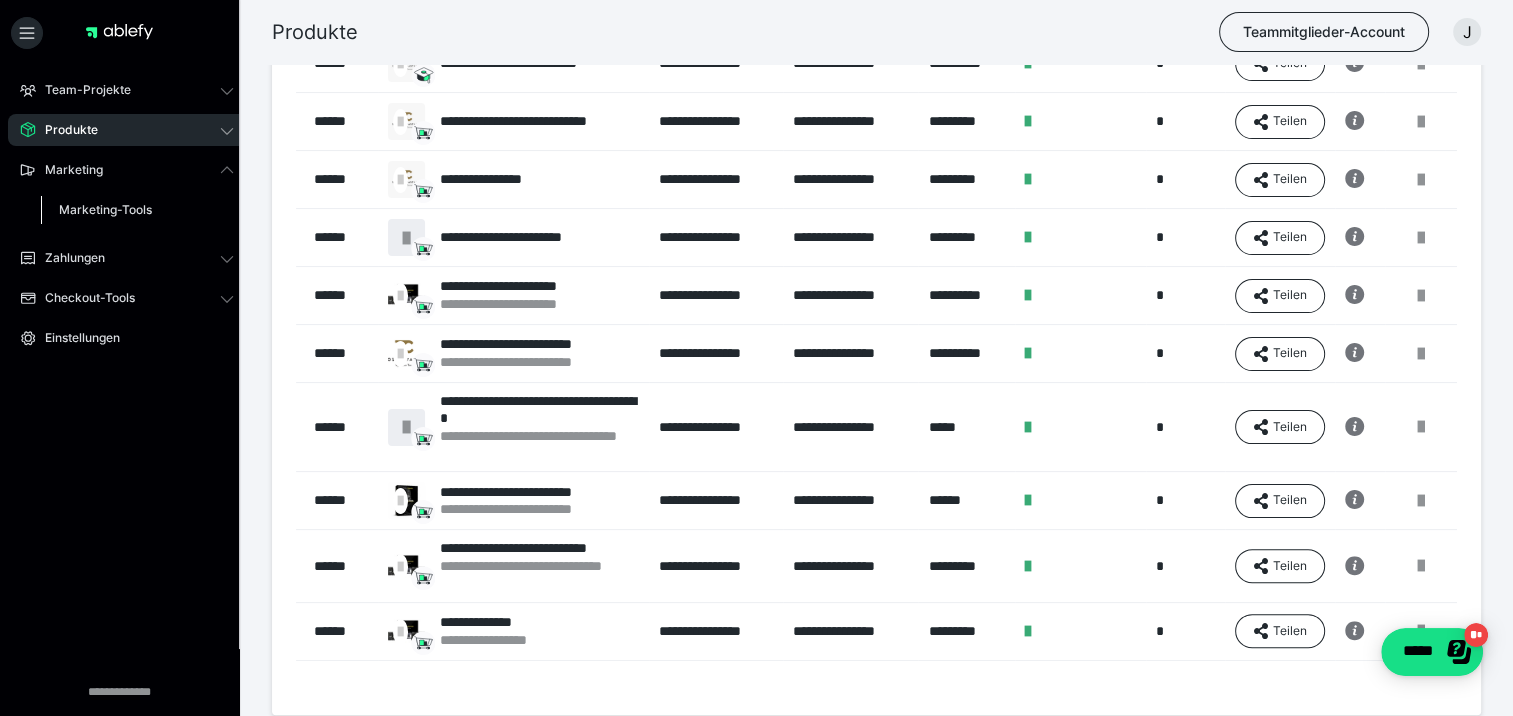 click on "Marketing-Tools" at bounding box center [105, 209] 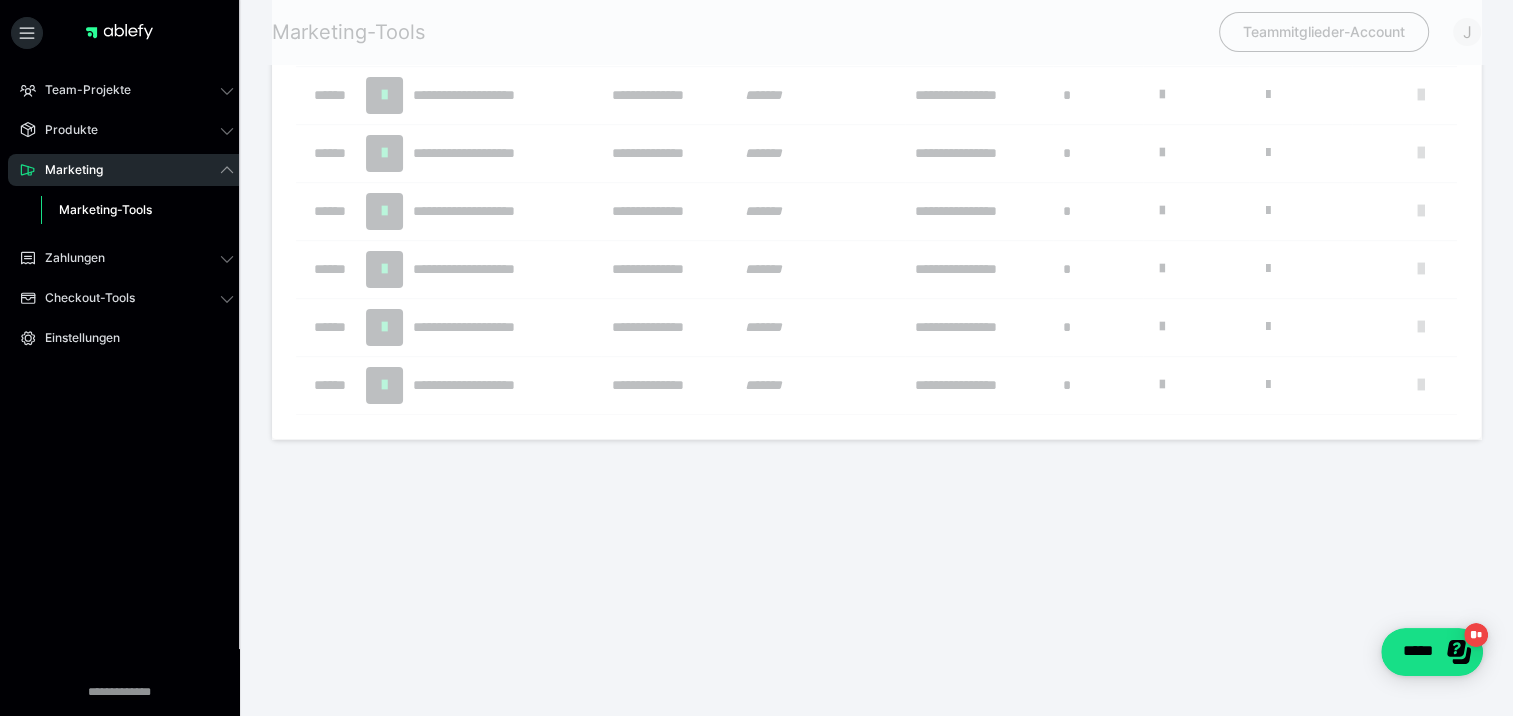 scroll, scrollTop: 0, scrollLeft: 0, axis: both 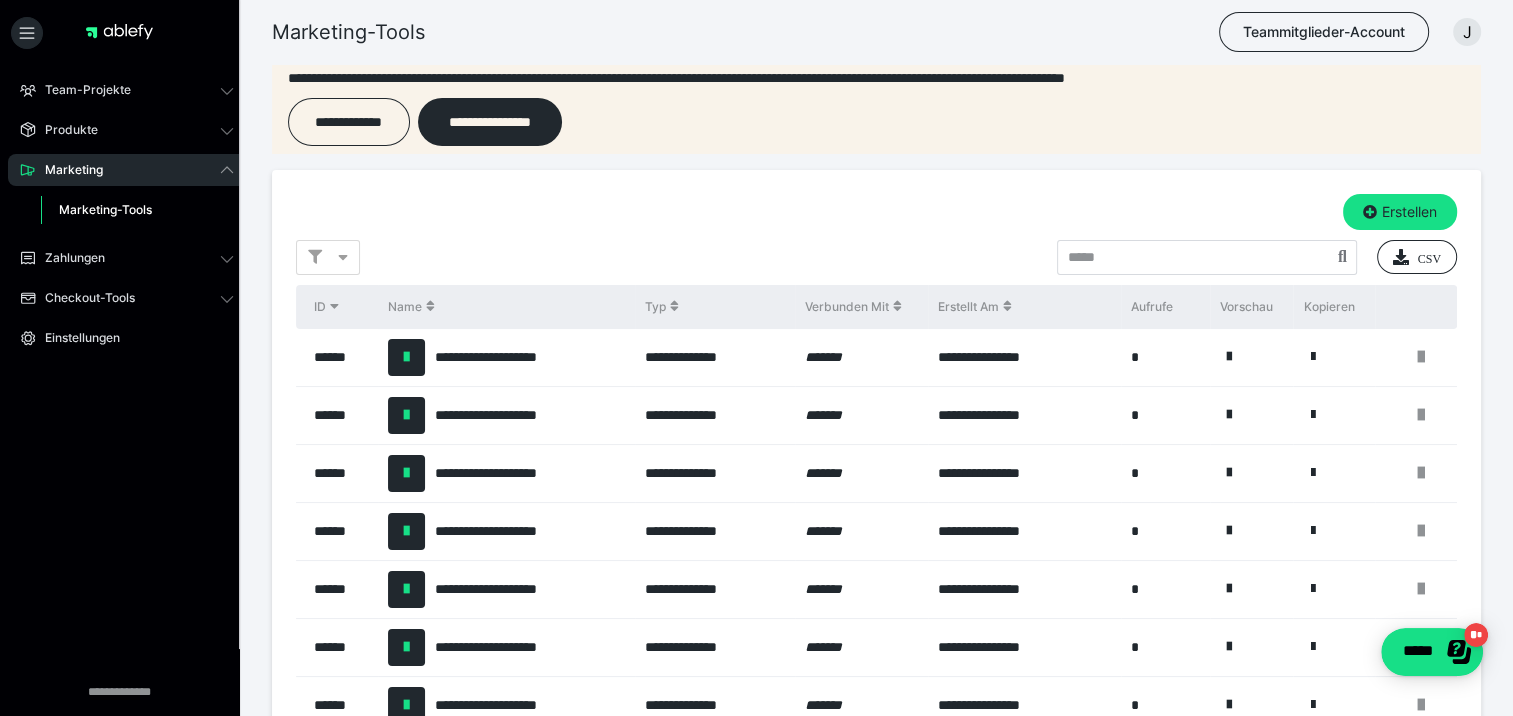 click on "Marketing-Tools" at bounding box center [105, 209] 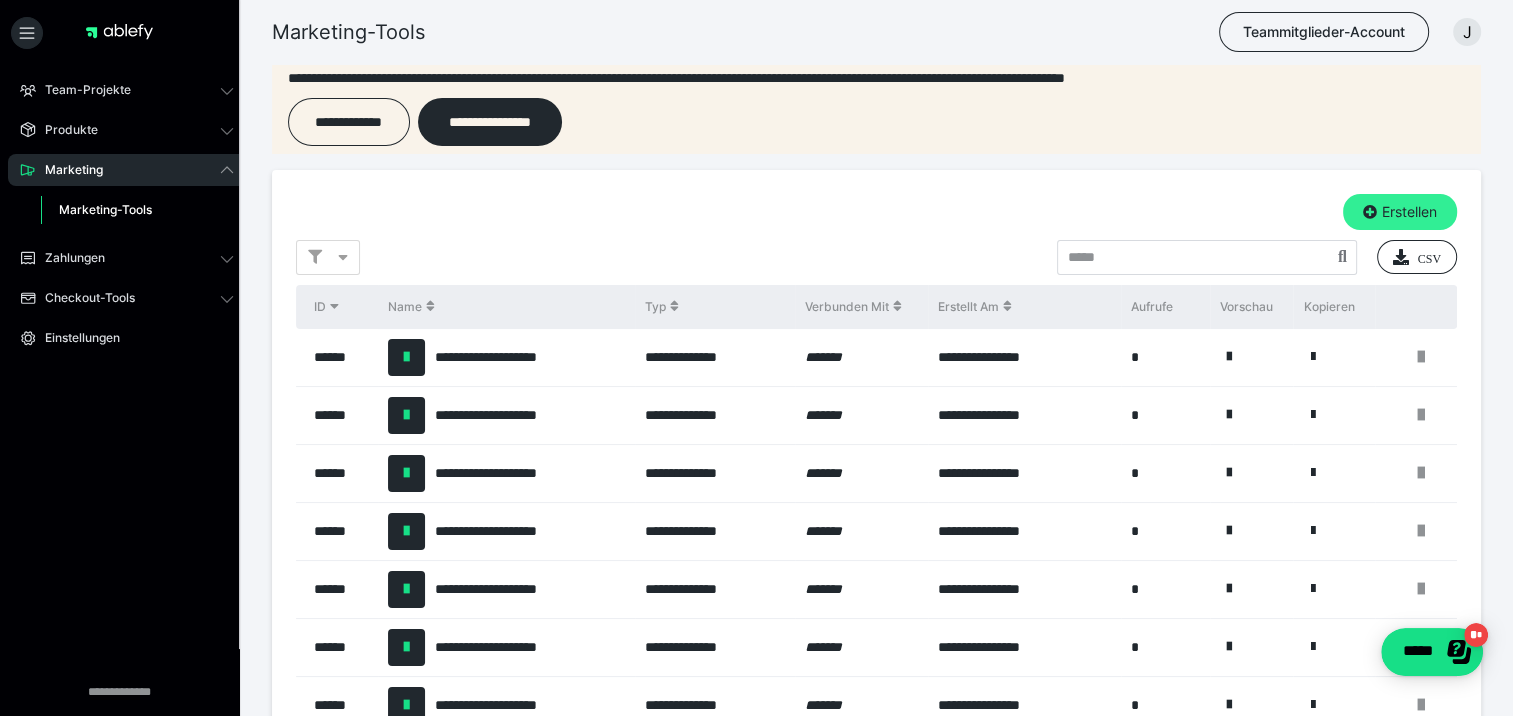 click on "Erstellen" at bounding box center (1400, 212) 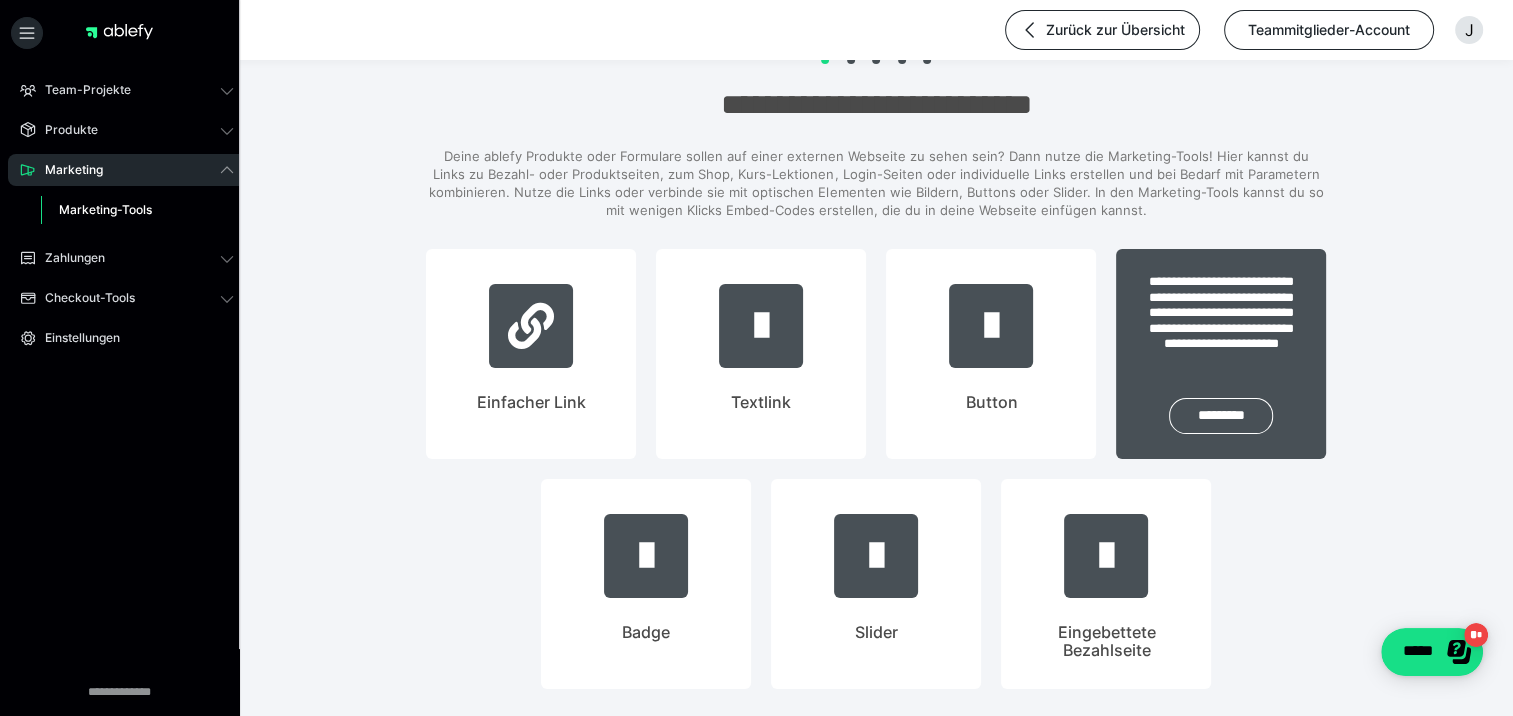scroll, scrollTop: 0, scrollLeft: 0, axis: both 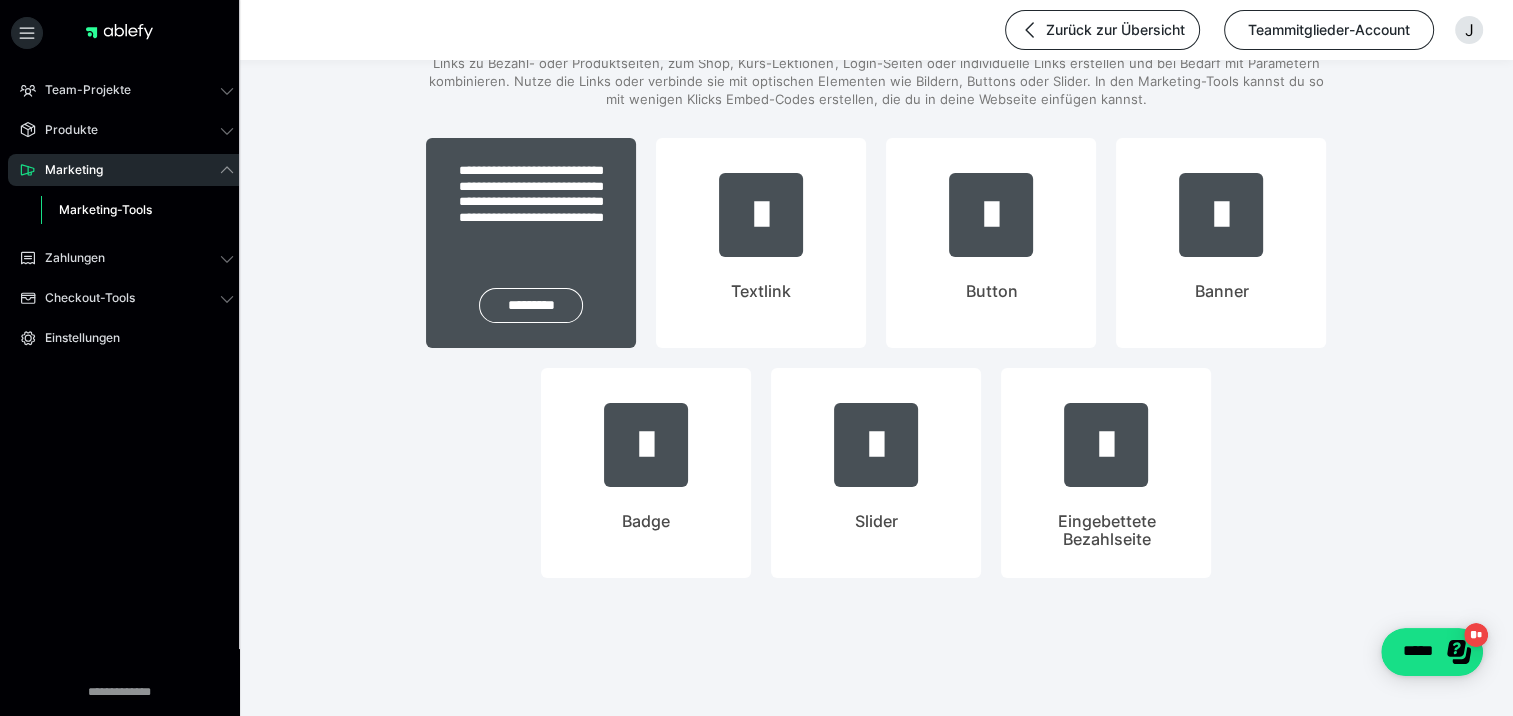 click on "**********" at bounding box center [531, 243] 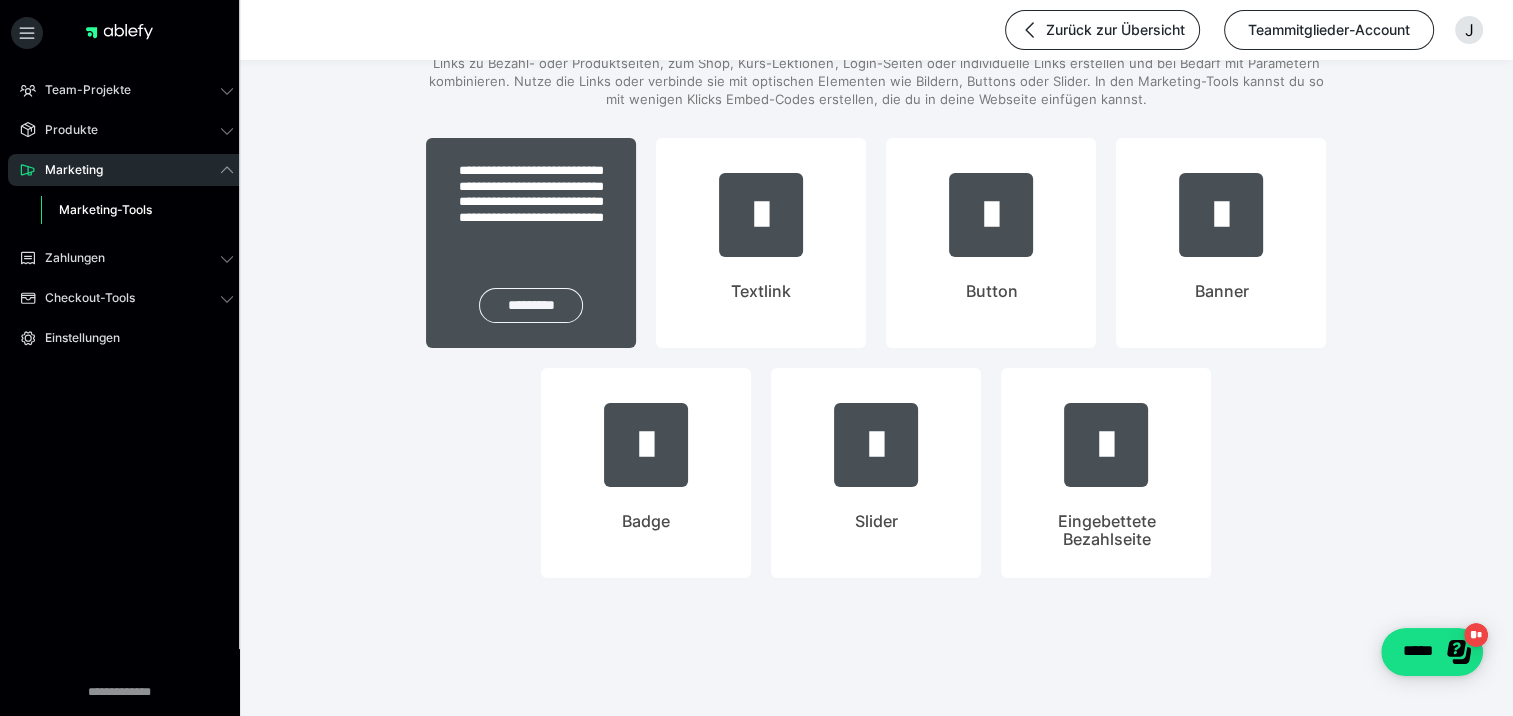 click on "*********" at bounding box center (531, 305) 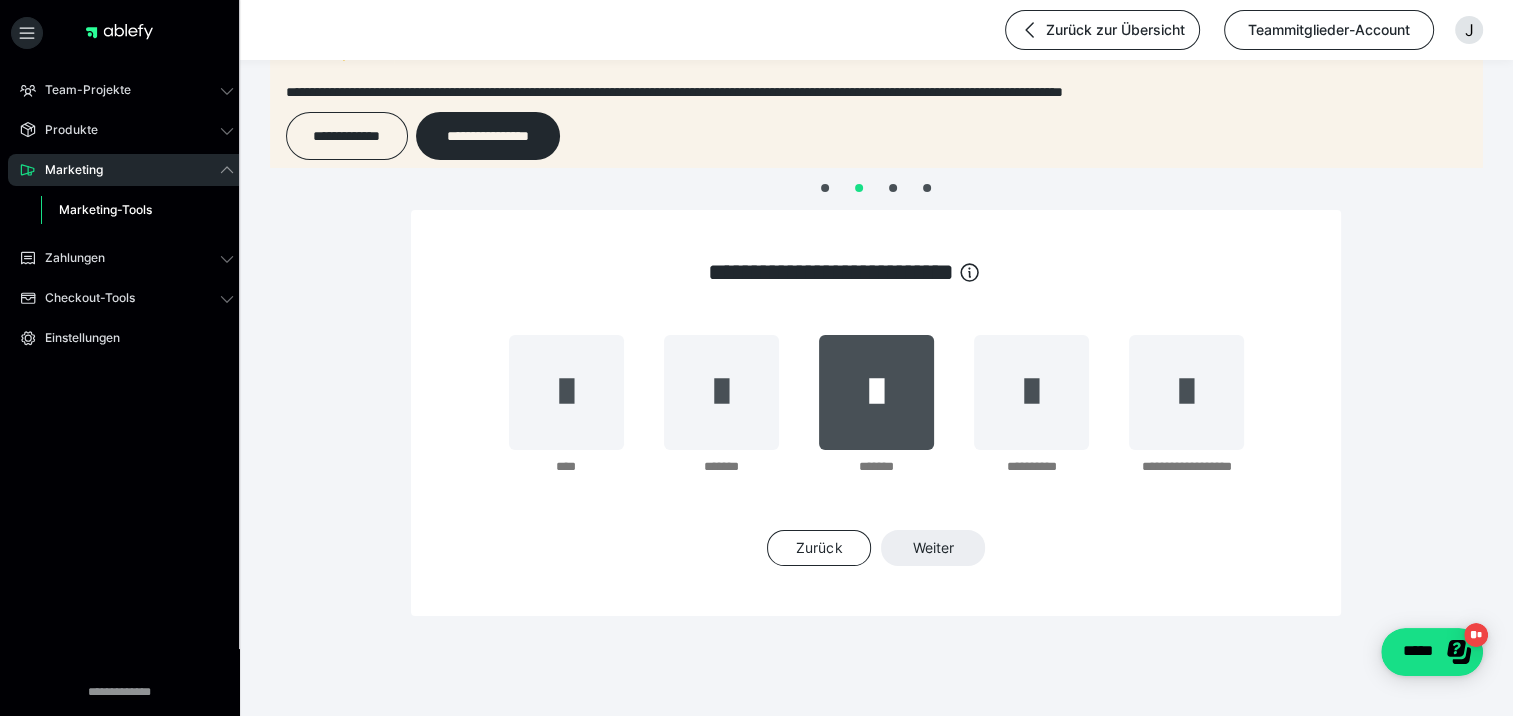 scroll, scrollTop: 100, scrollLeft: 0, axis: vertical 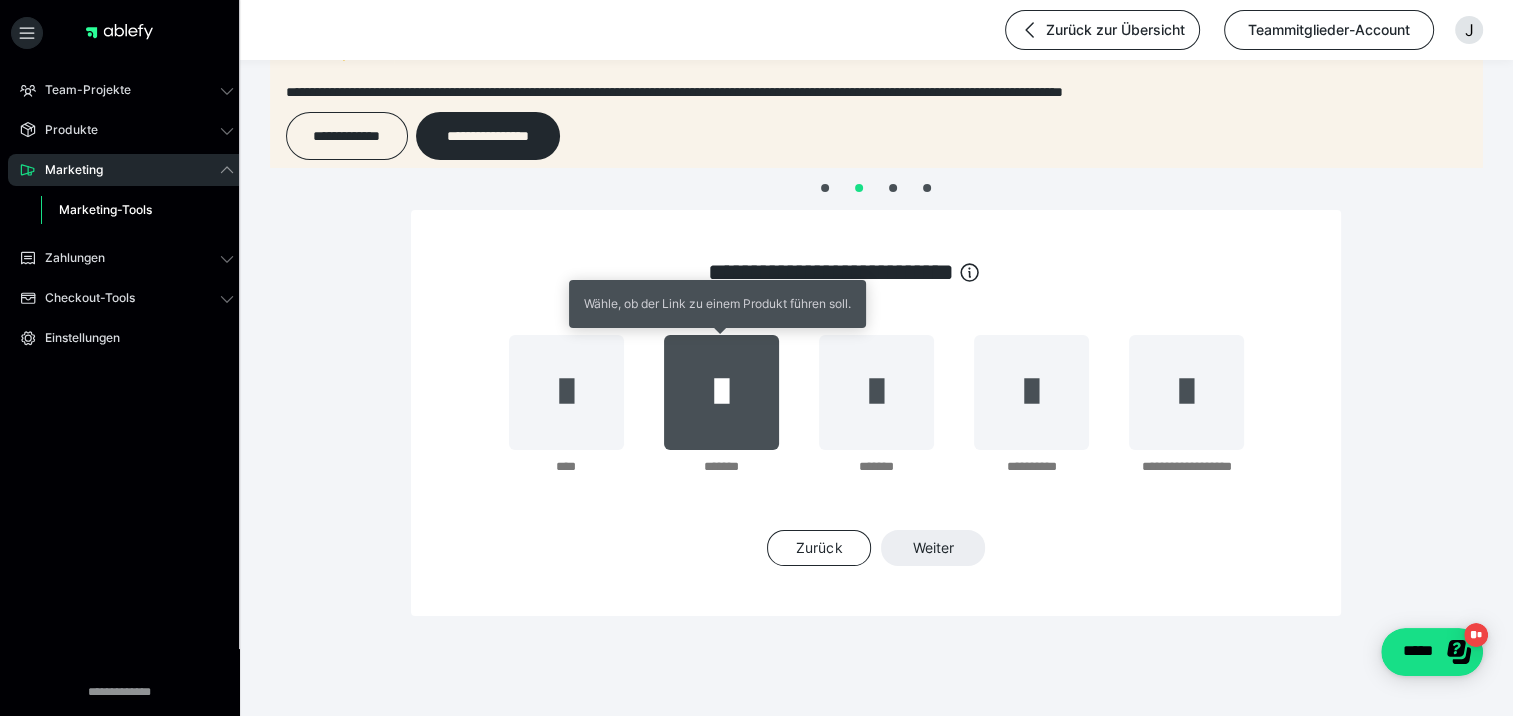 click at bounding box center (721, 392) 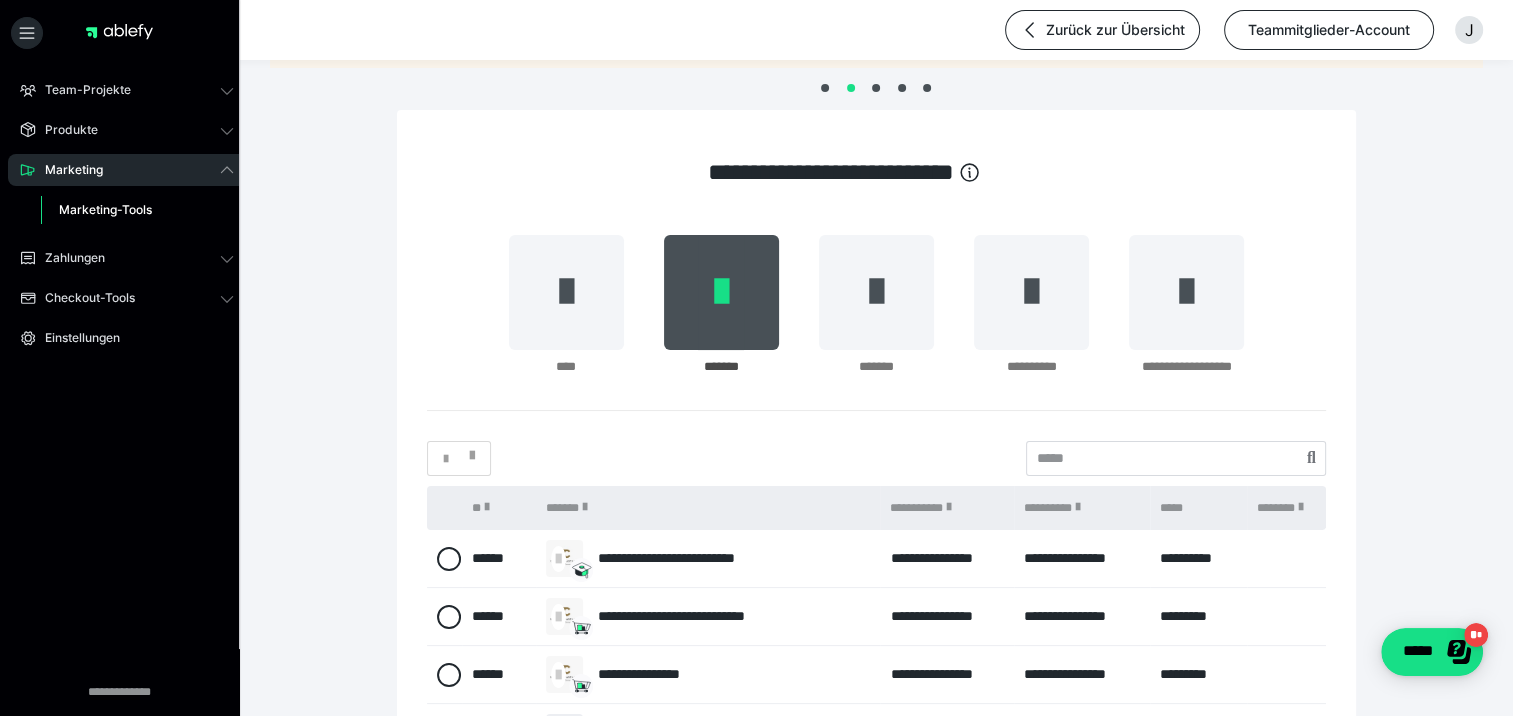 scroll, scrollTop: 300, scrollLeft: 0, axis: vertical 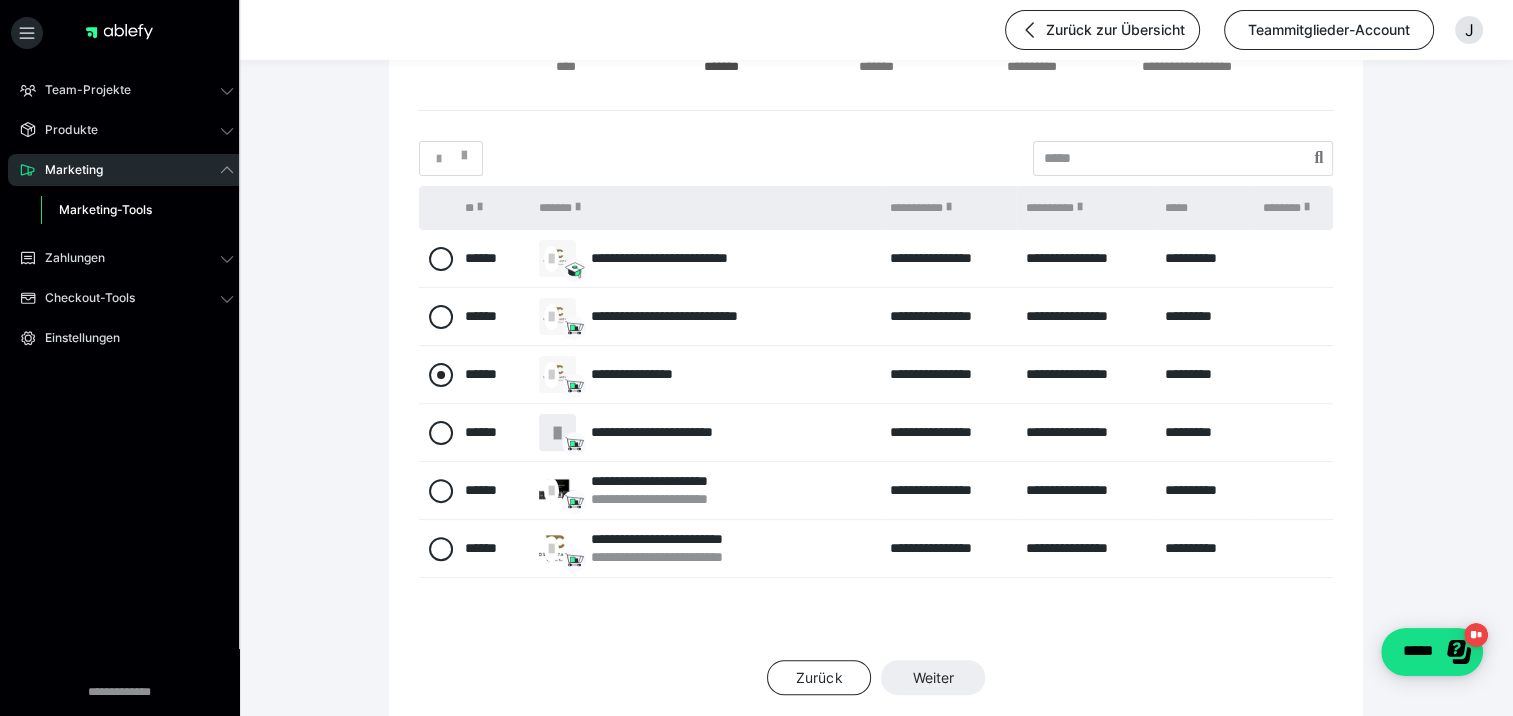 click at bounding box center [441, 375] 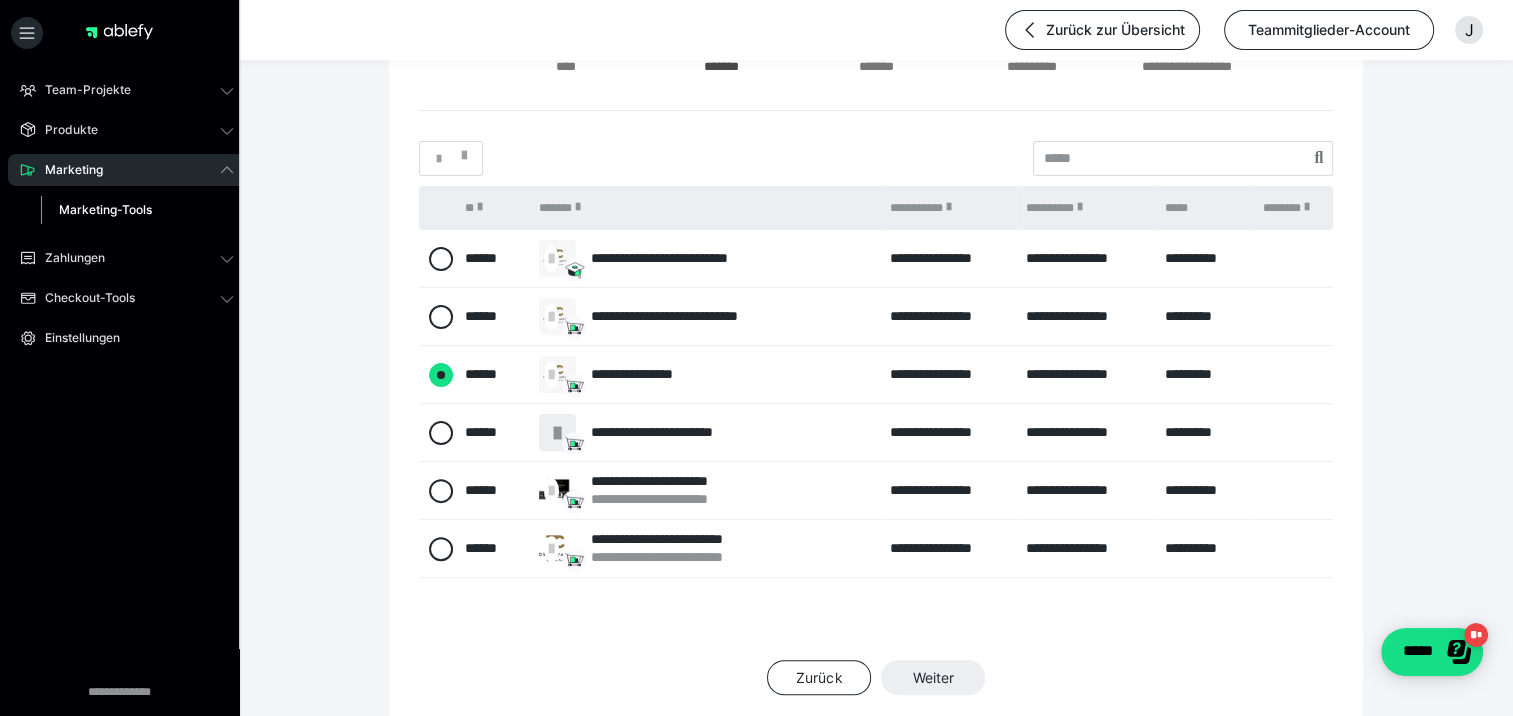 radio on "****" 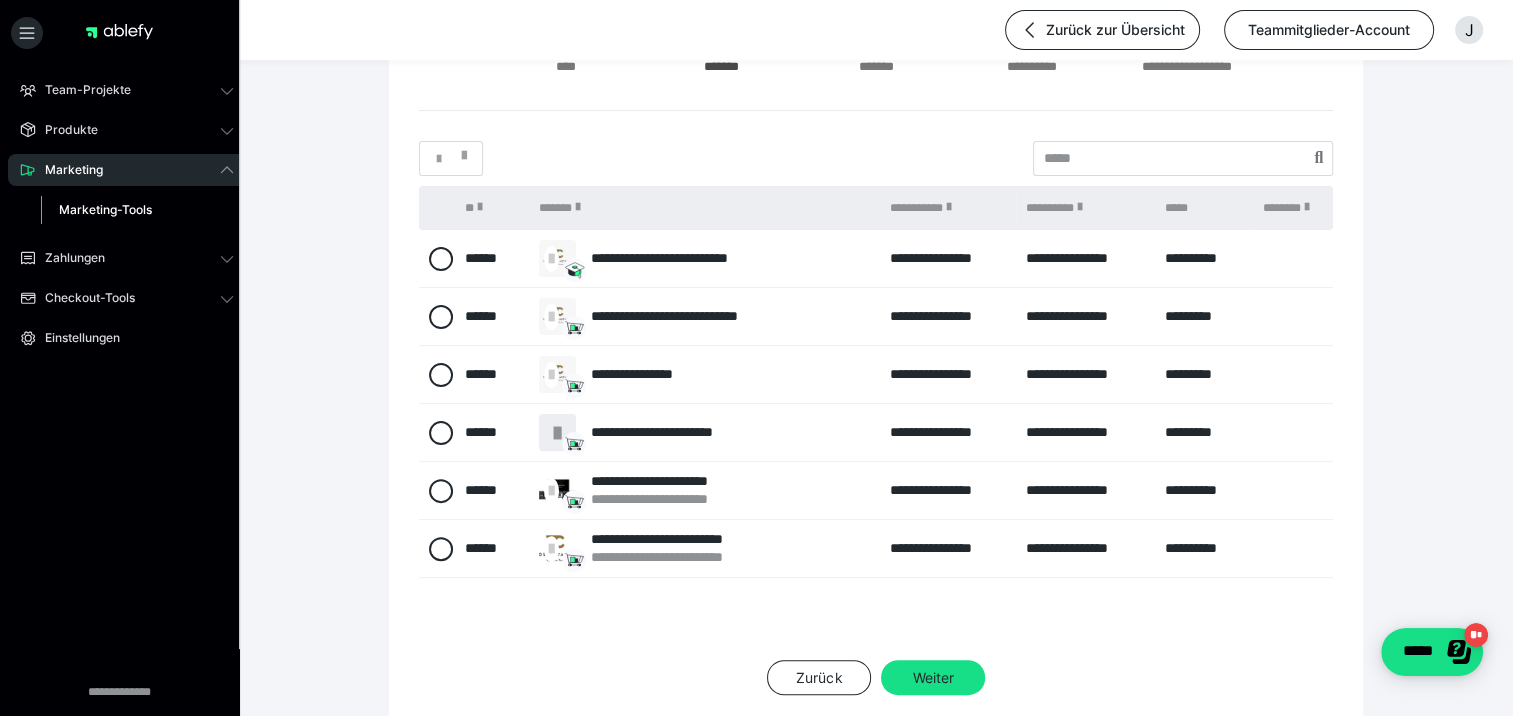 click on "Weiter" at bounding box center [933, 678] 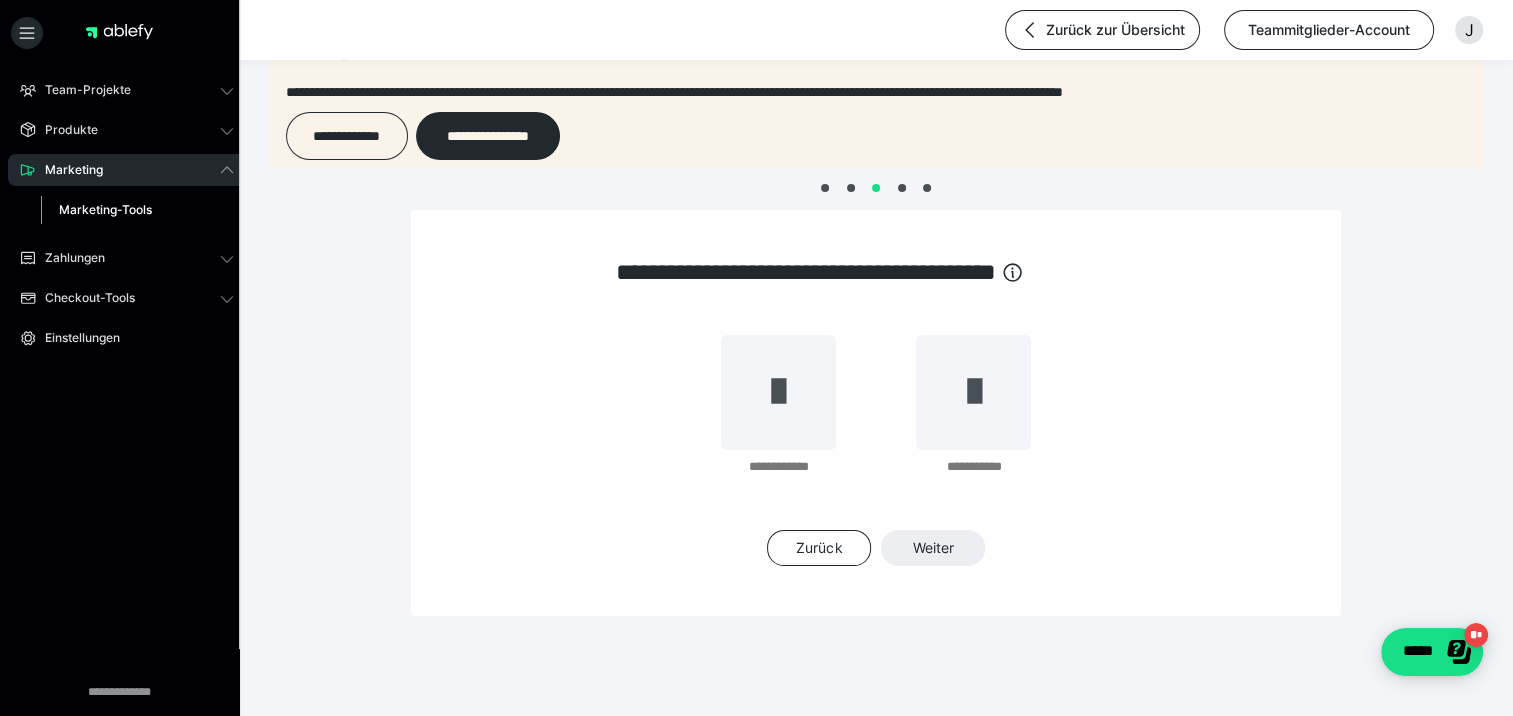 scroll, scrollTop: 100, scrollLeft: 0, axis: vertical 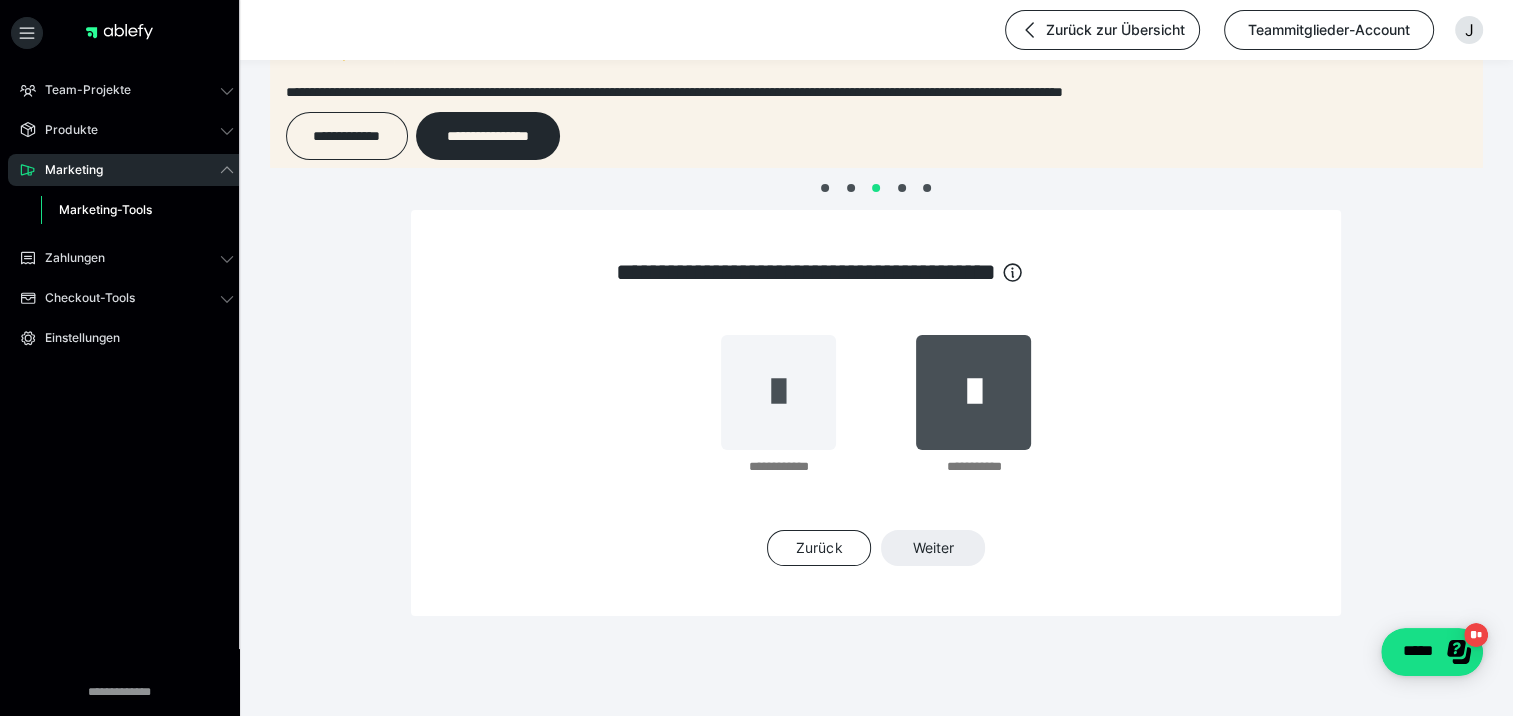 click at bounding box center [973, 392] 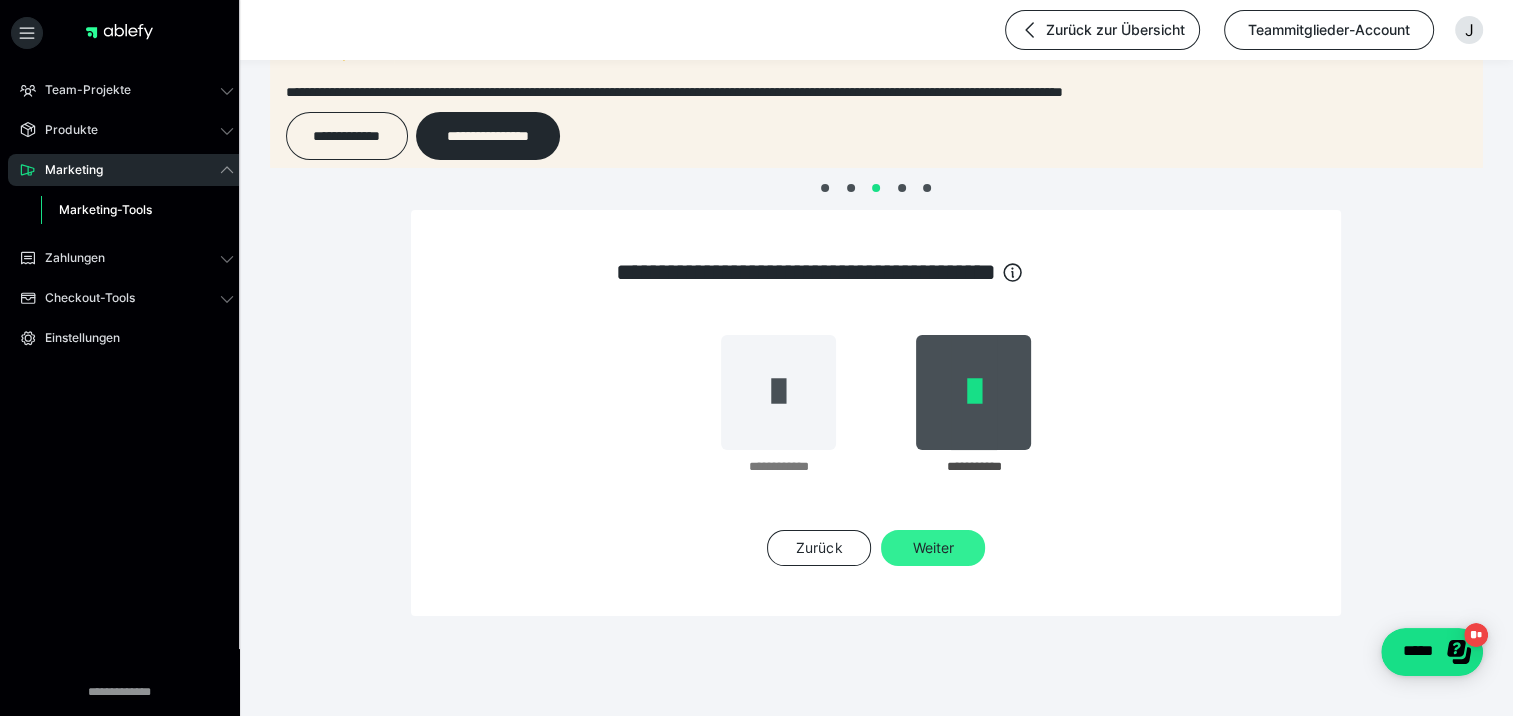 click on "Weiter" at bounding box center (933, 548) 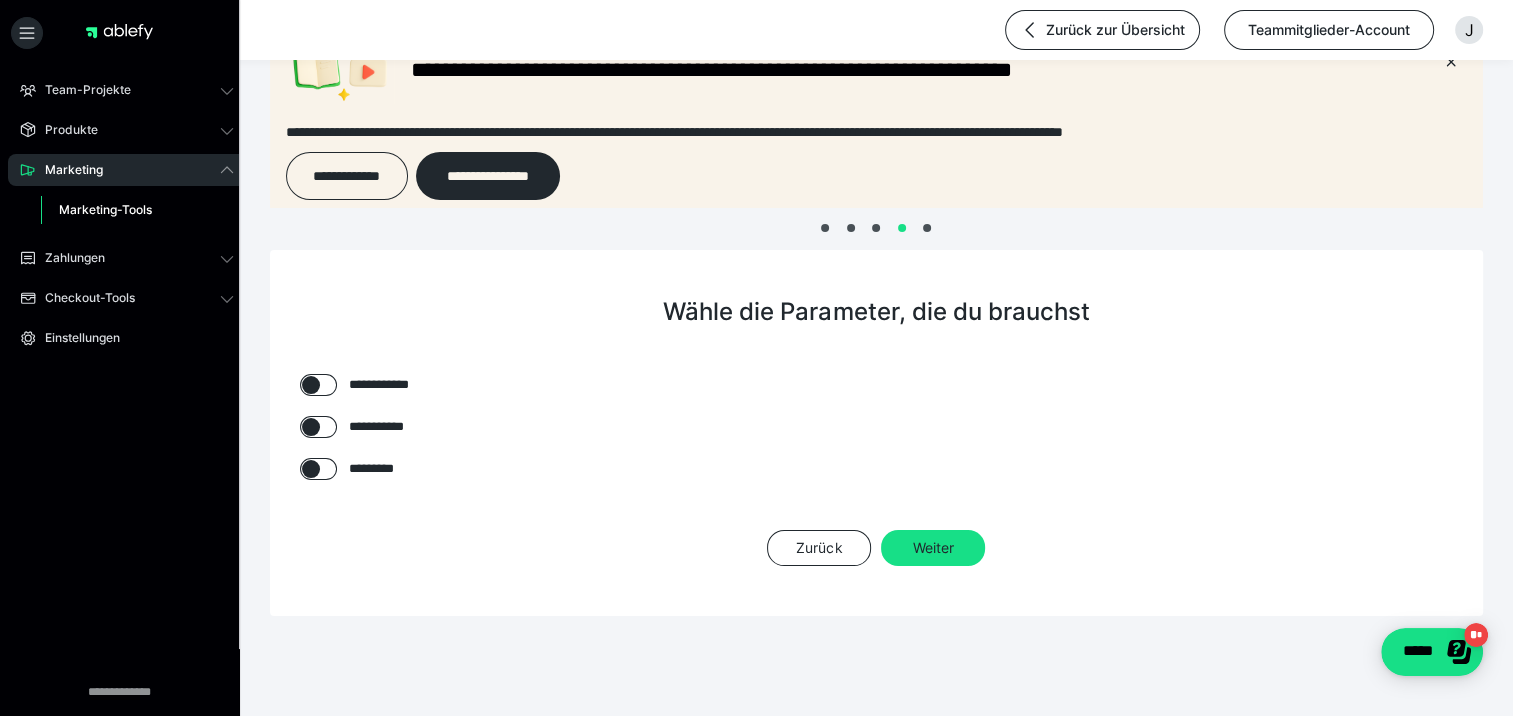 click at bounding box center [311, 385] 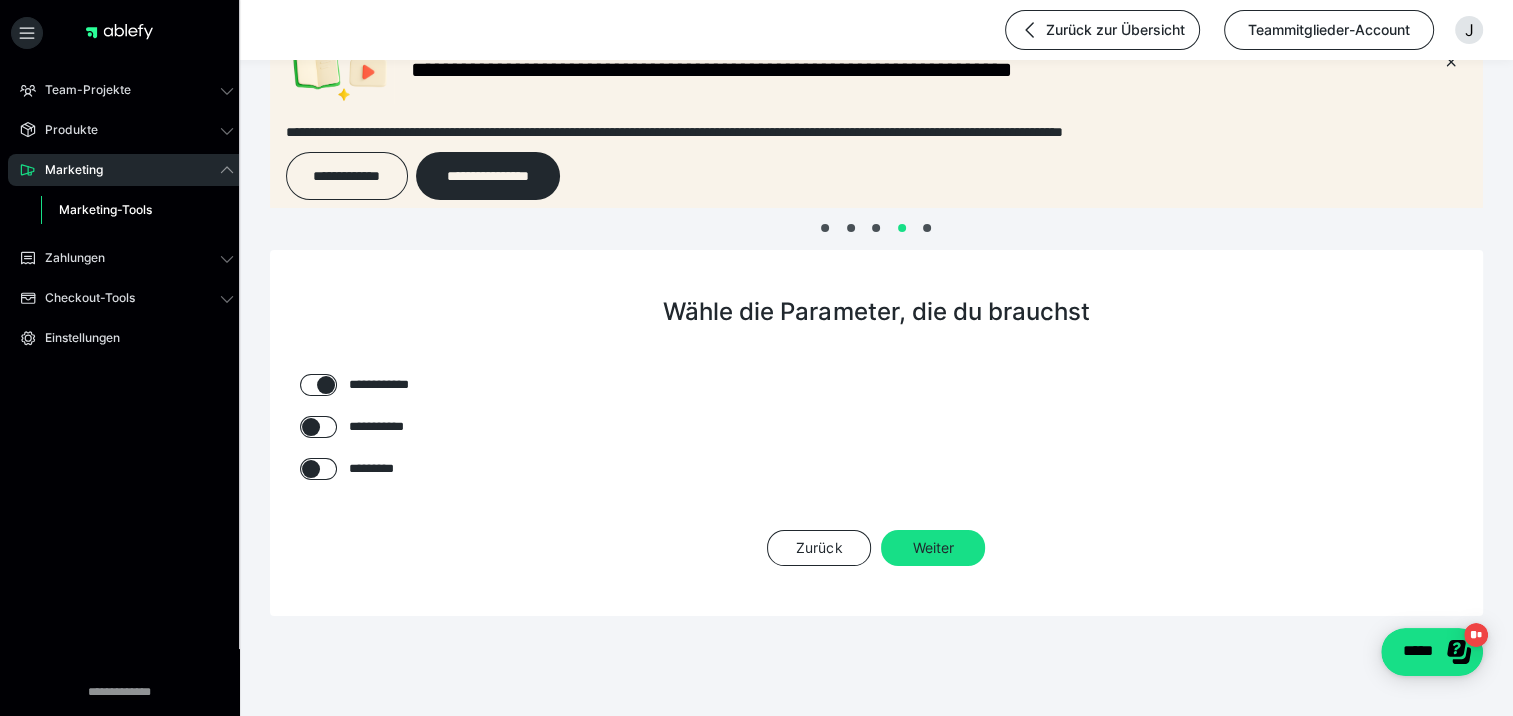 checkbox on "****" 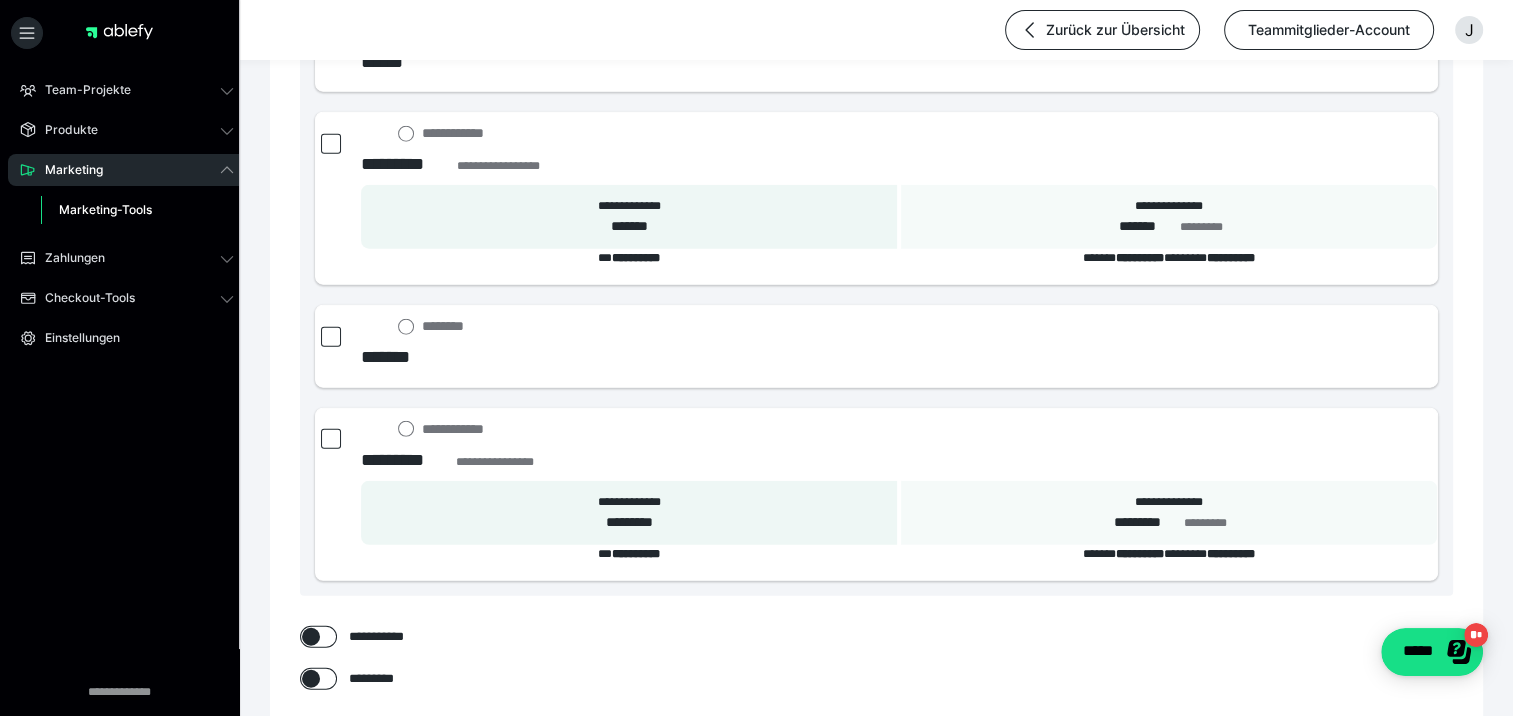 scroll, scrollTop: 5038, scrollLeft: 0, axis: vertical 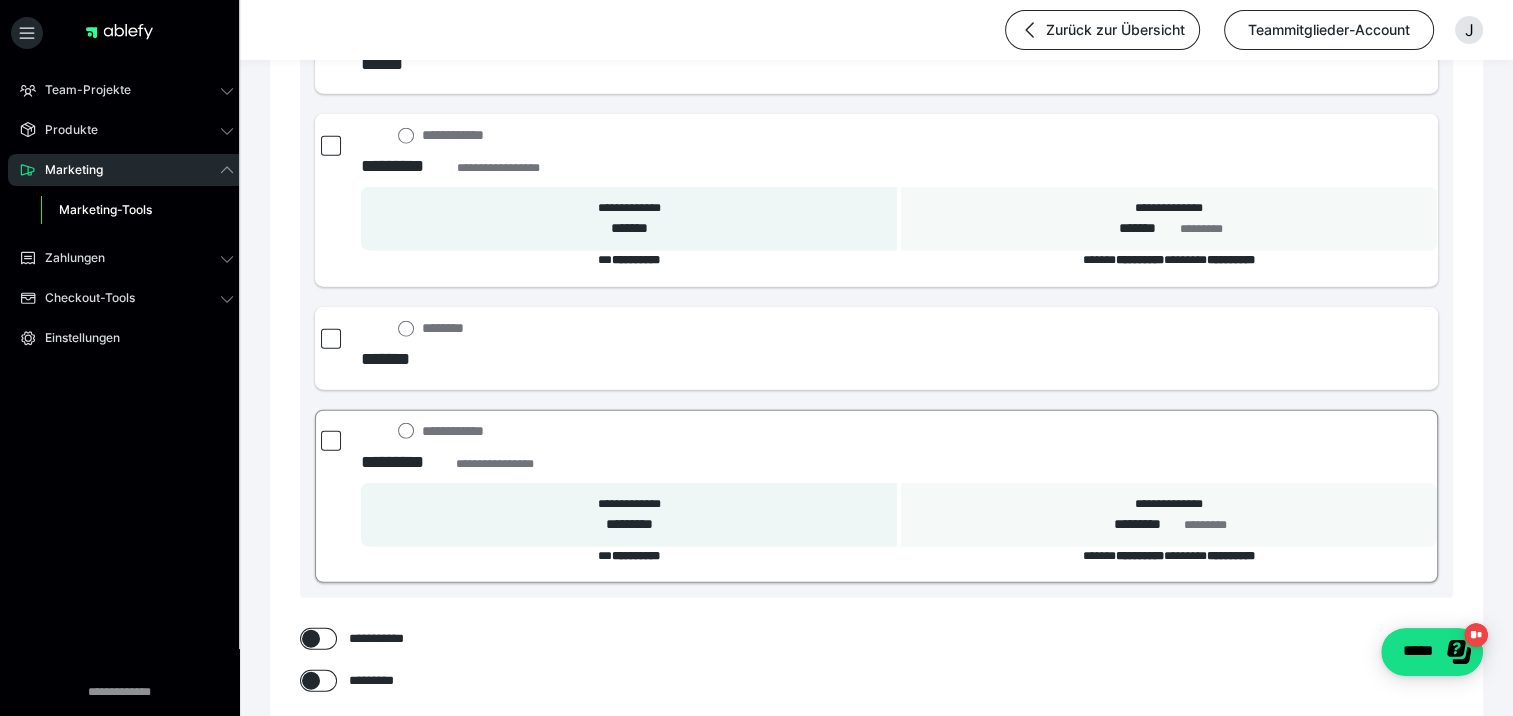 click at bounding box center (331, 441) 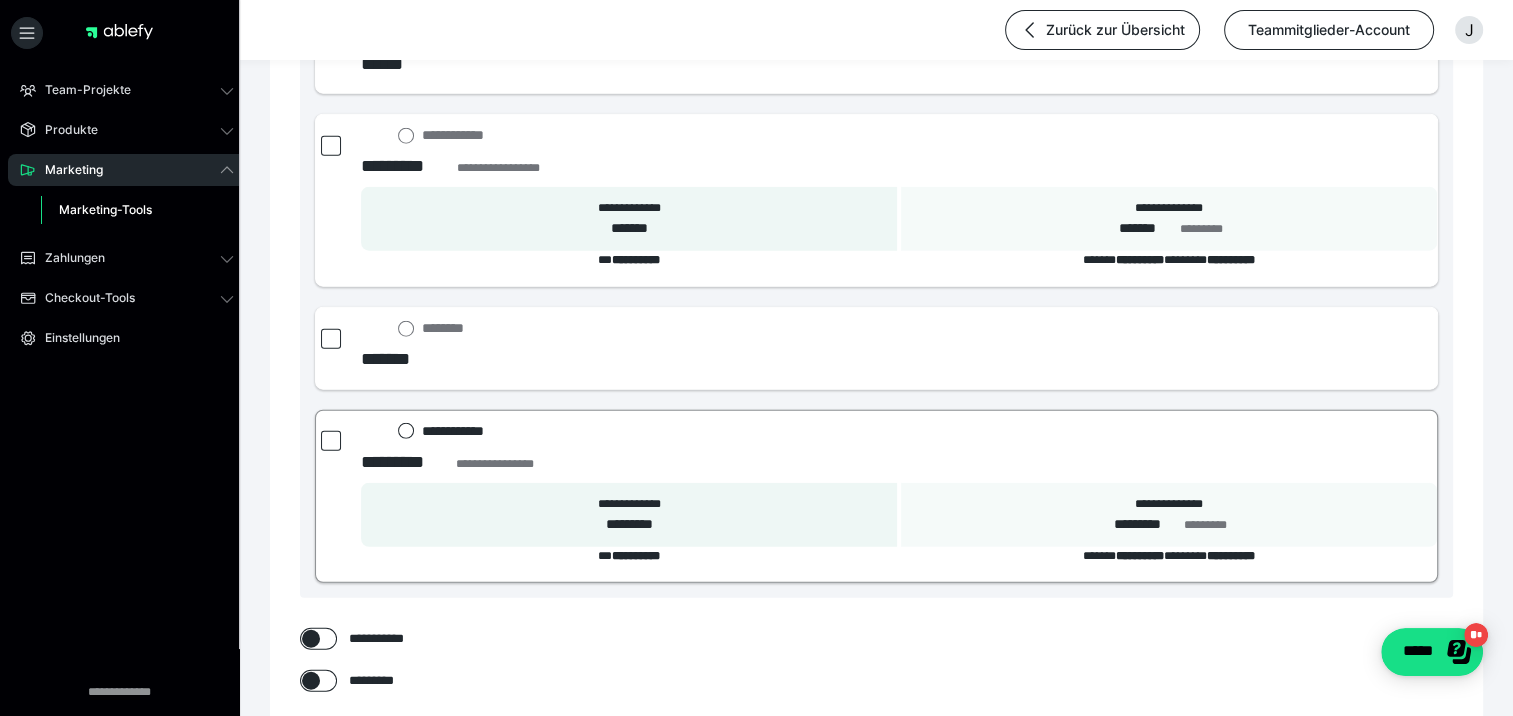 click 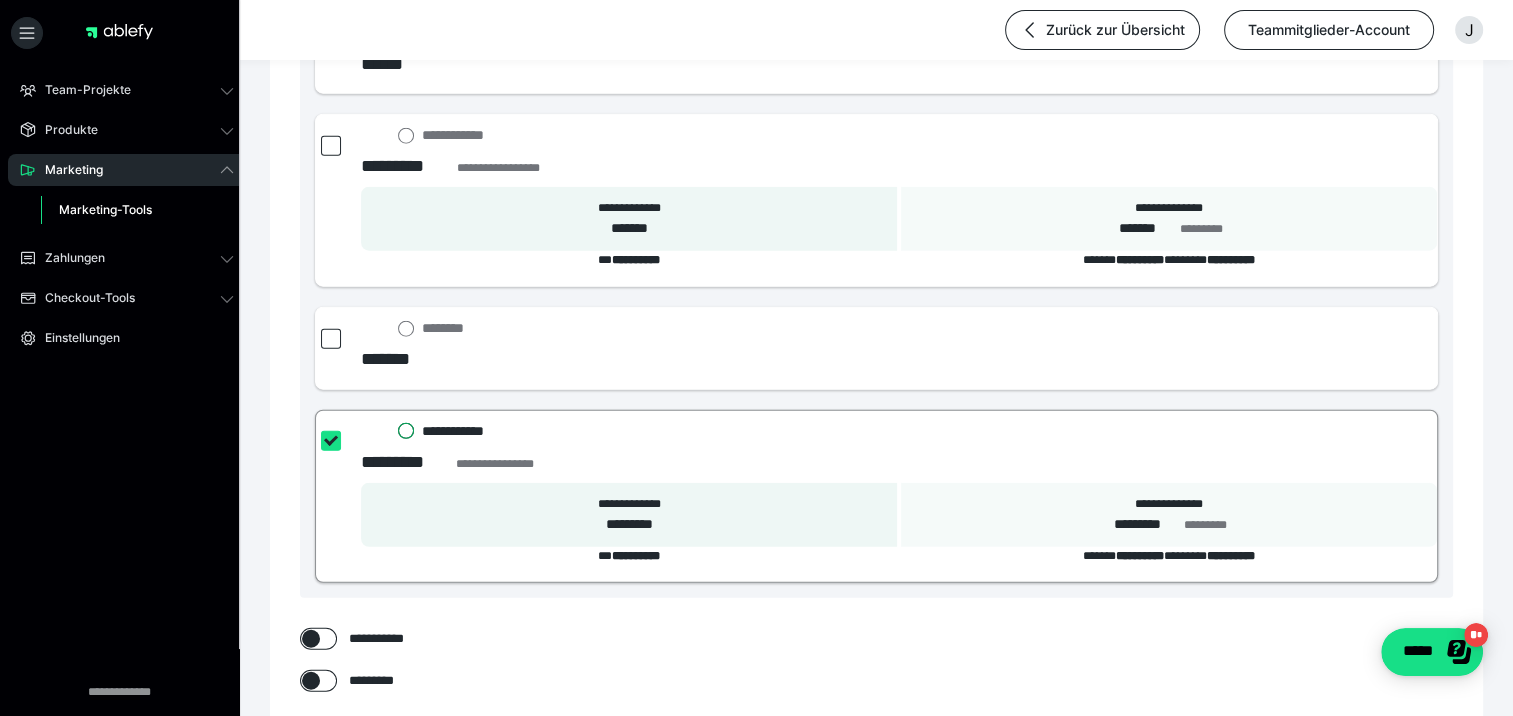 click on "**********" at bounding box center (398, 431) 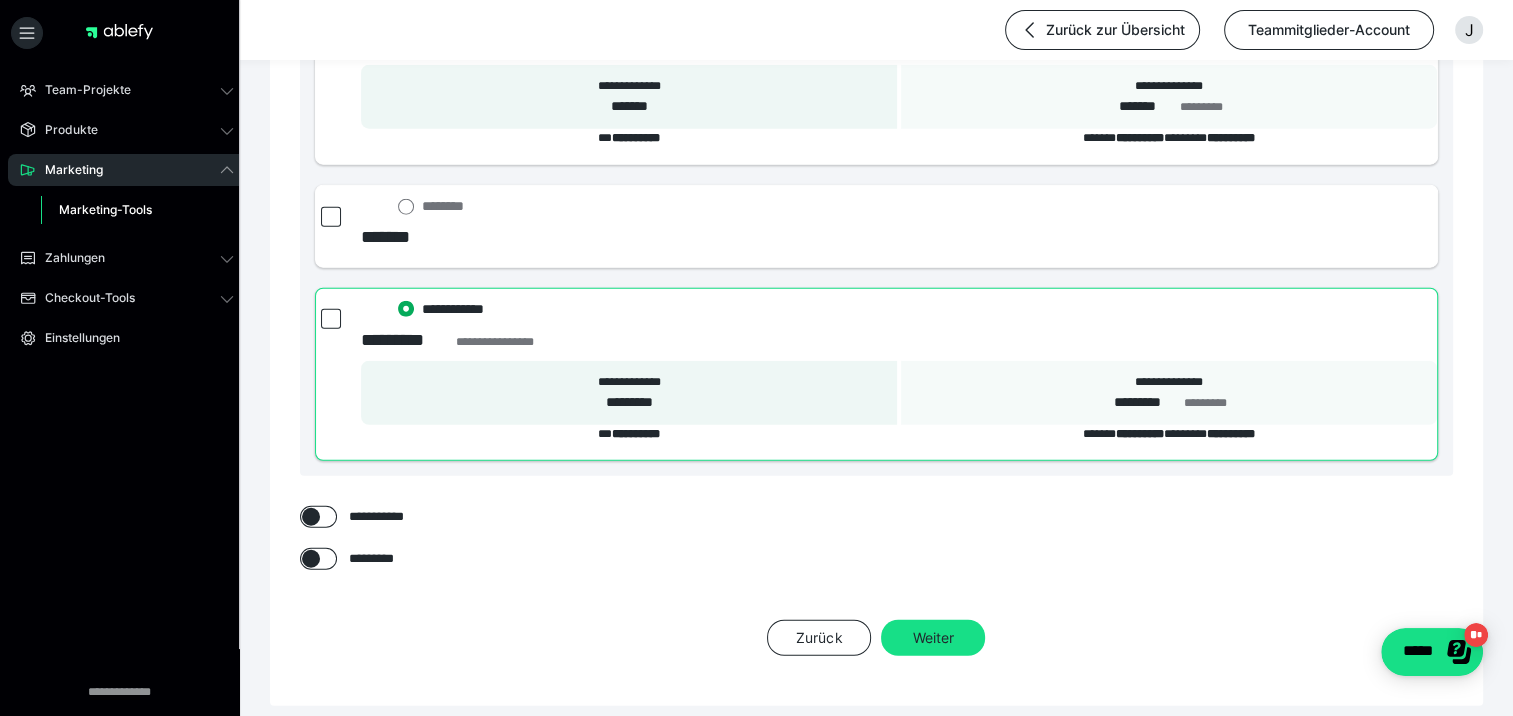 scroll, scrollTop: 5238, scrollLeft: 0, axis: vertical 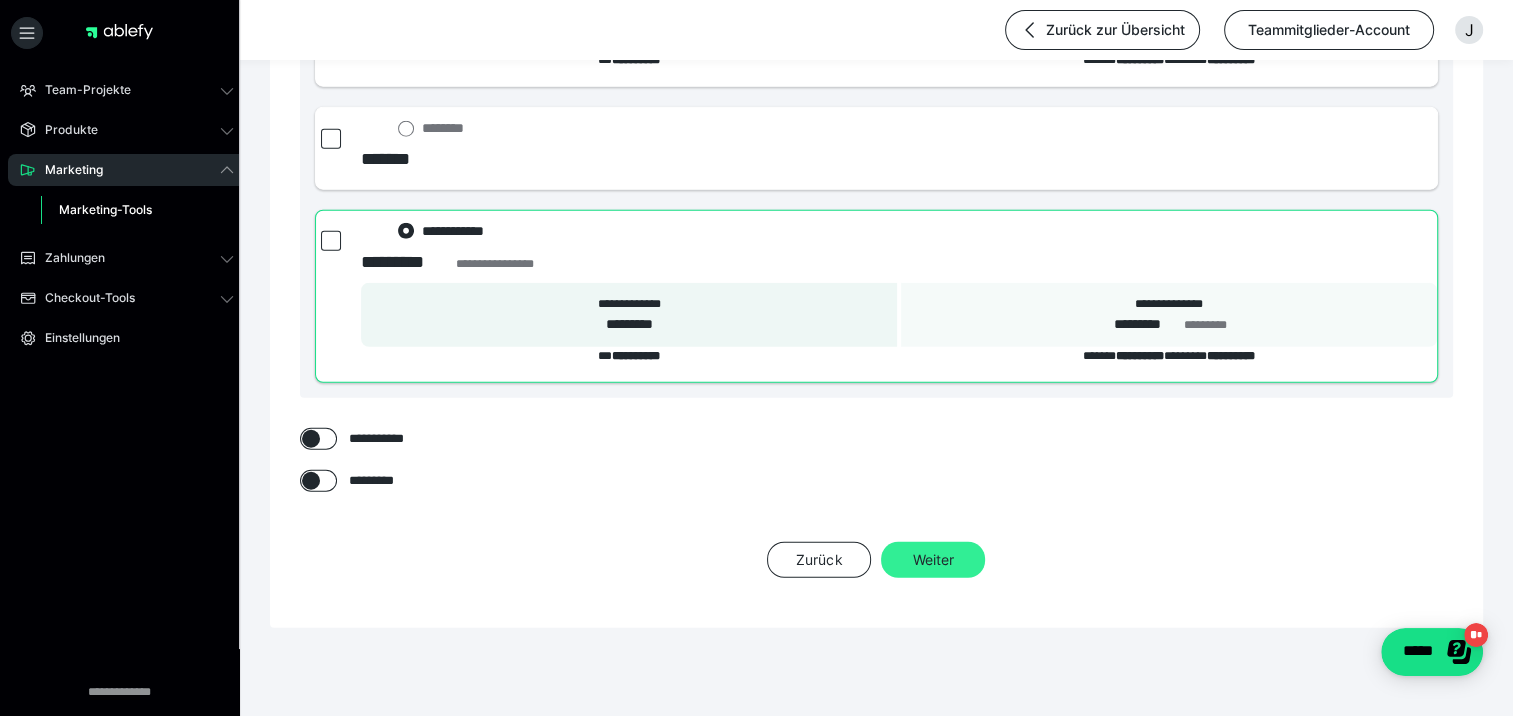 click on "Weiter" at bounding box center (933, 560) 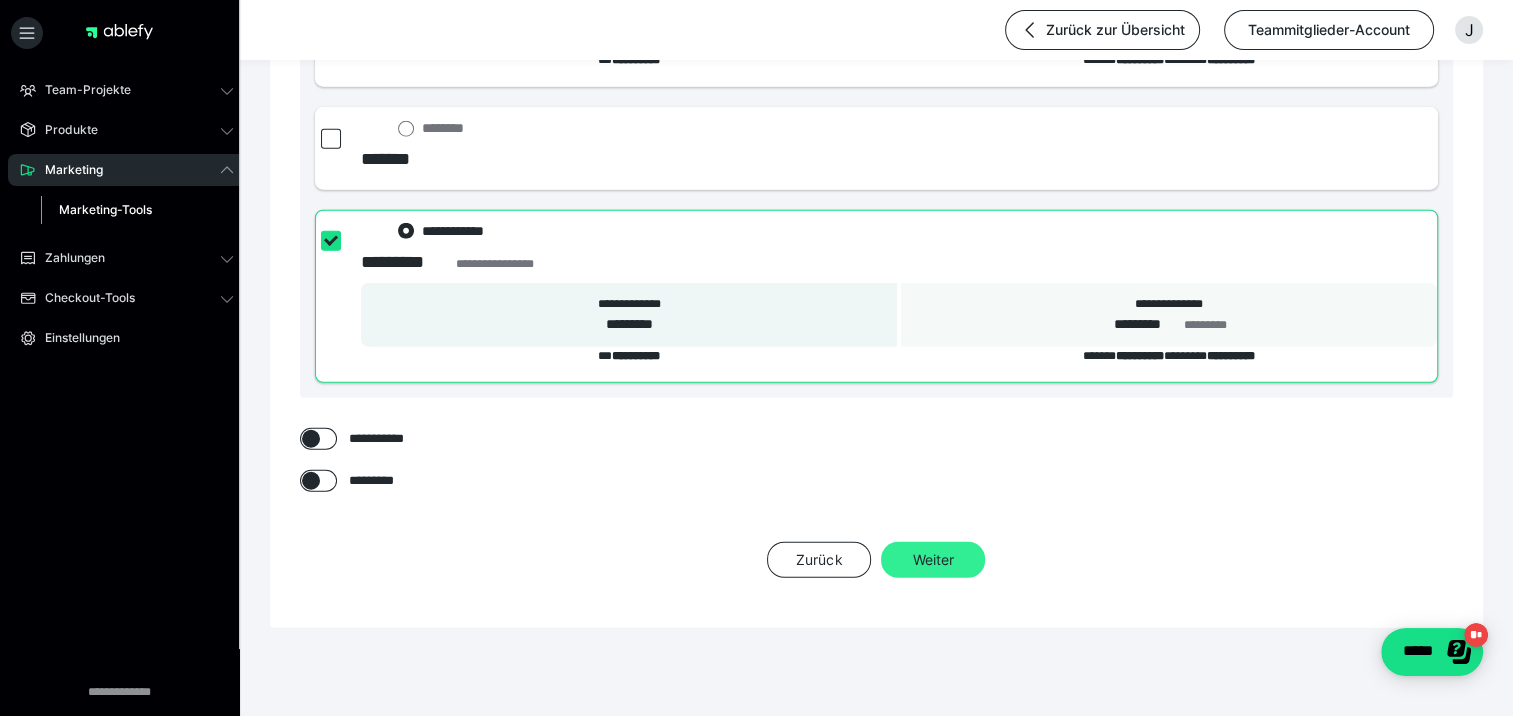 checkbox on "****" 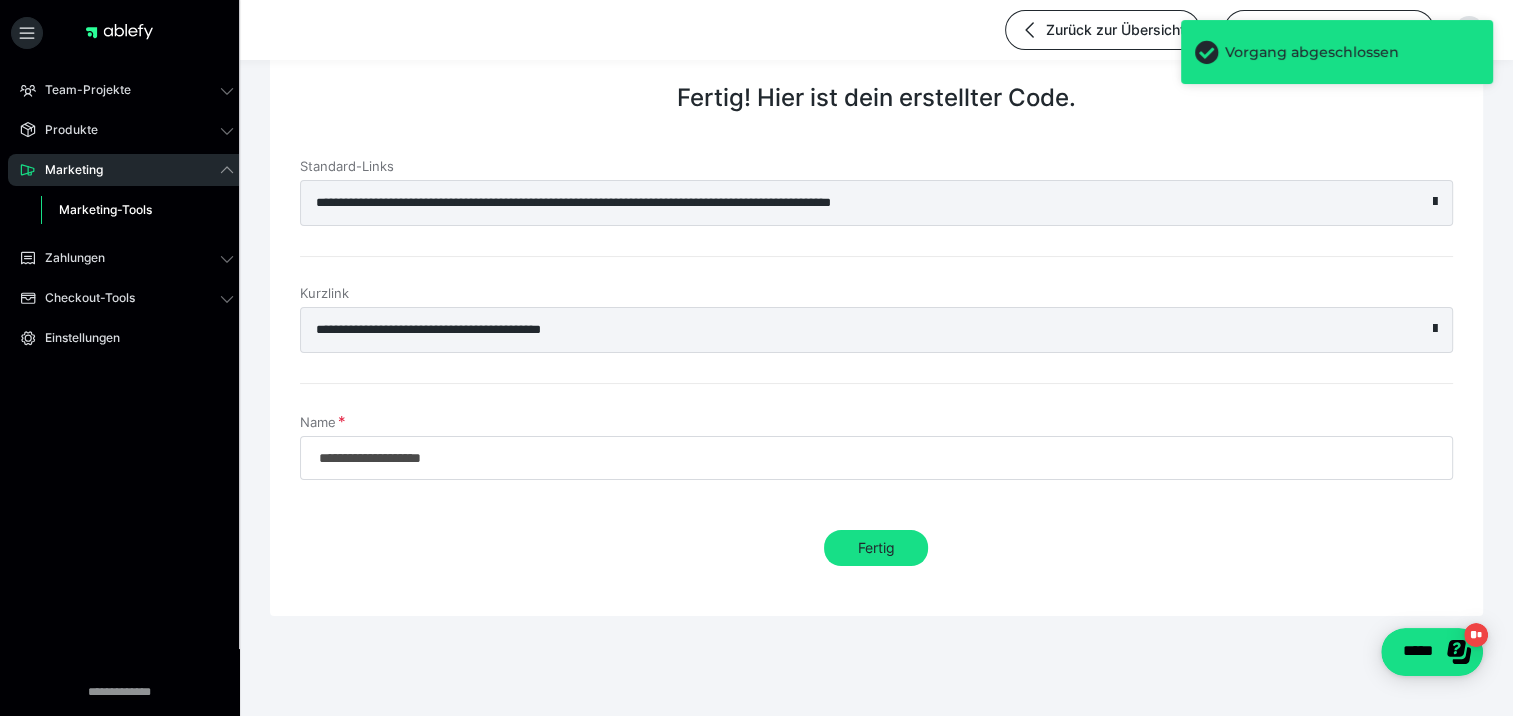 scroll, scrollTop: 272, scrollLeft: 0, axis: vertical 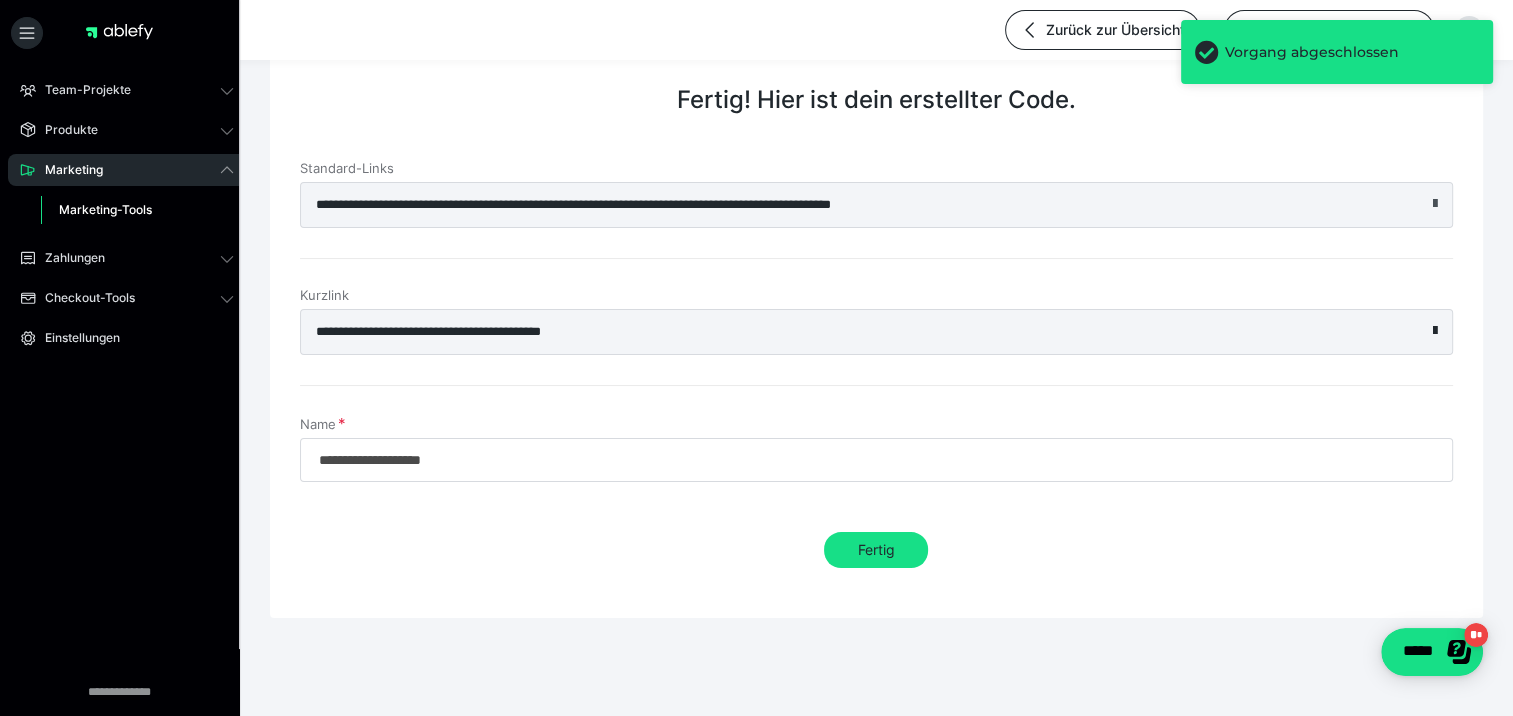 click at bounding box center (1435, 204) 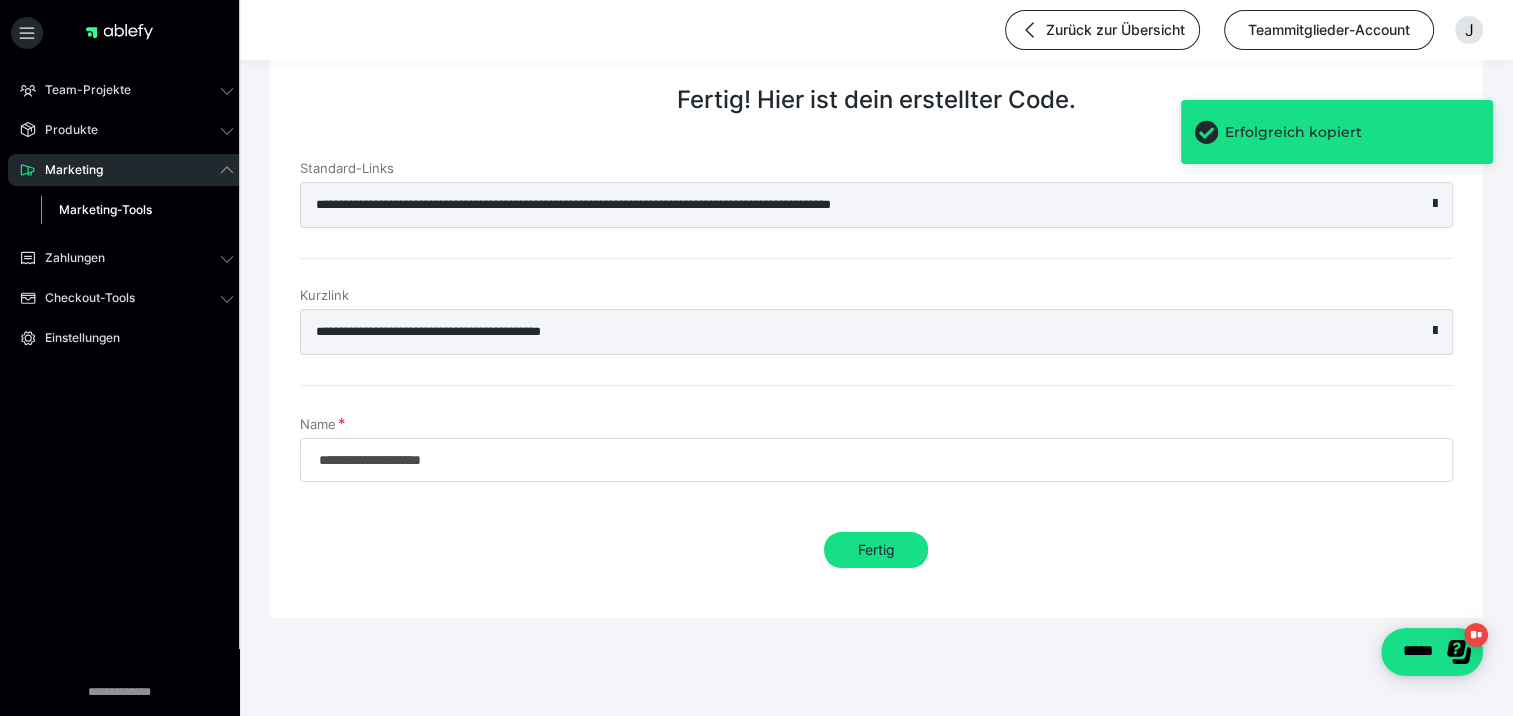 click on "Vorgang abgeschlossen Erfolgreich kopiert" at bounding box center [1337, 100] 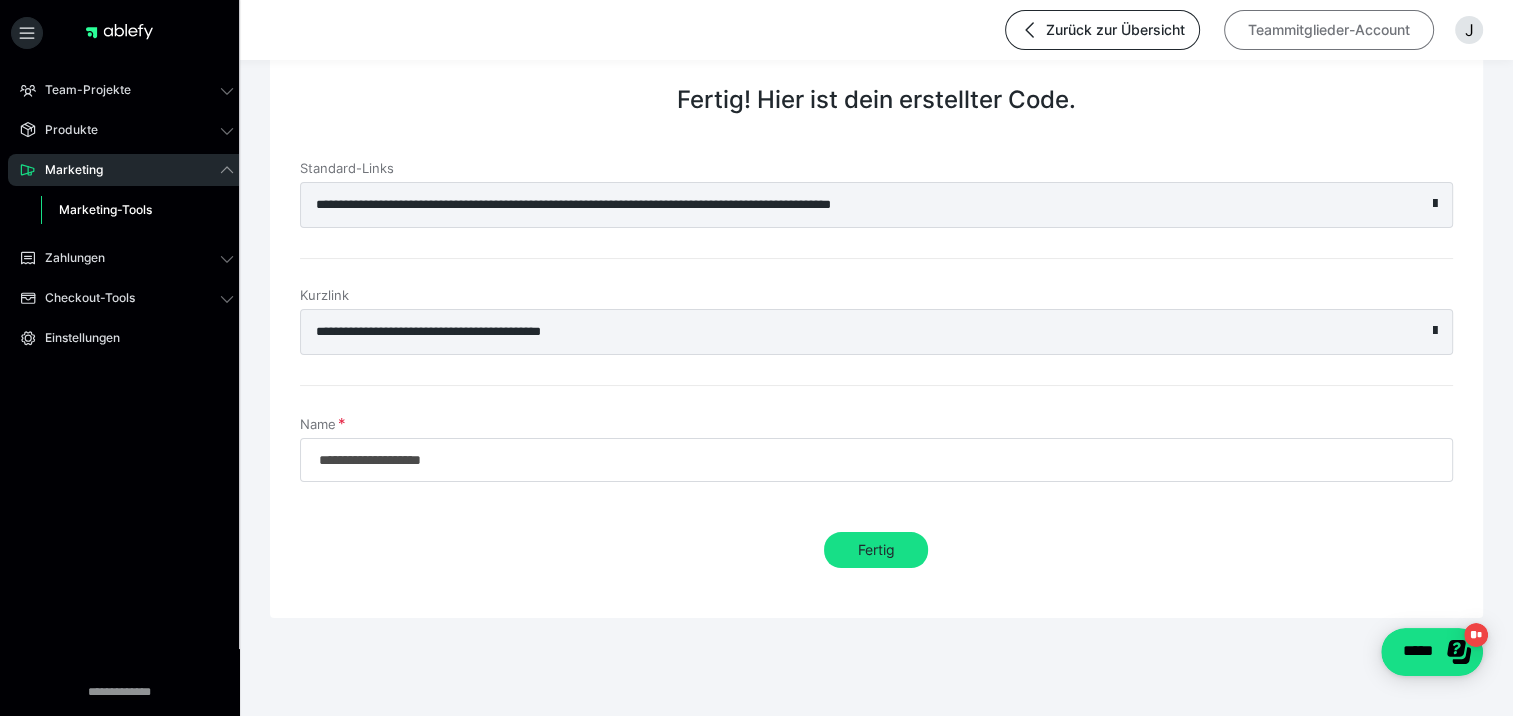 click on "Teammitglieder-Account" at bounding box center (1329, 30) 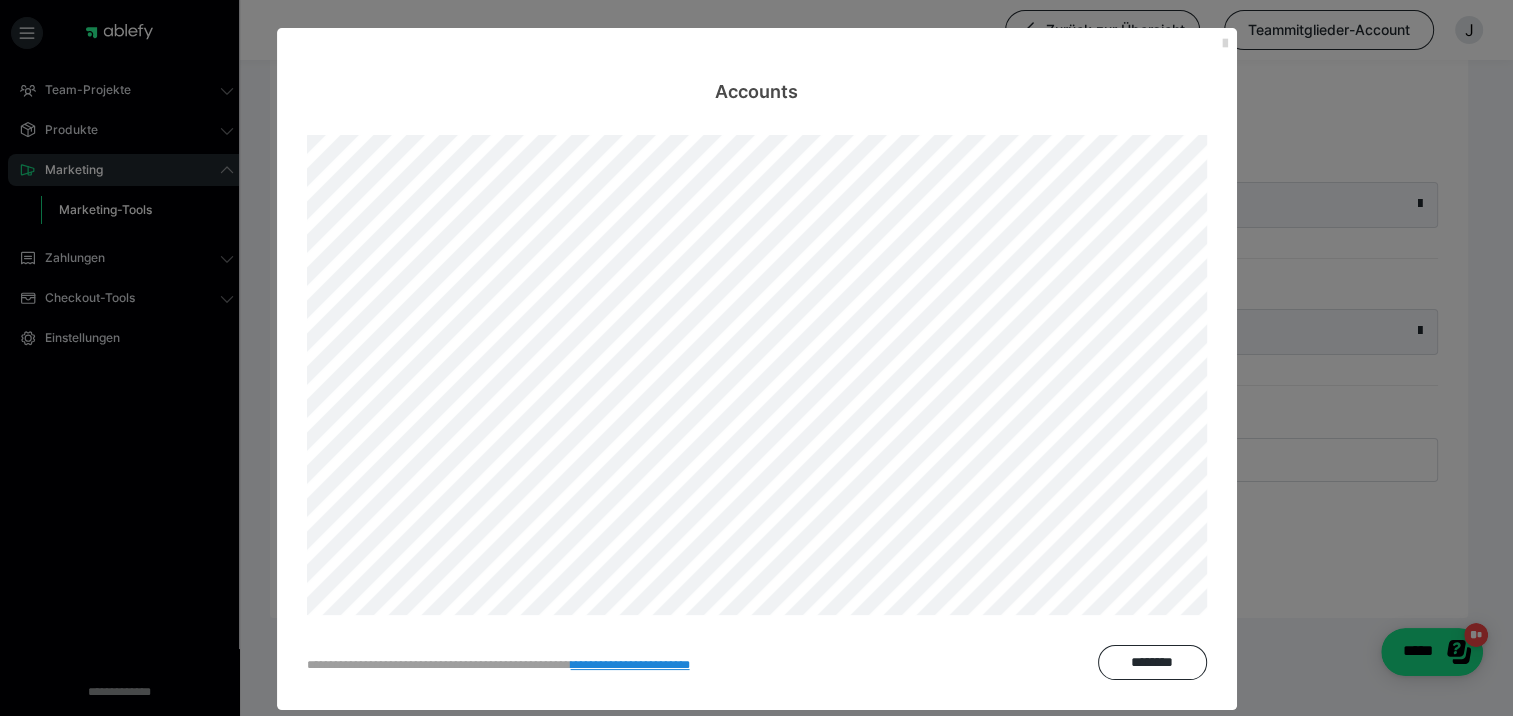 click at bounding box center (1225, 44) 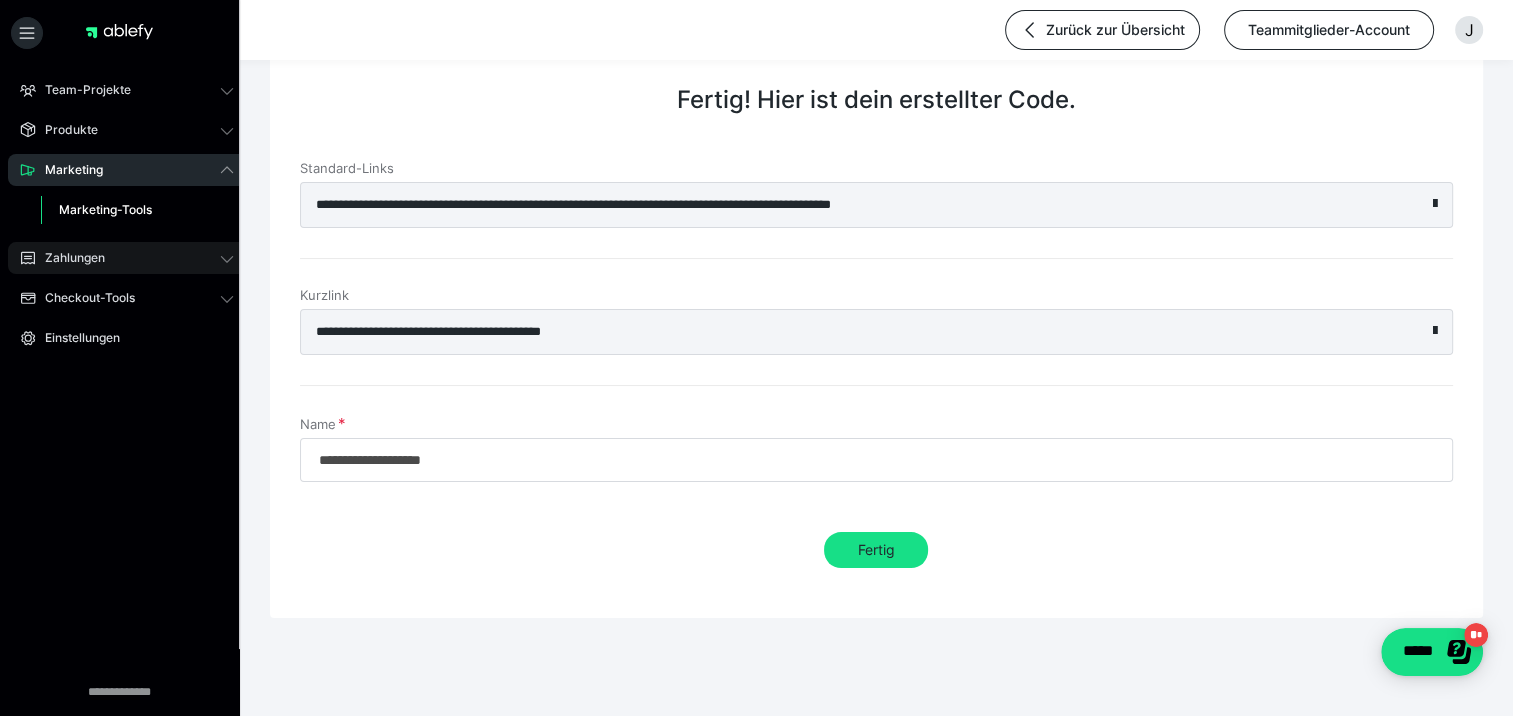 click on "Zahlungen" at bounding box center [68, 258] 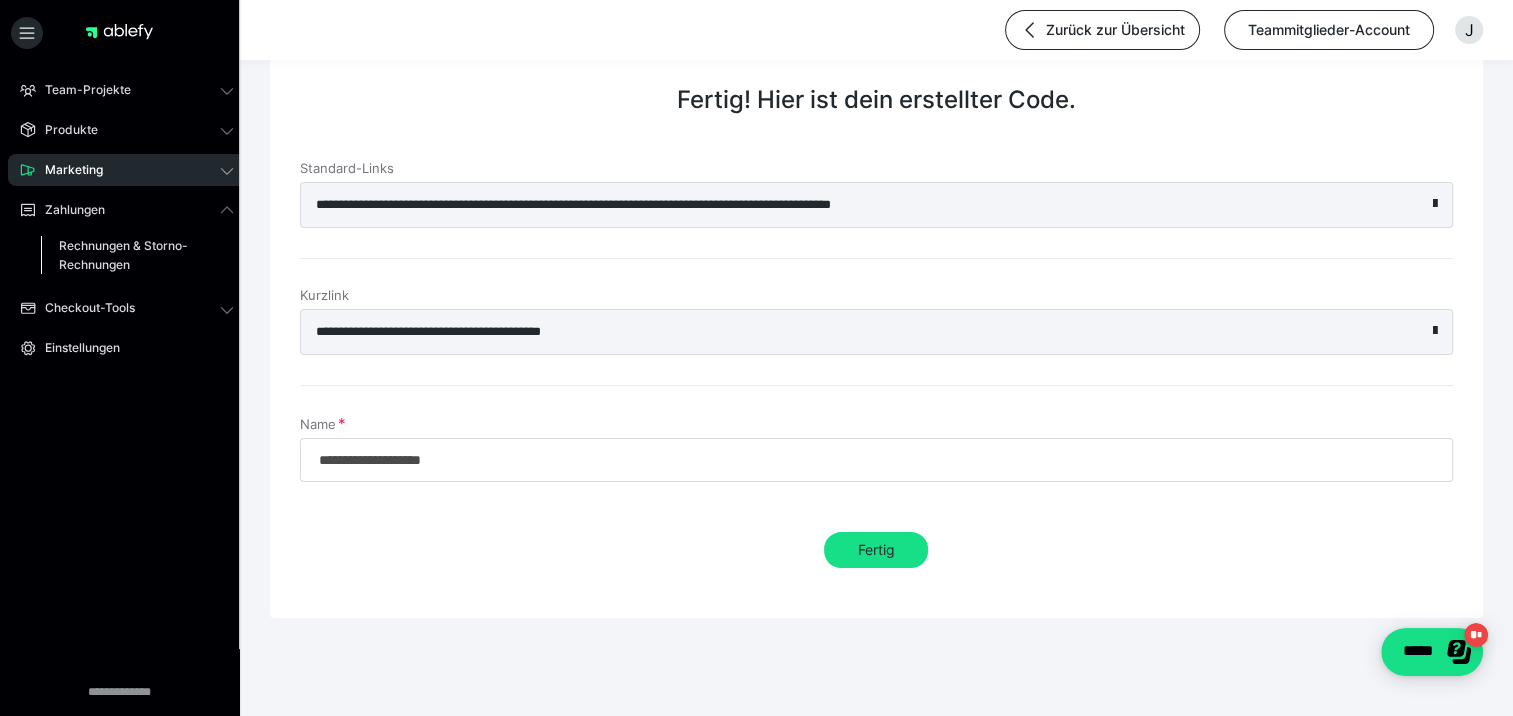 click on "Rechnungen & Storno-Rechnungen" at bounding box center [126, 255] 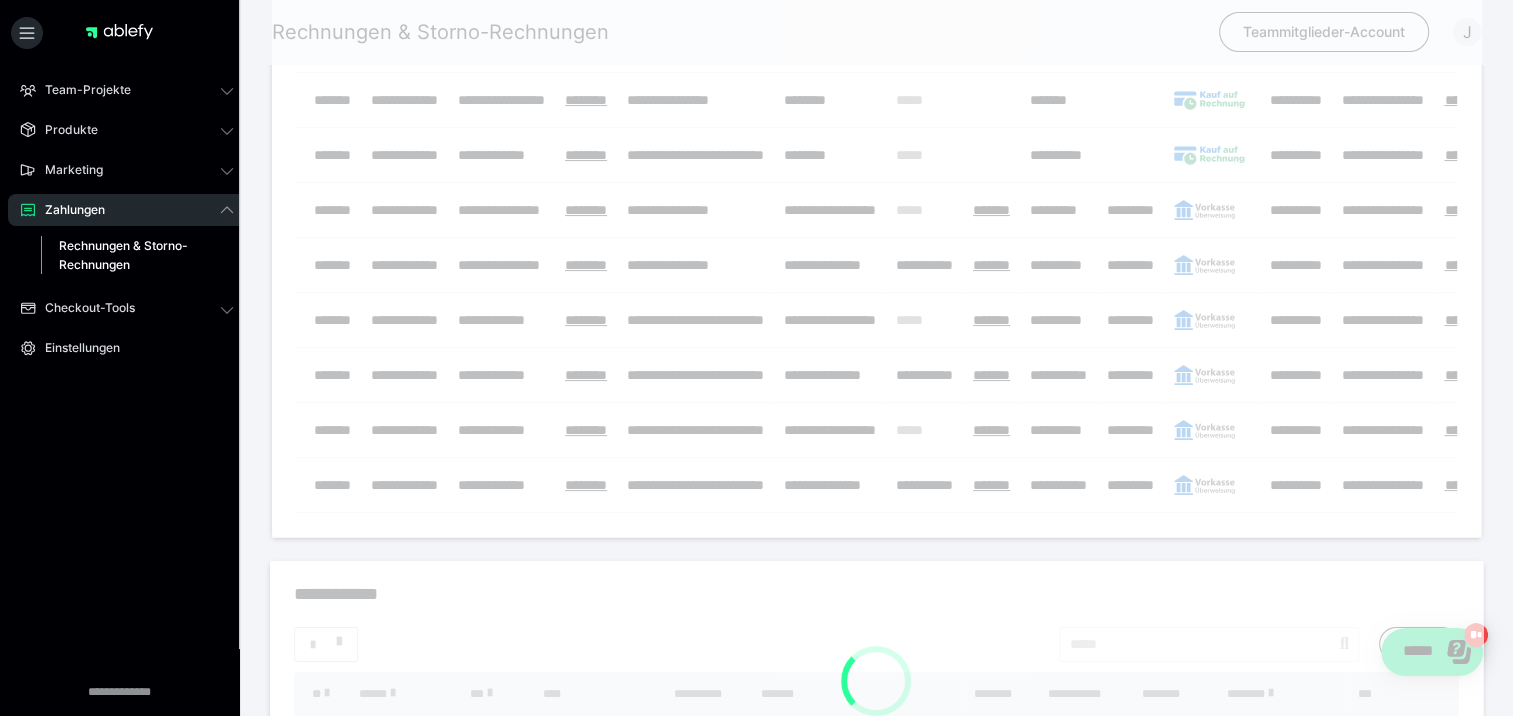 scroll, scrollTop: 0, scrollLeft: 0, axis: both 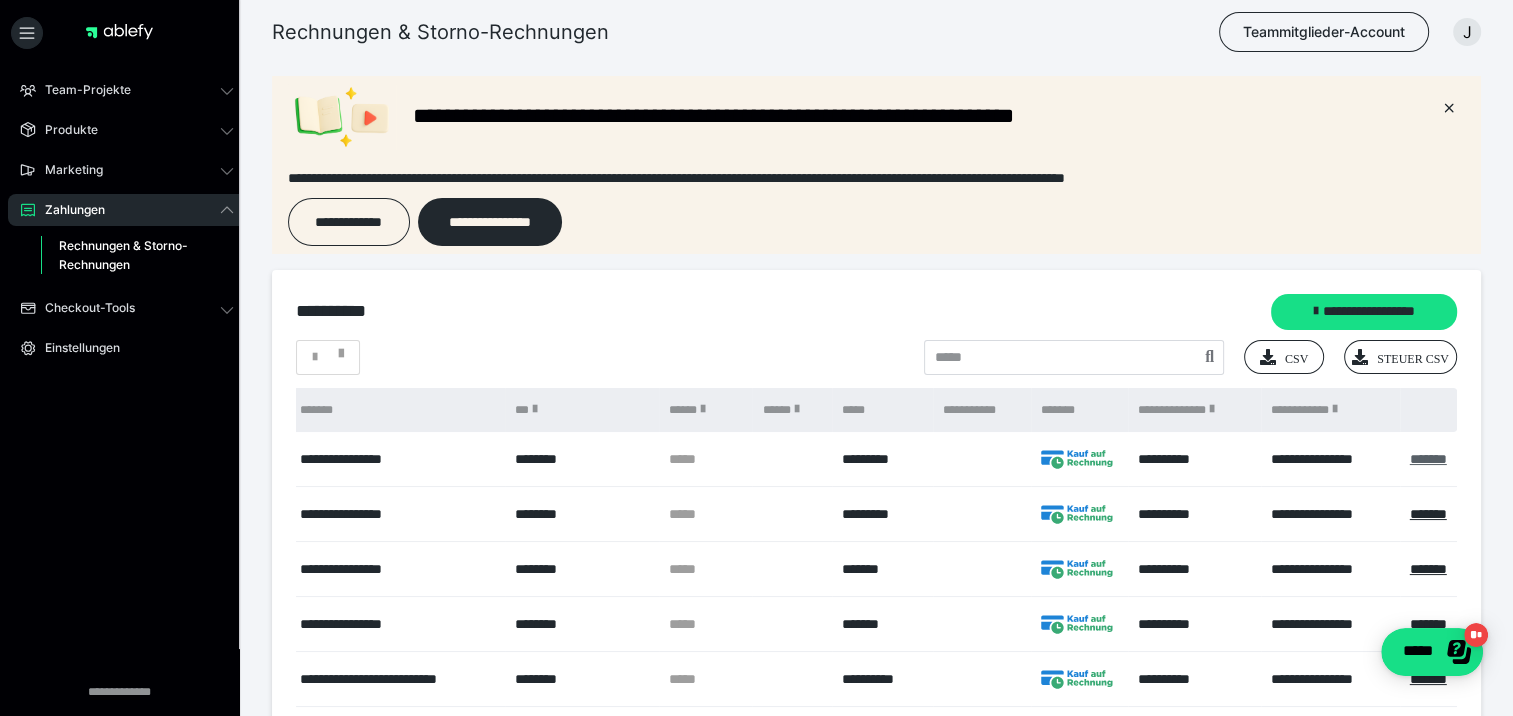 click on "*******" at bounding box center [1428, 459] 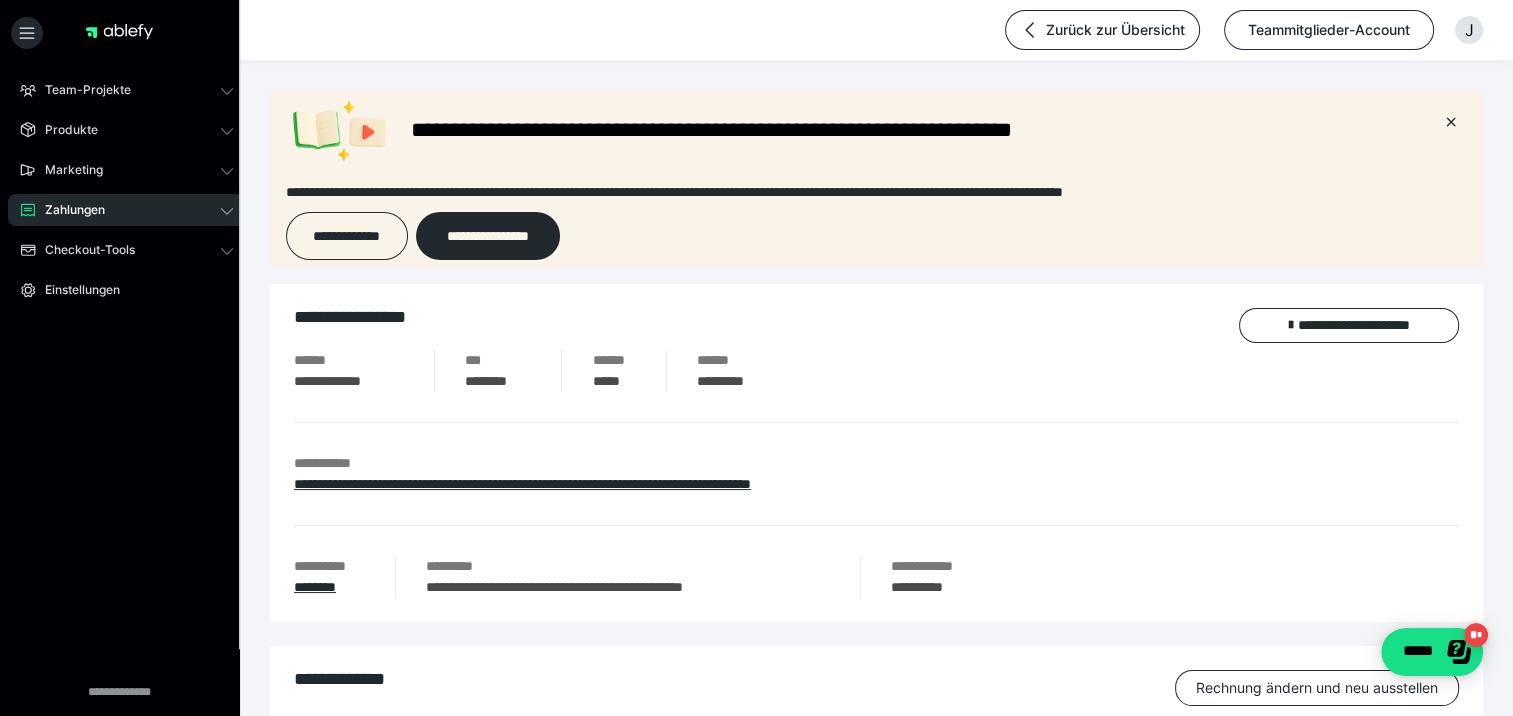 scroll, scrollTop: 0, scrollLeft: 0, axis: both 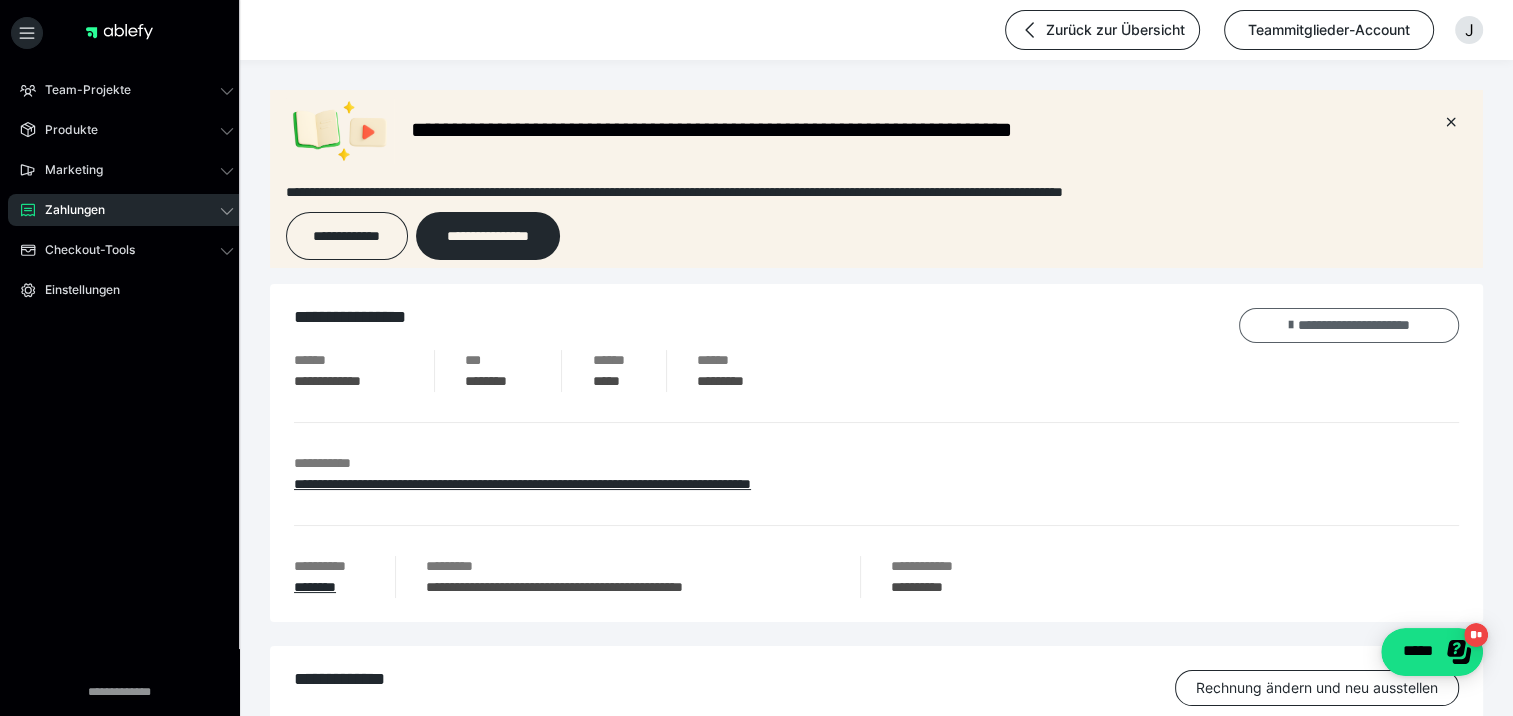 click on "**********" at bounding box center [1349, 325] 